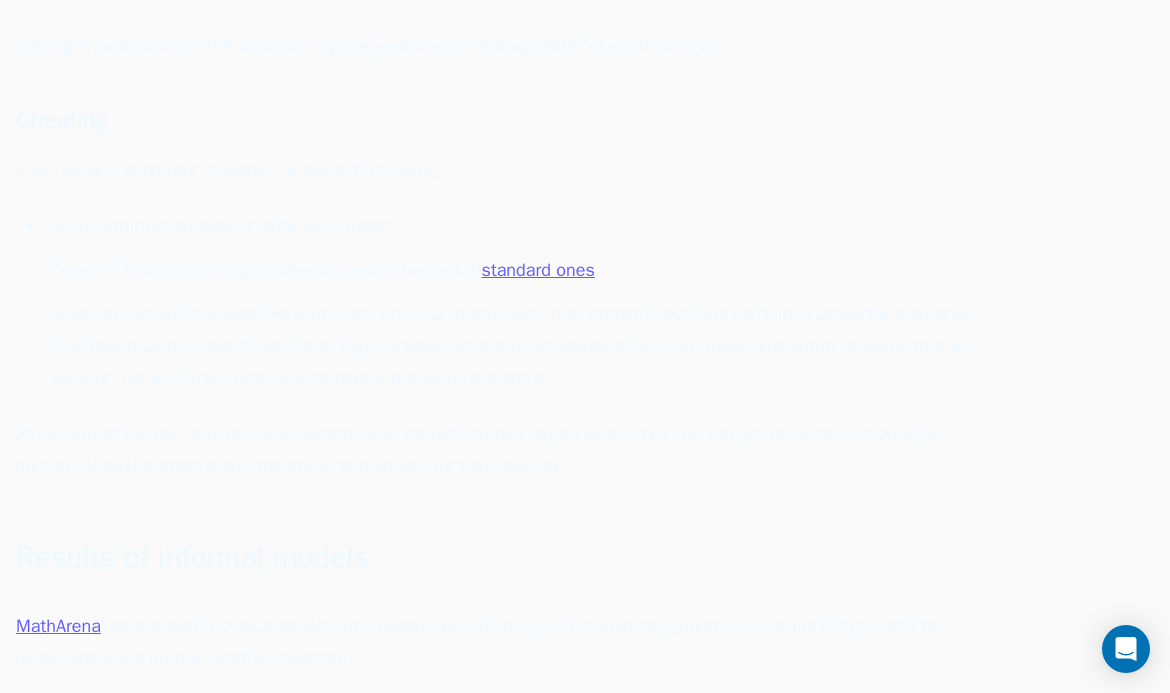 scroll, scrollTop: 900, scrollLeft: 0, axis: vertical 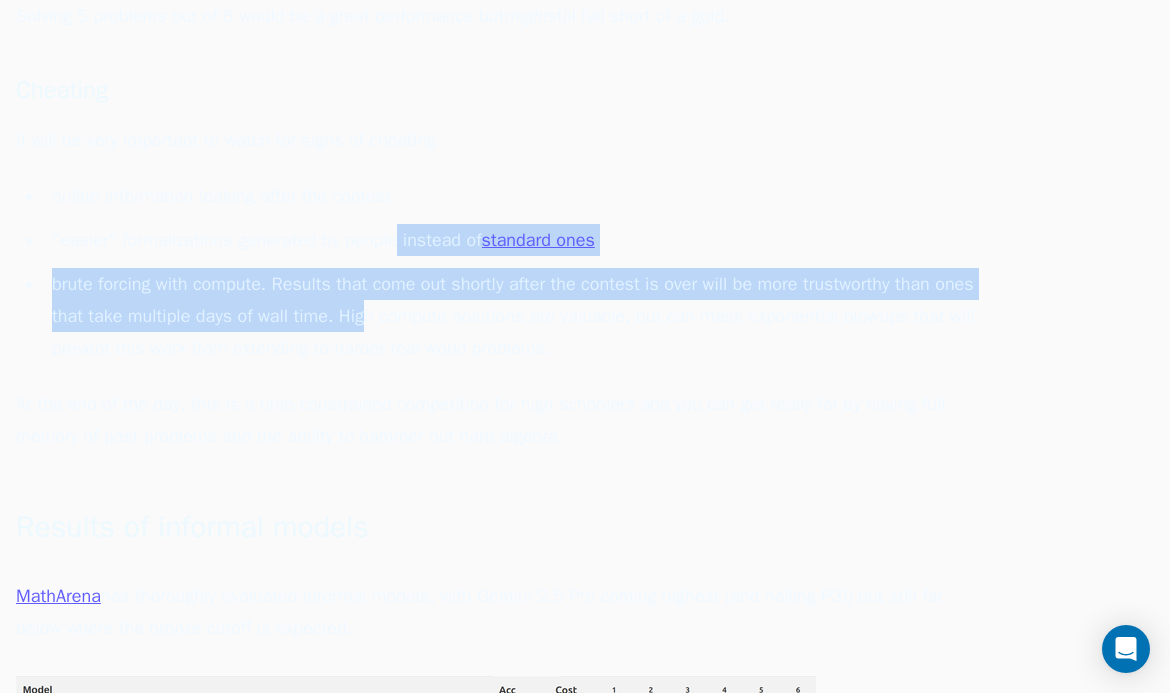 drag, startPoint x: 401, startPoint y: 251, endPoint x: 412, endPoint y: 329, distance: 78.77182 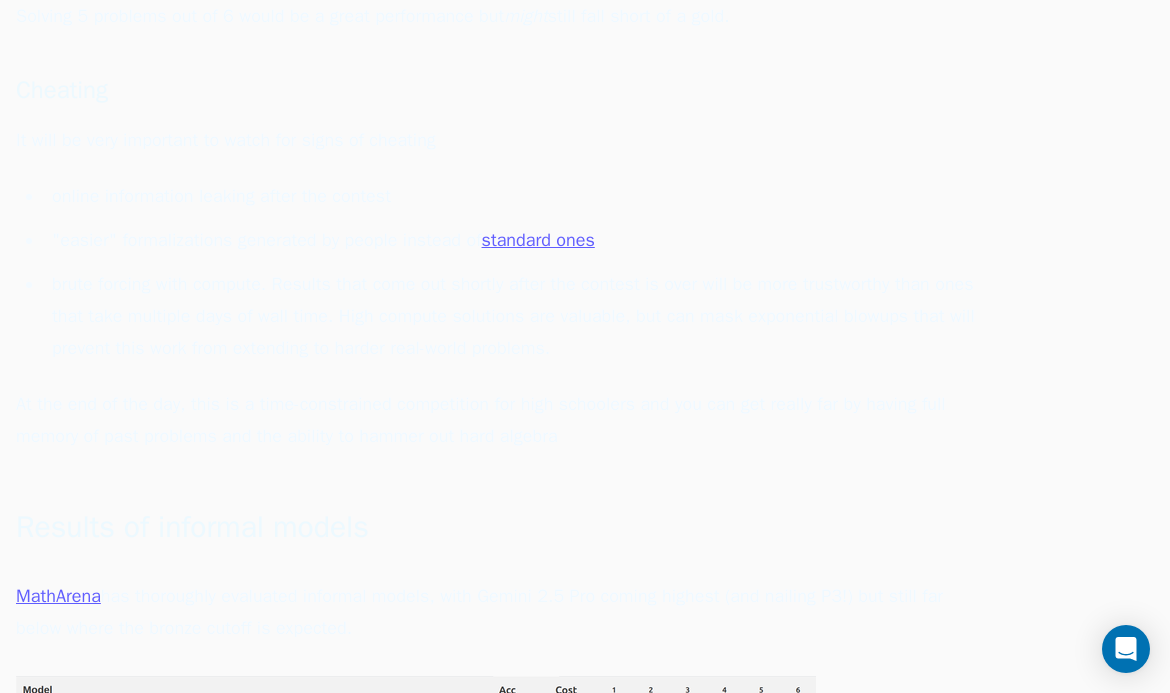 click on "By  [PERSON] .
With the  [YEAR] International Math Olympiad  underway, there's a lot of excitement and questions about how well AI will do.  Will DeepMind beat their performance last year and get gold?  Will frontier models be found overfit?  Will formal or informal methods prevail?
I don't have any direct connection or inside scoop on the companies competing at the IMO, but I have participated both as a contestant and as a team leader for the IMO, been working in AI/ML, and have been building out  AI tools to help with math research .  So I thought it would be fun to lock in my bet before we hear the final results!
I've also run it through the major LLMs as soon as I could, to try to prevent data tainting.  The problems are being discussed on forums, X, and YouTube and there's already evidence that reasoning models are finding online solutions.
Summary
I would order the difficulties (for AI) as:
P 4 < P 2 < P 5 < P 3 < P 1 ≪ P 6  P4 < P2 < P5 < P3 < P1 \ll P6 P 4 < P 2 < P 5 < P 3 <" at bounding box center [496, -92] 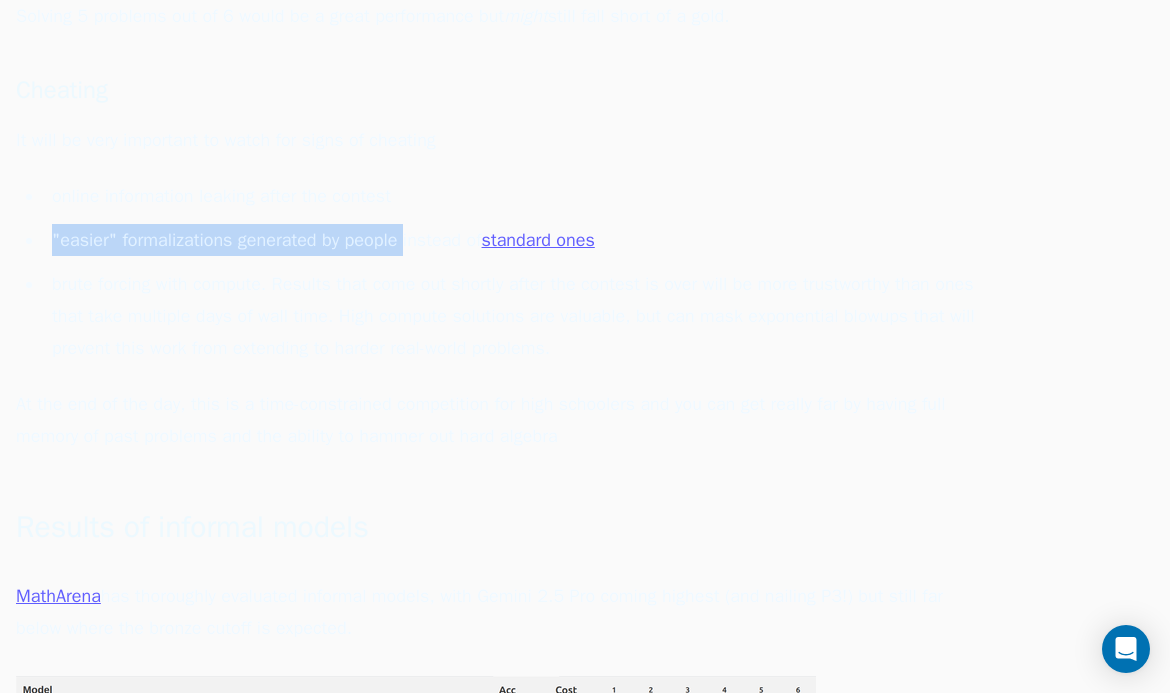 drag, startPoint x: 412, startPoint y: 188, endPoint x: 403, endPoint y: 264, distance: 76.53104 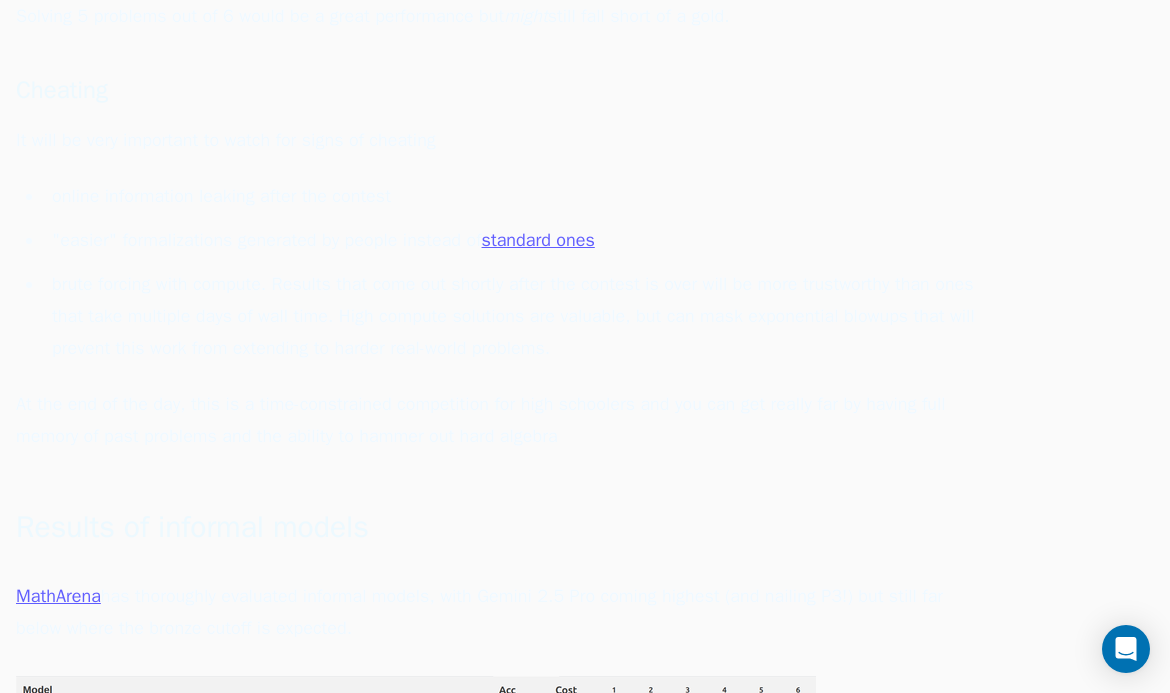 click on "brute forcing with compute.  Results that come out shortly after the contest is over will be more trustworthy than ones that take multiple days of wall time.  High compute solutions are valuable, but can mask exponential blowups that will prevent this work from extending to harder real-world problems." at bounding box center (510, 316) 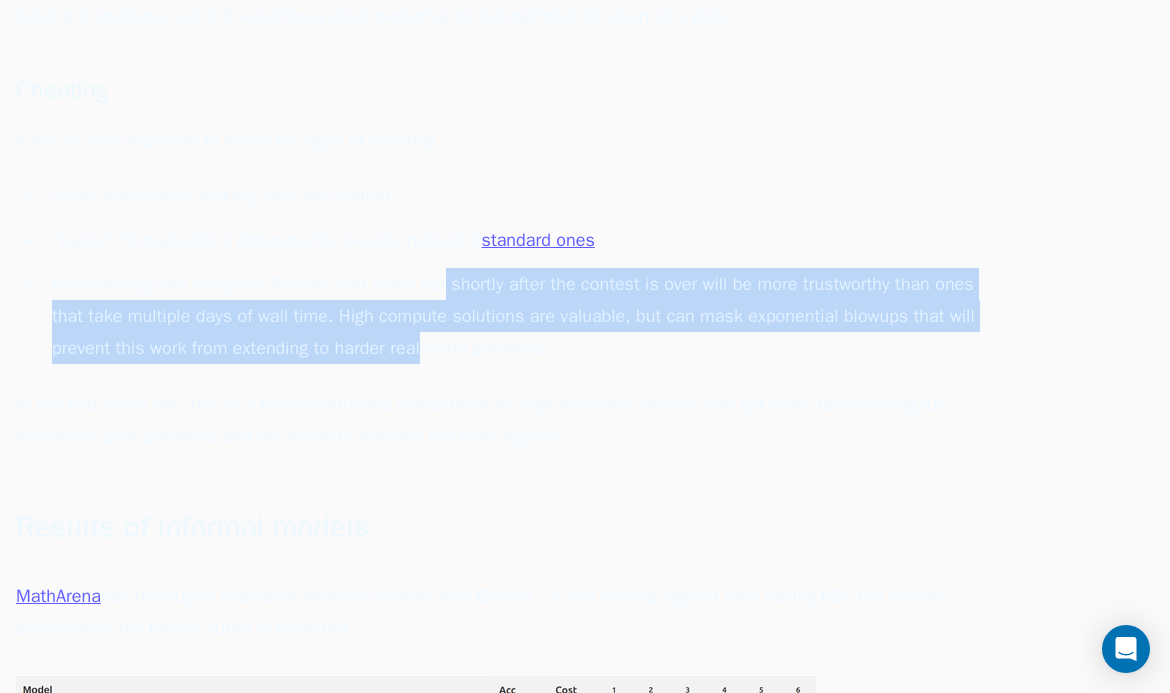 drag, startPoint x: 495, startPoint y: 341, endPoint x: 438, endPoint y: 270, distance: 91.04944 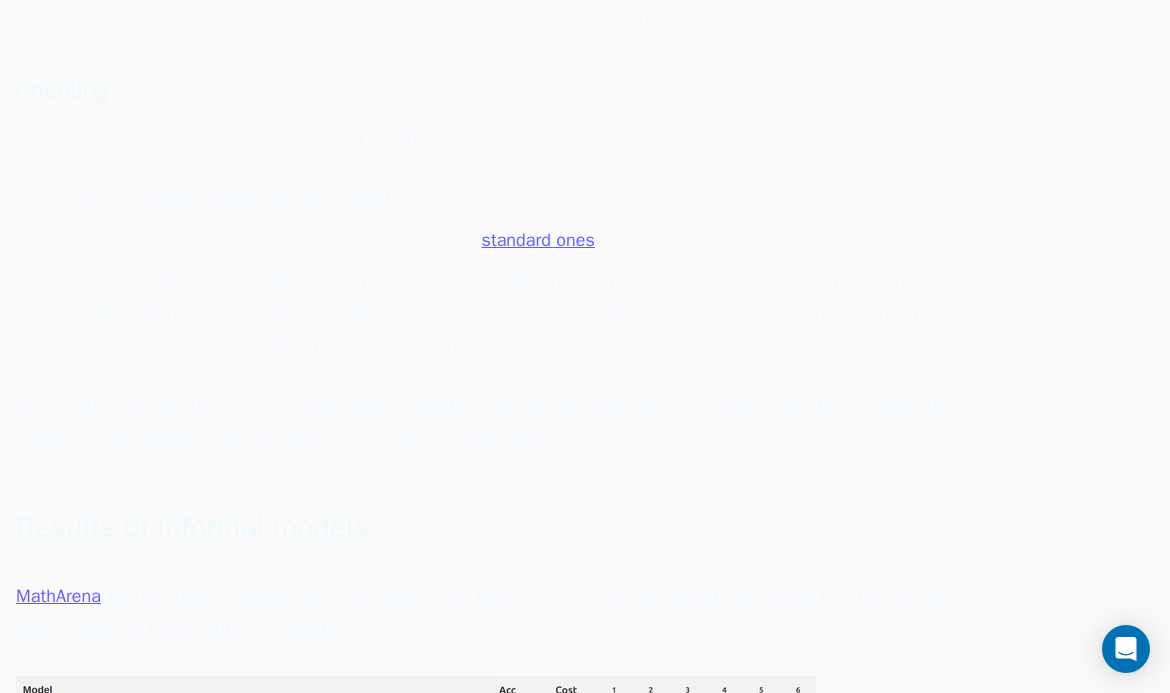 click on ""easier" formalizations generated by people instead of  standard ones" at bounding box center (510, 240) 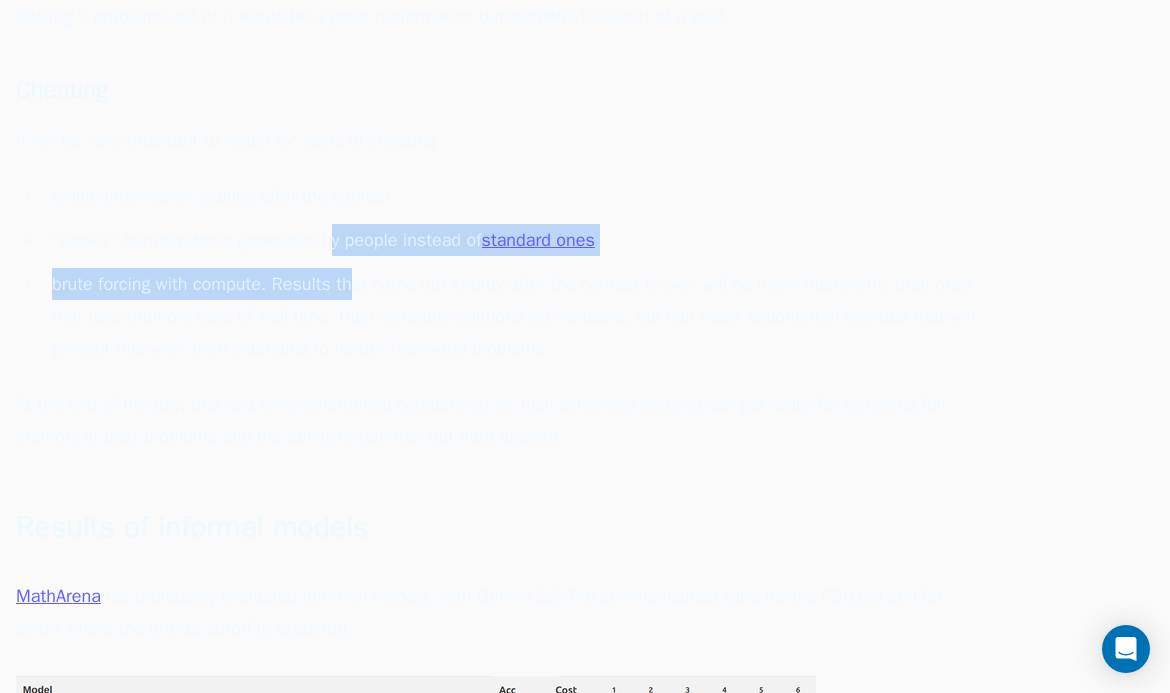 drag, startPoint x: 331, startPoint y: 242, endPoint x: 368, endPoint y: 292, distance: 62.201286 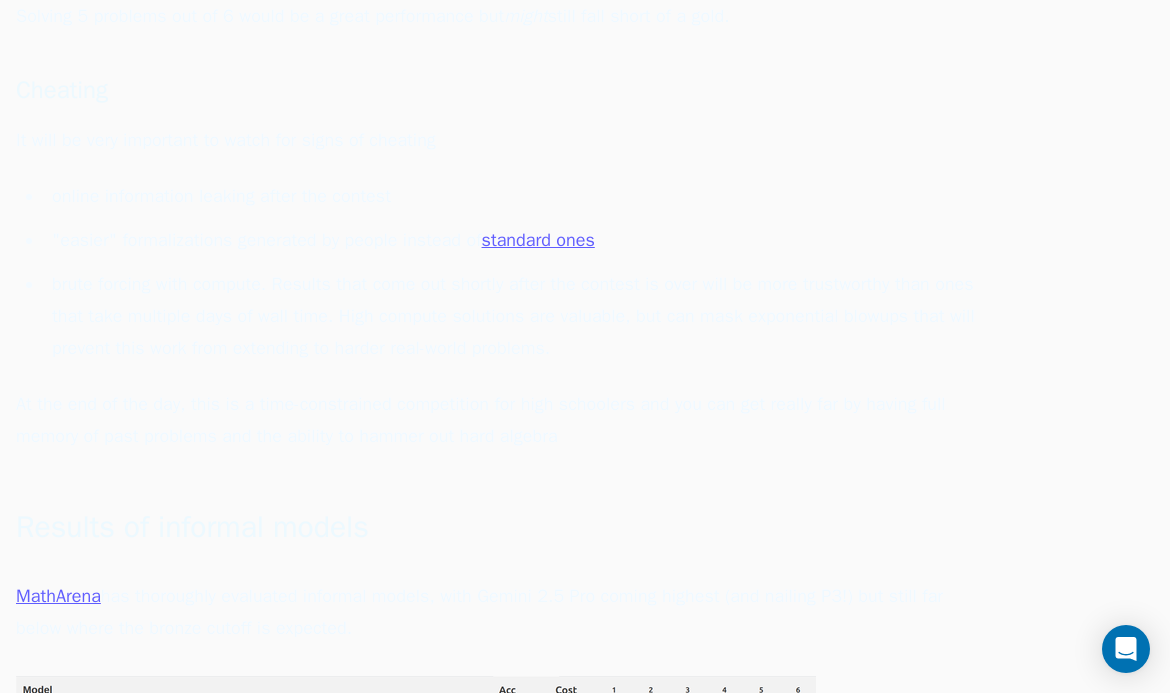 click on "brute forcing with compute.  Results that come out shortly after the contest is over will be more trustworthy than ones that take multiple days of wall time.  High compute solutions are valuable, but can mask exponential blowups that will prevent this work from extending to harder real-world problems." at bounding box center [510, 316] 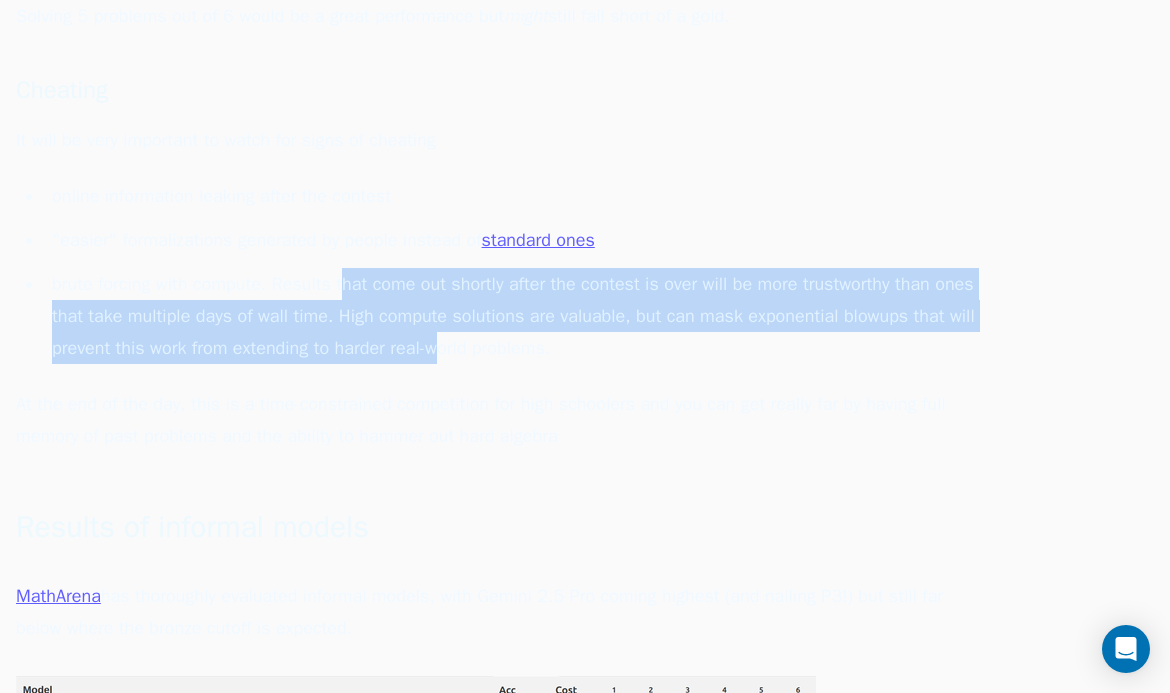 drag, startPoint x: 514, startPoint y: 336, endPoint x: 302, endPoint y: 268, distance: 222.63872 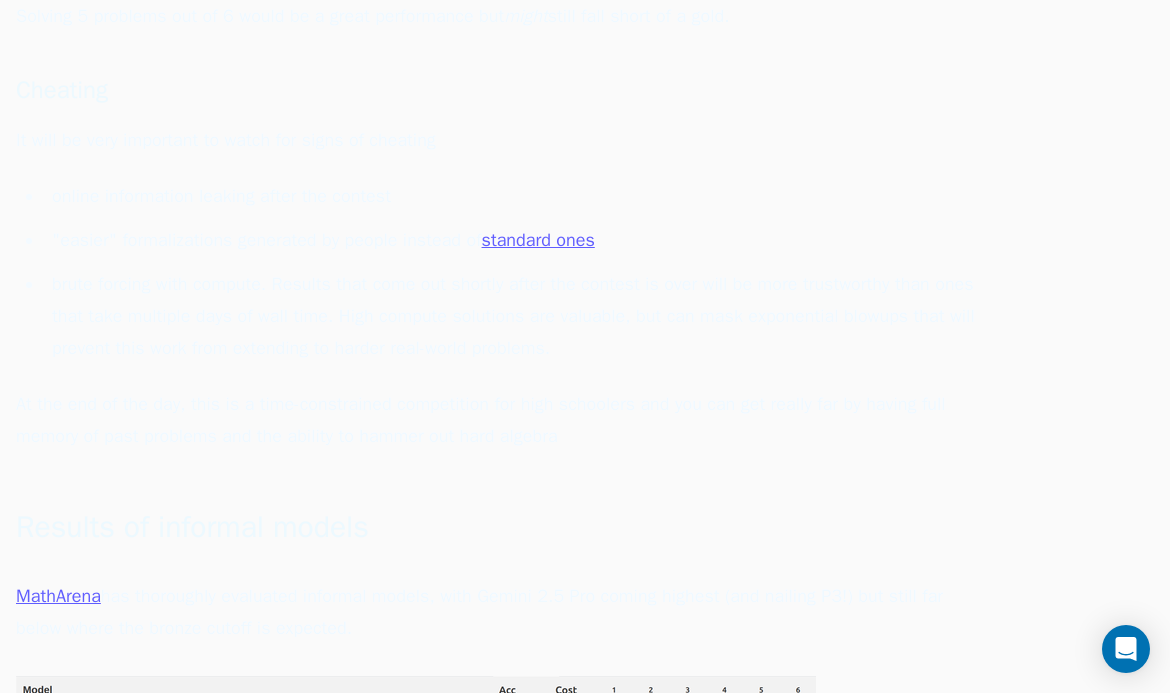 click on "brute forcing with compute.  Results that come out shortly after the contest is over will be more trustworthy than ones that take multiple days of wall time.  High compute solutions are valuable, but can mask exponential blowups that will prevent this work from extending to harder real-world problems." at bounding box center (510, 316) 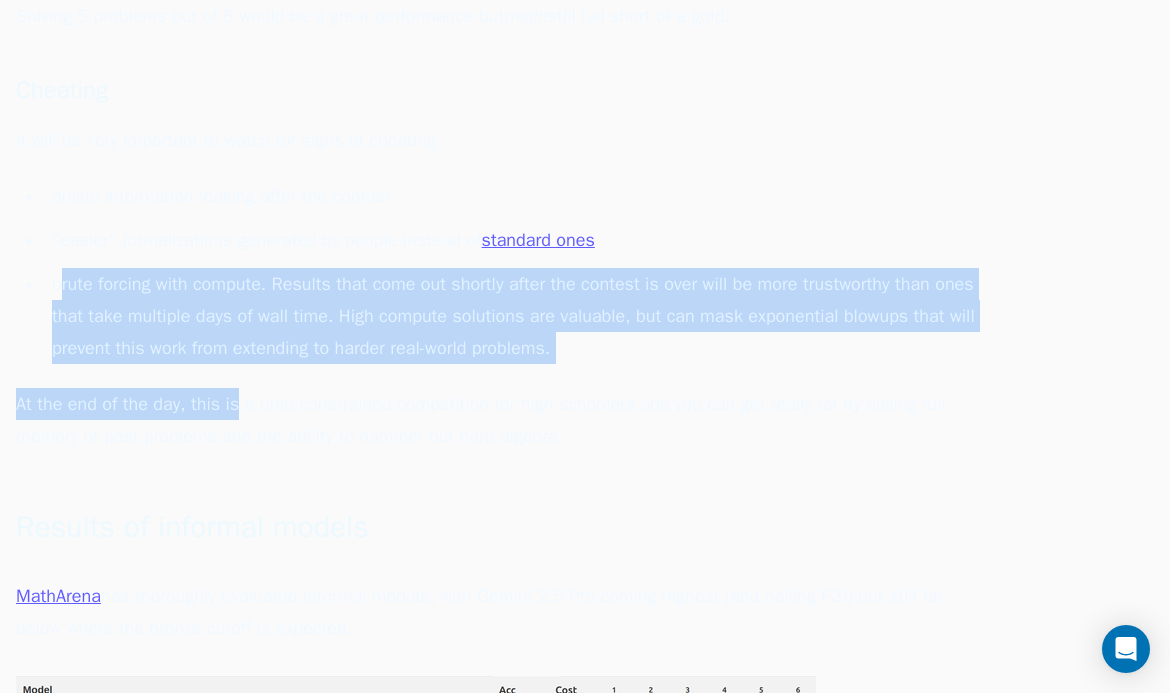 drag, startPoint x: 71, startPoint y: 303, endPoint x: 372, endPoint y: 357, distance: 305.80548 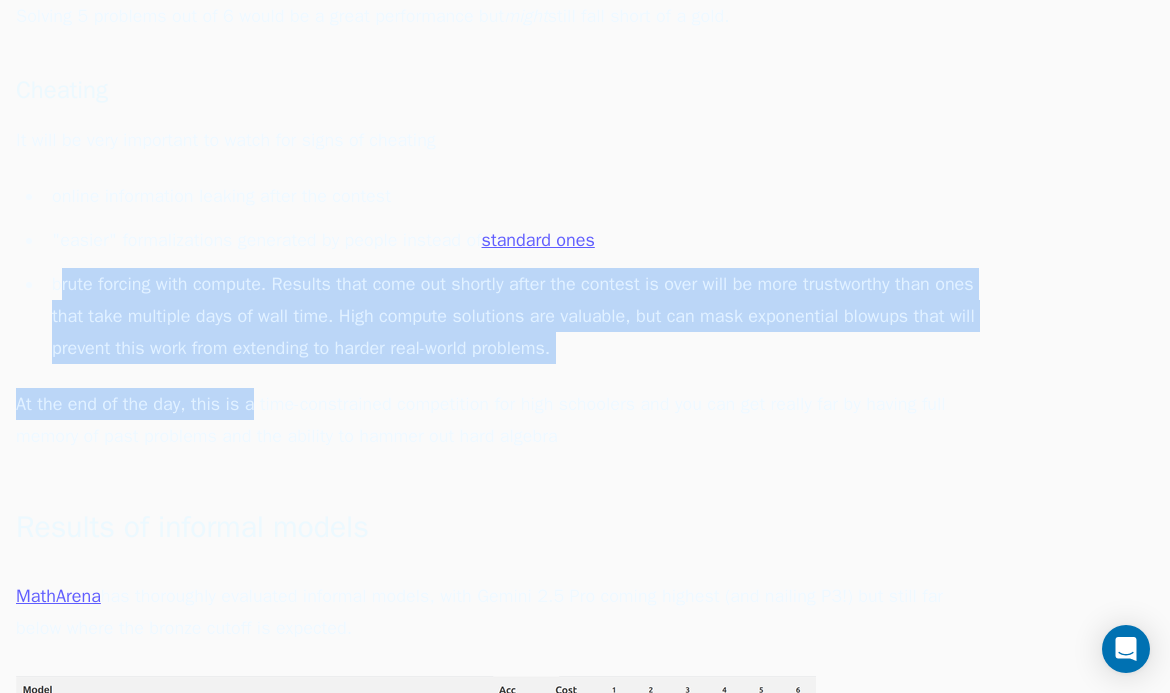 click on "brute forcing with compute.  Results that come out shortly after the contest is over will be more trustworthy than ones that take multiple days of wall time.  High compute solutions are valuable, but can mask exponential blowups that will prevent this work from extending to harder real-world problems." at bounding box center (510, 316) 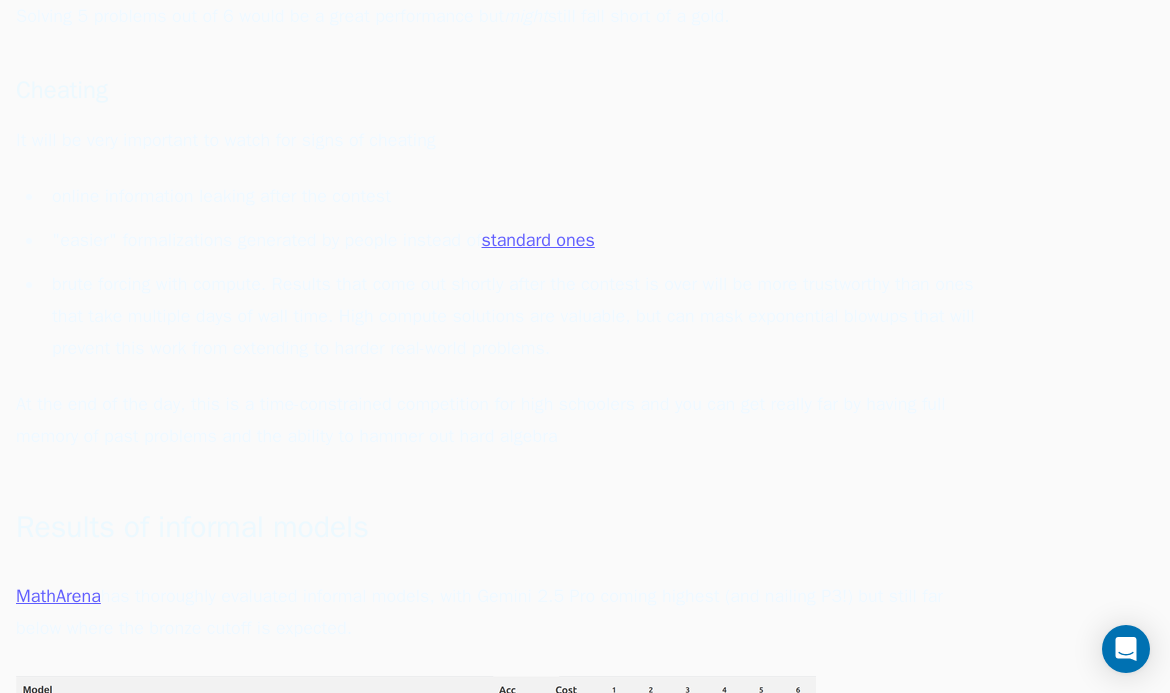 click on "By  [PERSON] .
With the  [YEAR] International Math Olympiad  underway, there's a lot of excitement and questions about how well AI will do.  Will DeepMind beat their performance last year and get gold?  Will frontier models be found overfit?  Will formal or informal methods prevail?
I don't have any direct connection or inside scoop on the companies competing at the IMO, but I have participated both as a contestant and as a team leader for the IMO, been working in AI/ML, and have been building out  AI tools to help with math research .  So I thought it would be fun to lock in my bet before we hear the final results!
I've also run it through the major LLMs as soon as I could, to try to prevent data tainting.  The problems are being discussed on forums, X, and YouTube and there's already evidence that reasoning models are finding online solutions.
Summary
I would order the difficulties (for AI) as:
P 4 < P 2 < P 5 < P 3 < P 1 ≪ P 6  P4 < P2 < P5 < P3 < P1 \ll P6 P 4 < P 2 < P 5 < P 3 <" at bounding box center (496, -92) 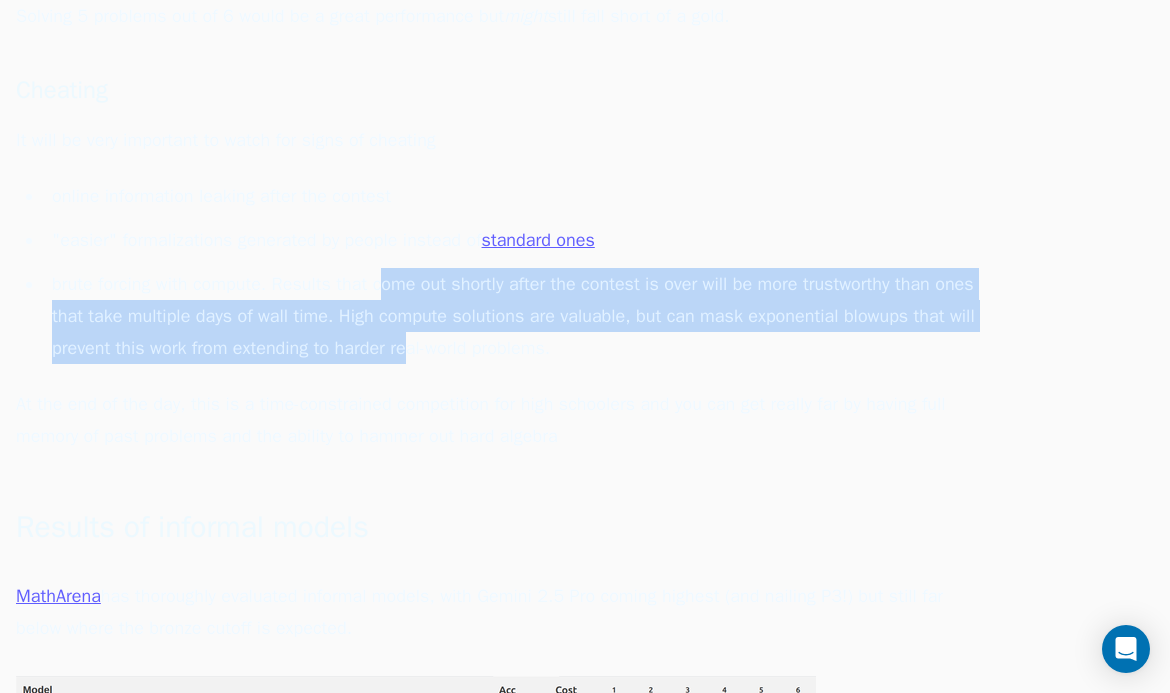 drag, startPoint x: 483, startPoint y: 358, endPoint x: 321, endPoint y: 296, distance: 173.45892 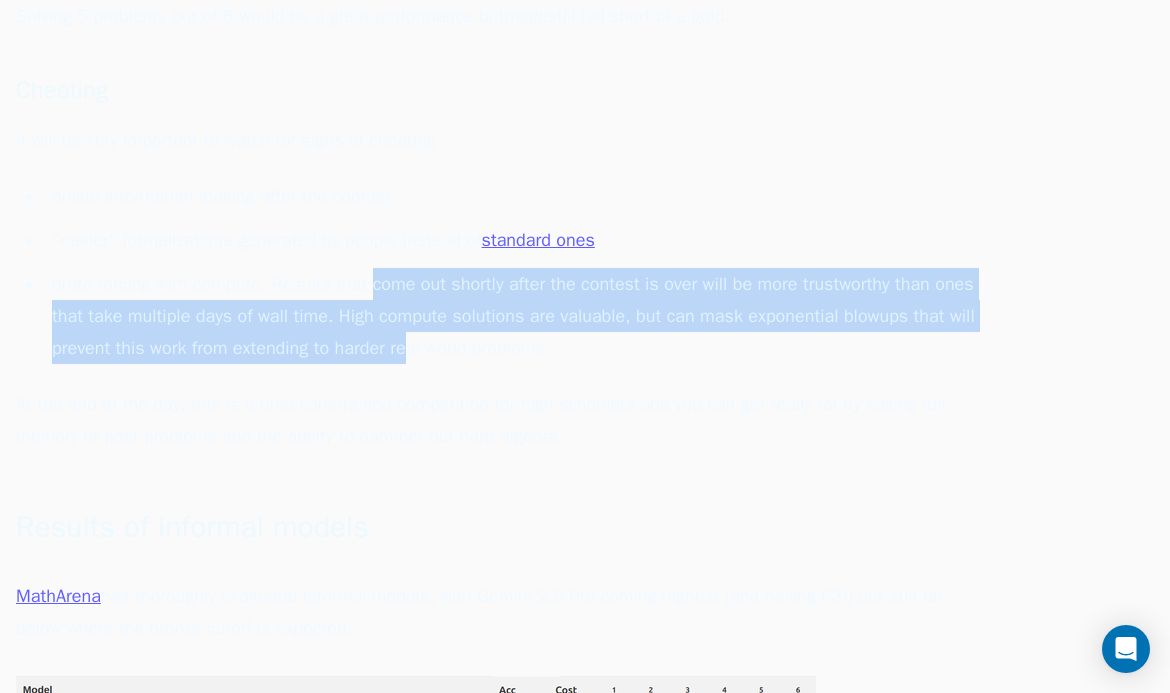 click on "brute forcing with compute.  Results that come out shortly after the contest is over will be more trustworthy than ones that take multiple days of wall time.  High compute solutions are valuable, but can mask exponential blowups that will prevent this work from extending to harder real-world problems." at bounding box center (510, 316) 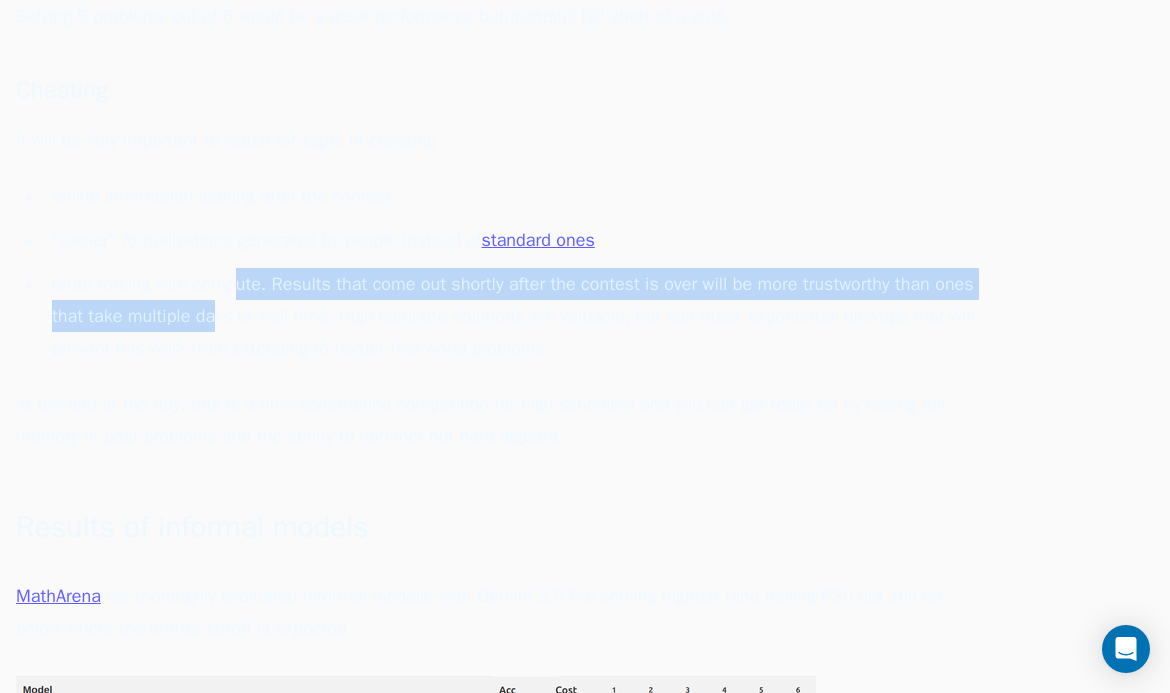 drag, startPoint x: 247, startPoint y: 292, endPoint x: 292, endPoint y: 334, distance: 61.554855 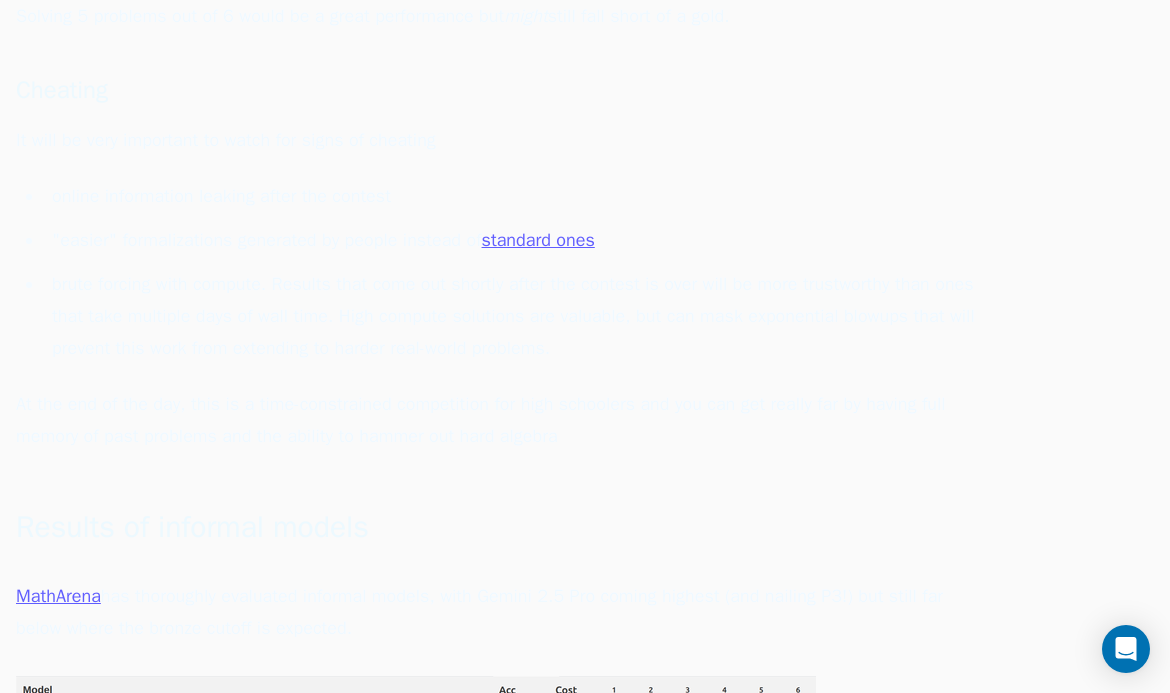 drag, startPoint x: 423, startPoint y: 354, endPoint x: 439, endPoint y: 364, distance: 18.867962 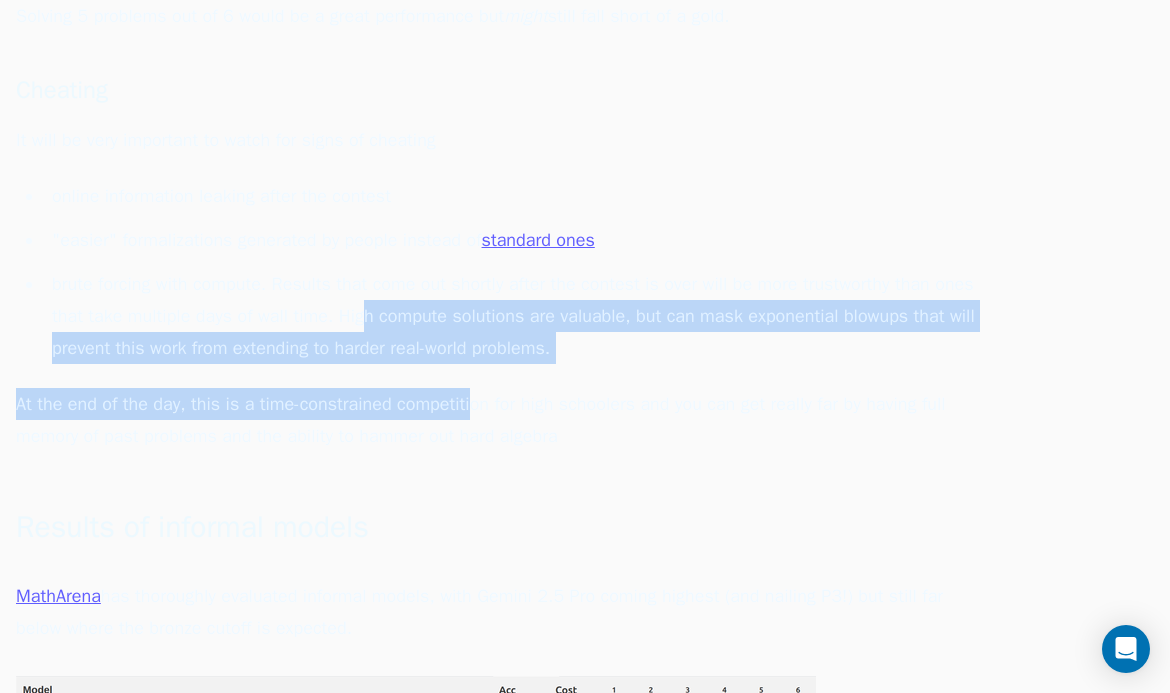 drag, startPoint x: 475, startPoint y: 375, endPoint x: 352, endPoint y: 290, distance: 149.51254 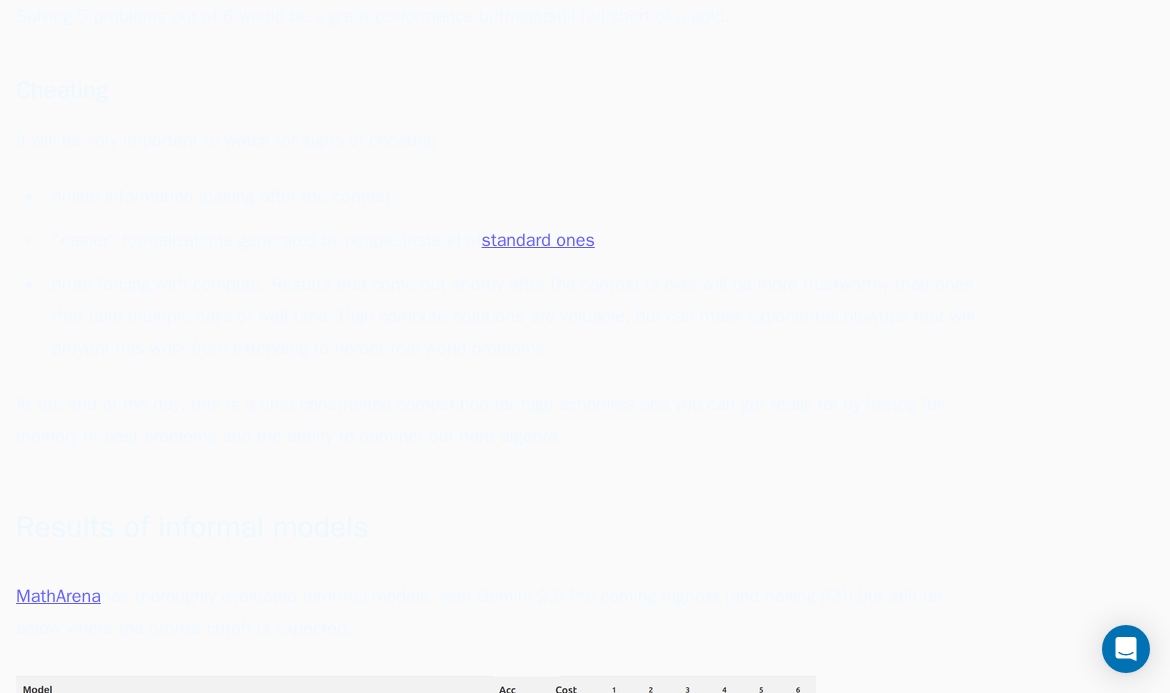 click on "brute forcing with compute.  Results that come out shortly after the contest is over will be more trustworthy than ones that take multiple days of wall time.  High compute solutions are valuable, but can mask exponential blowups that will prevent this work from extending to harder real-world problems." at bounding box center [510, 316] 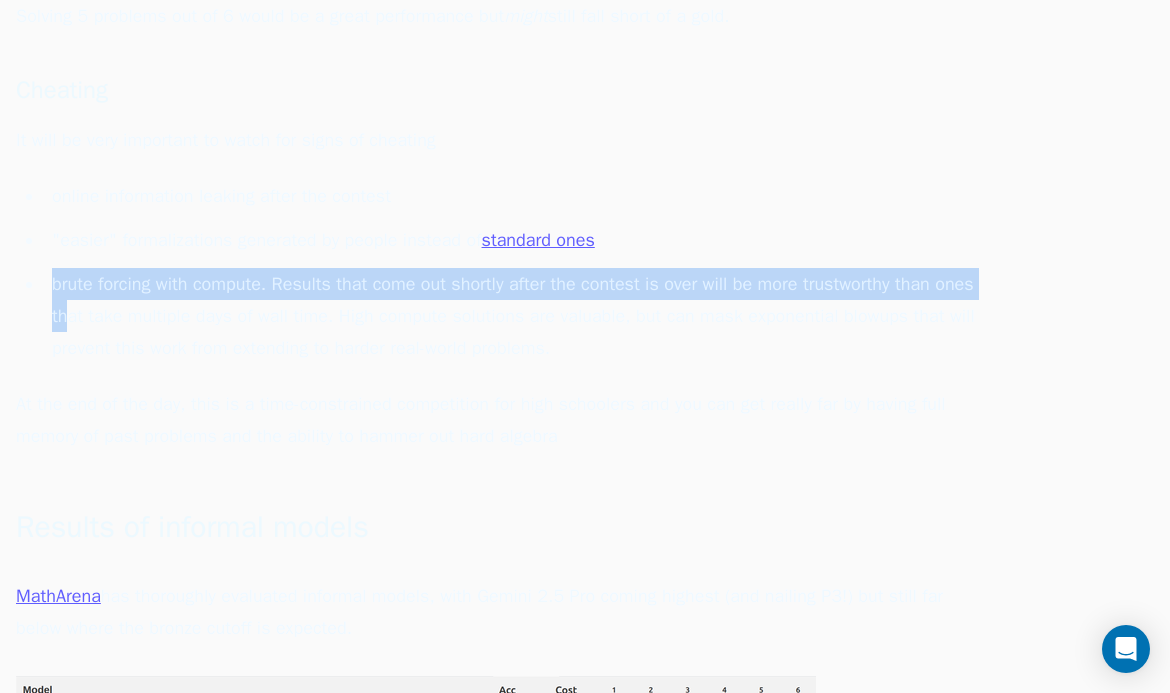 drag, startPoint x: 32, startPoint y: 287, endPoint x: 200, endPoint y: 326, distance: 172.46739 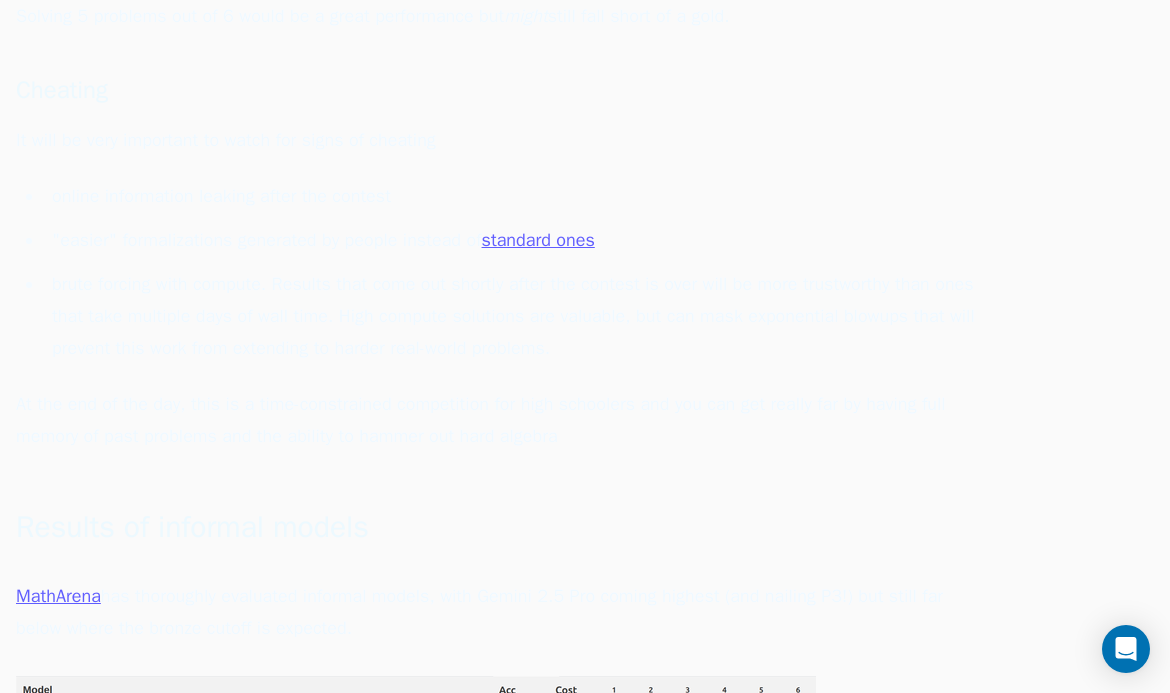click on "brute forcing with compute.  Results that come out shortly after the contest is over will be more trustworthy than ones that take multiple days of wall time.  High compute solutions are valuable, but can mask exponential blowups that will prevent this work from extending to harder real-world problems." at bounding box center [510, 316] 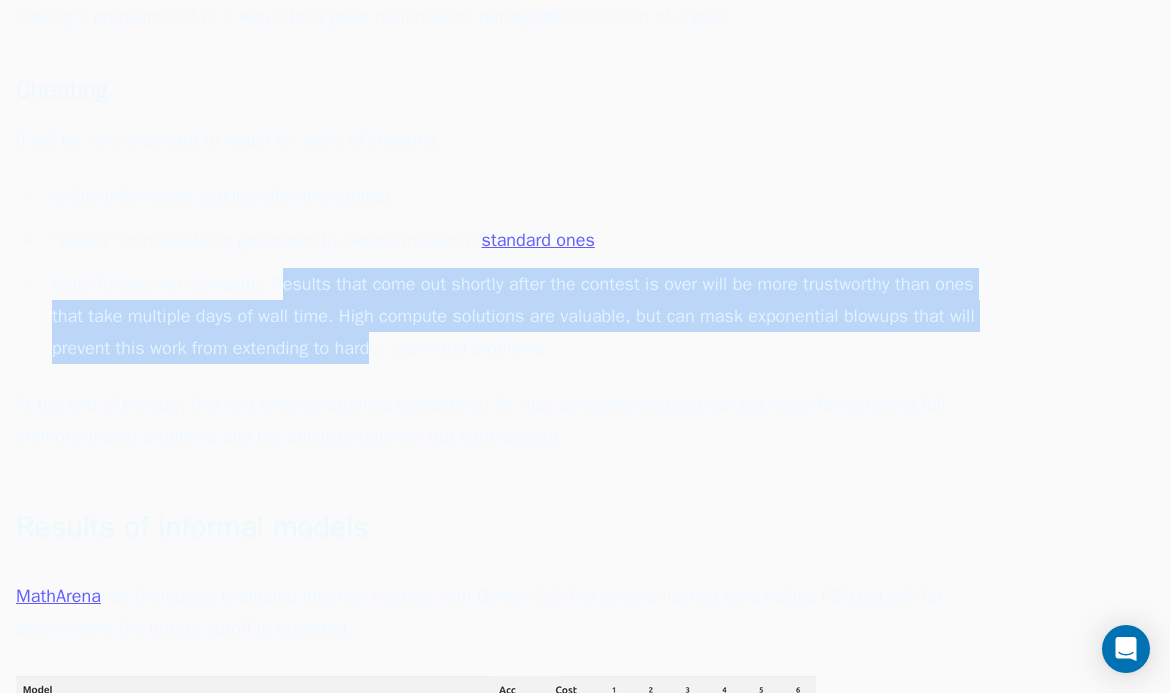 drag, startPoint x: 398, startPoint y: 312, endPoint x: 223, endPoint y: 256, distance: 183.74167 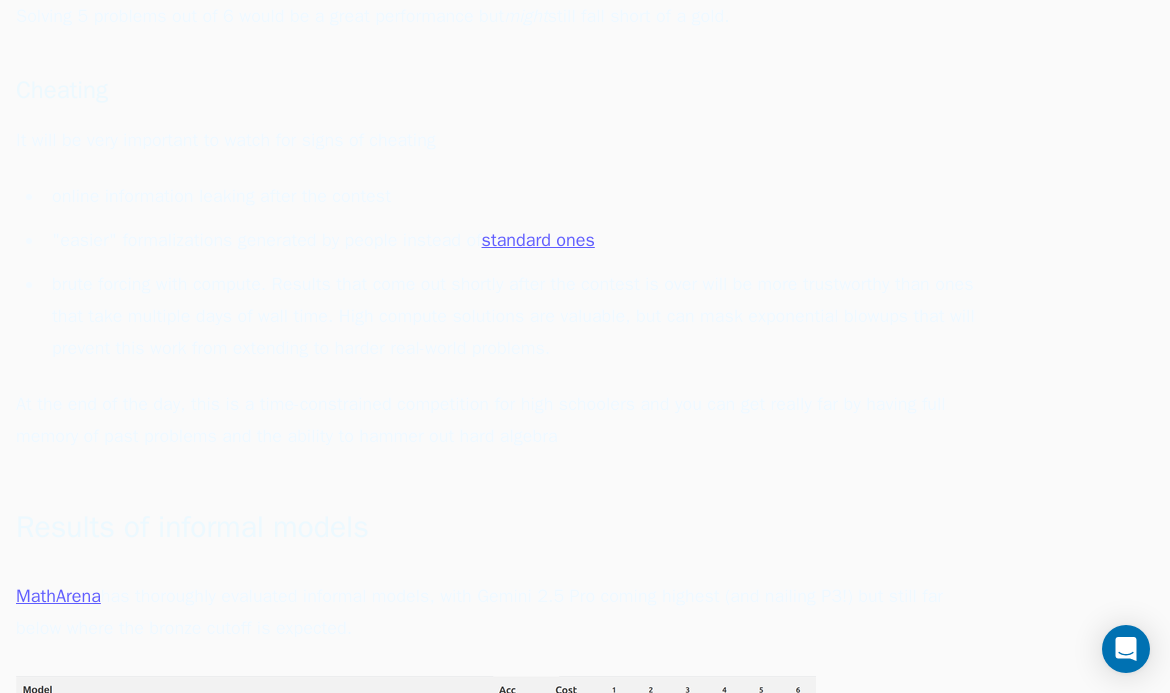 click on "online information leaking after the contest
"easier" formalizations generated by people instead of  standard ones
brute forcing with compute.  Results that come out shortly after the contest is over will be more trustworthy than ones that take multiple days of wall time.  High compute solutions are valuable, but can mask exponential blowups that will prevent this work from extending to harder real-world problems." at bounding box center (496, 272) 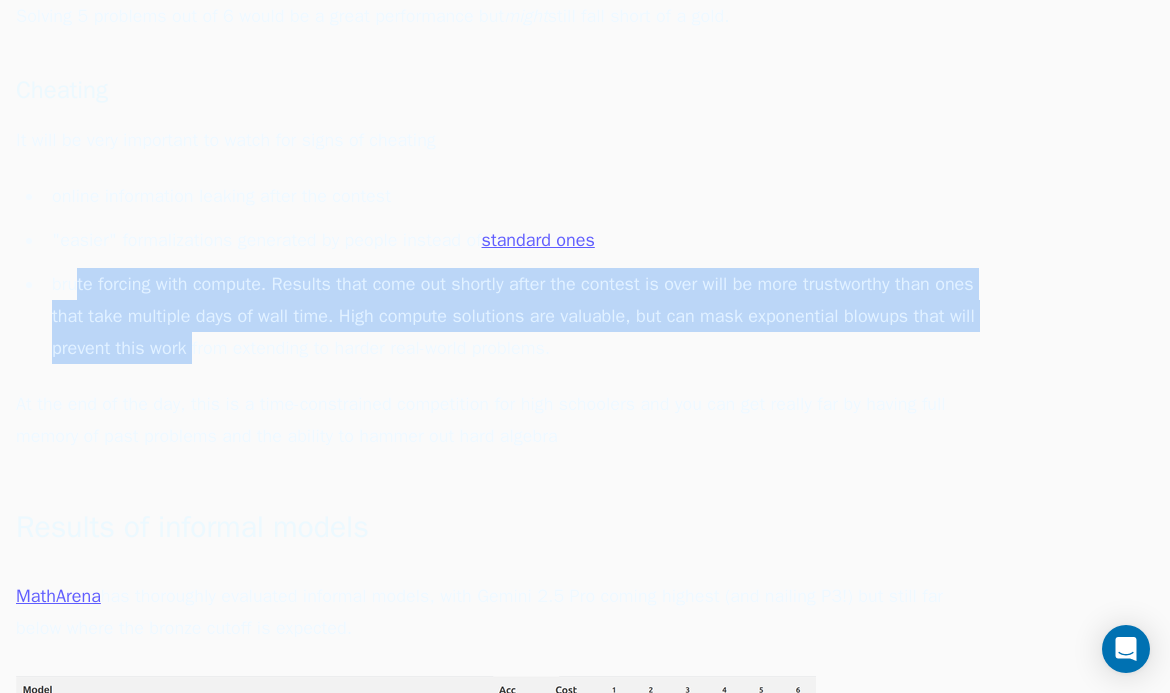 drag, startPoint x: 79, startPoint y: 273, endPoint x: 347, endPoint y: 347, distance: 278.02878 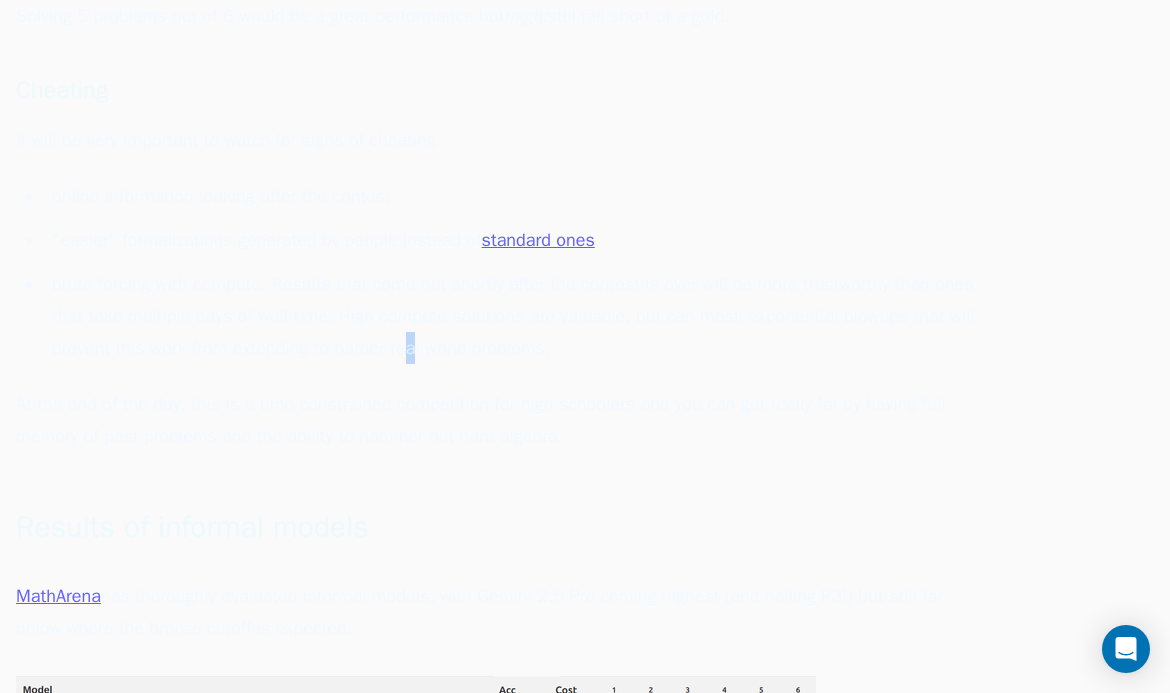 click on "brute forcing with compute.  Results that come out shortly after the contest is over will be more trustworthy than ones that take multiple days of wall time.  High compute solutions are valuable, but can mask exponential blowups that will prevent this work from extending to harder real-world problems." at bounding box center (510, 316) 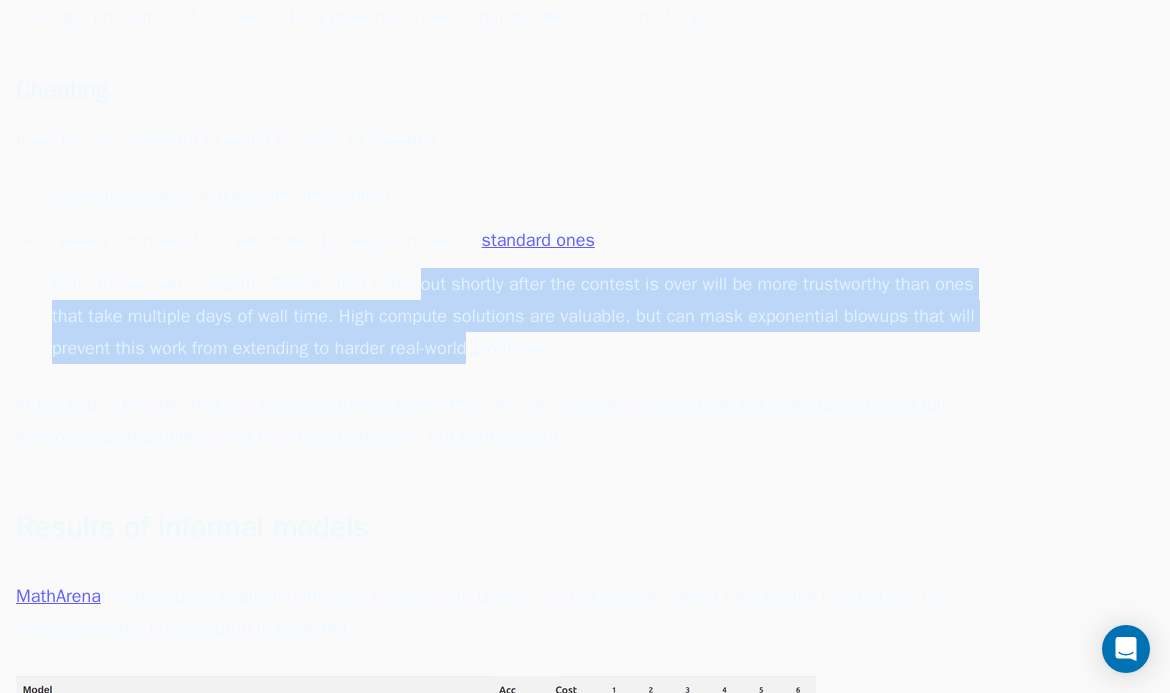 drag, startPoint x: 545, startPoint y: 356, endPoint x: 366, endPoint y: 273, distance: 197.30687 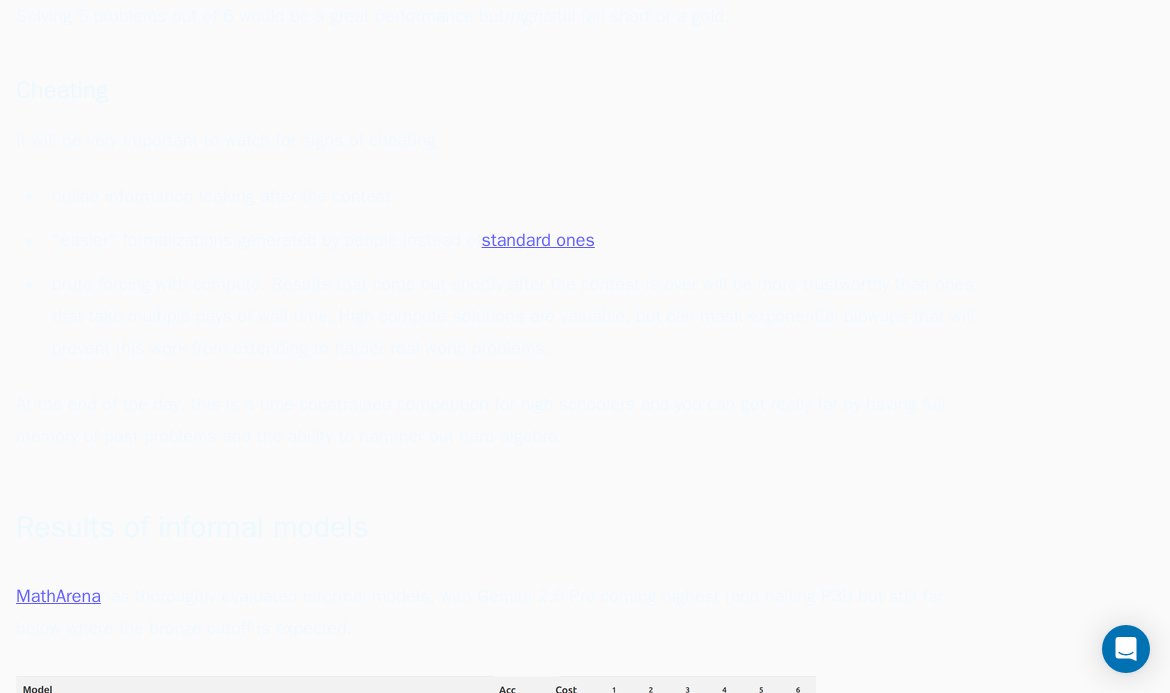 click on "brute forcing with compute.  Results that come out shortly after the contest is over will be more trustworthy than ones that take multiple days of wall time.  High compute solutions are valuable, but can mask exponential blowups that will prevent this work from extending to harder real-world problems." at bounding box center [510, 316] 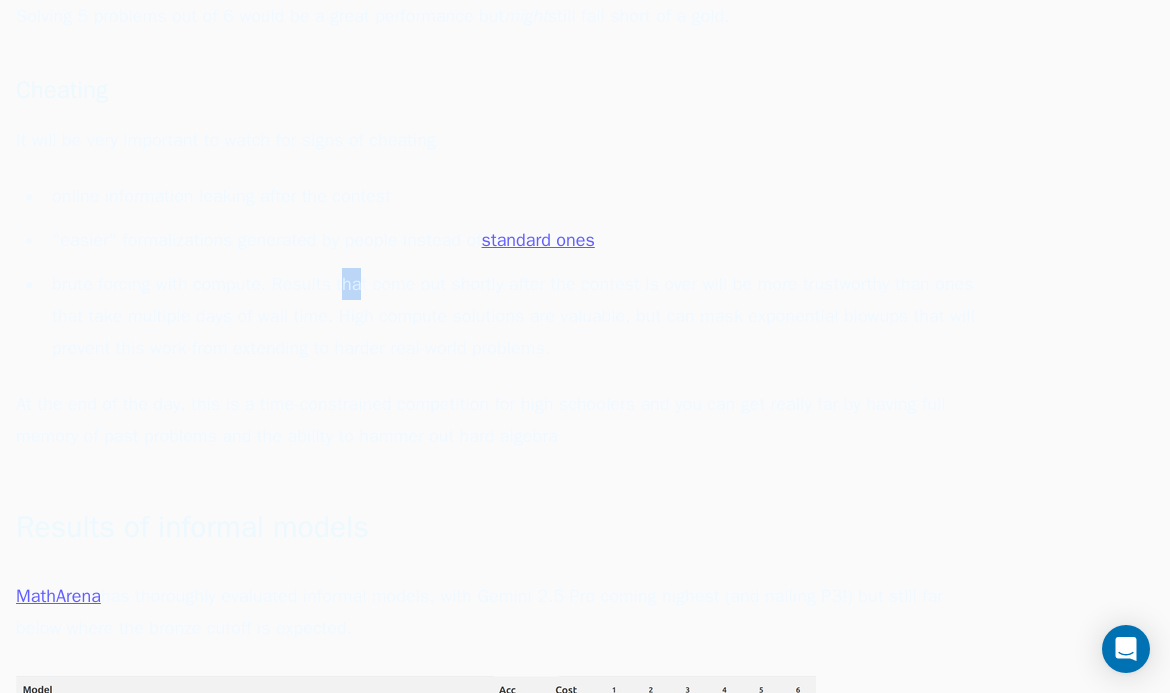 drag, startPoint x: 345, startPoint y: 269, endPoint x: 419, endPoint y: 323, distance: 91.60786 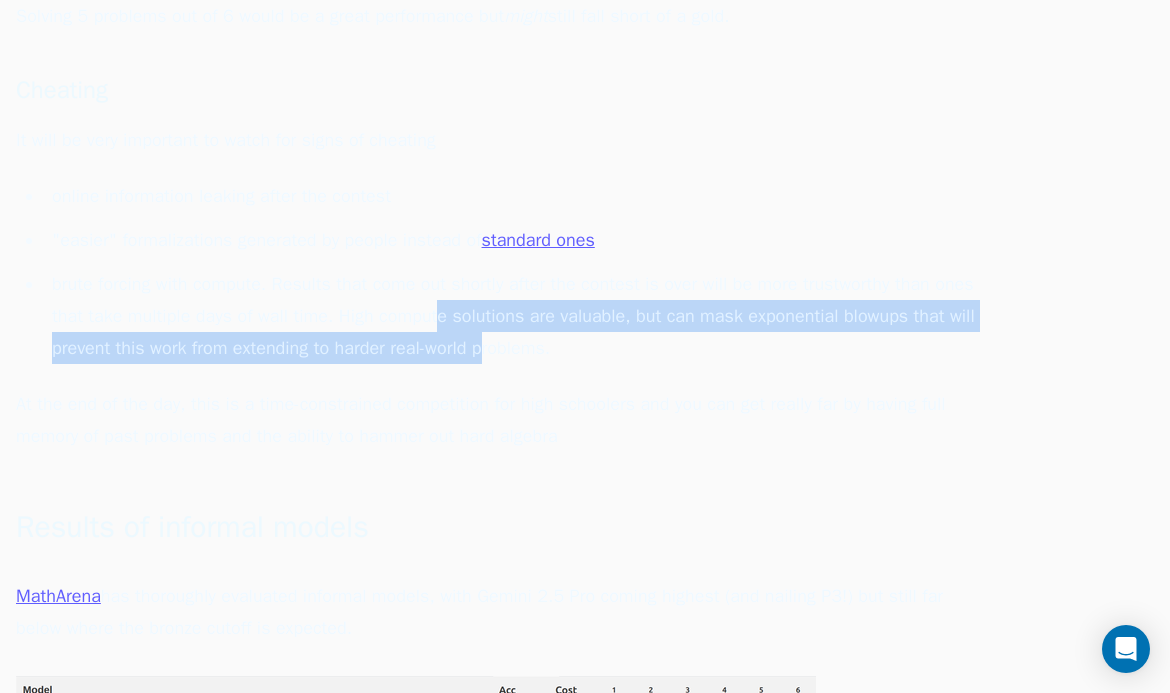 drag, startPoint x: 568, startPoint y: 355, endPoint x: 439, endPoint y: 297, distance: 141.43903 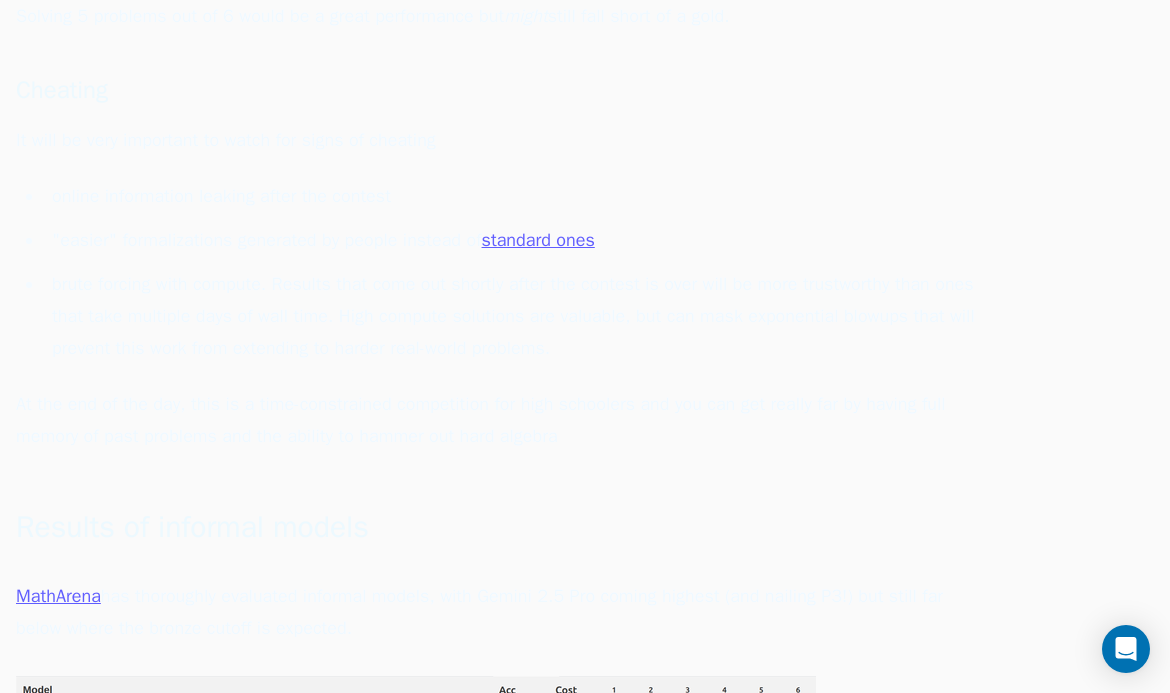 click on "brute forcing with compute.  Results that come out shortly after the contest is over will be more trustworthy than ones that take multiple days of wall time.  High compute solutions are valuable, but can mask exponential blowups that will prevent this work from extending to harder real-world problems." at bounding box center (510, 316) 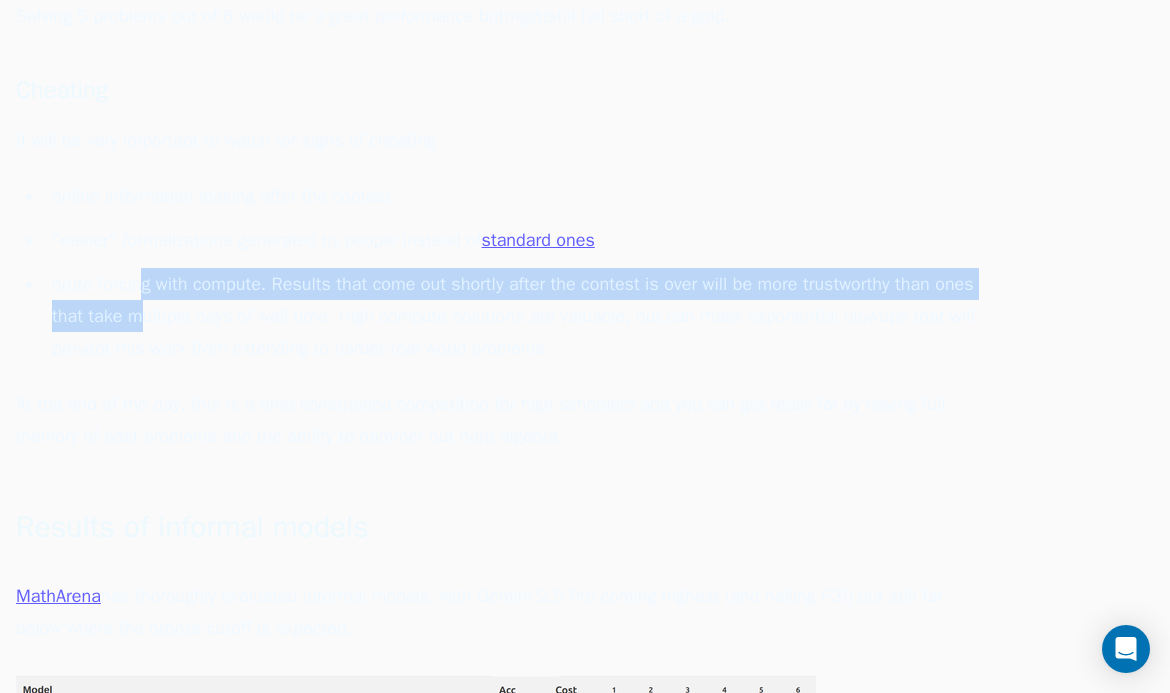 drag, startPoint x: 141, startPoint y: 278, endPoint x: 211, endPoint y: 335, distance: 90.27181 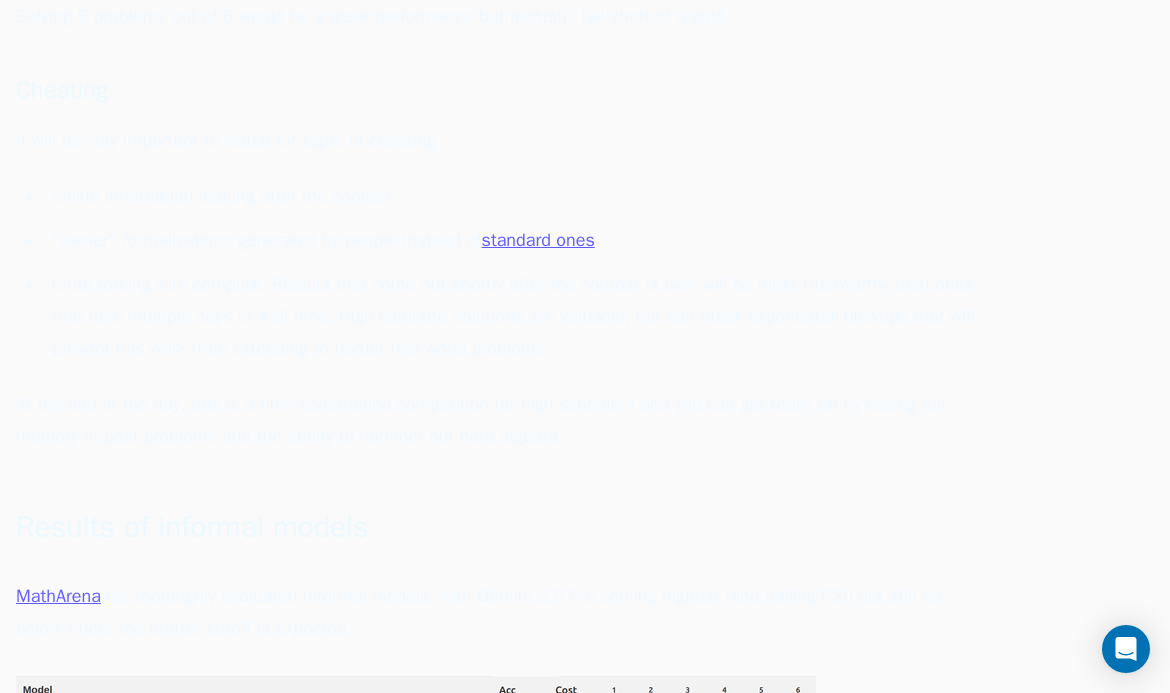 click on "brute forcing with compute.  Results that come out shortly after the contest is over will be more trustworthy than ones that take multiple days of wall time.  High compute solutions are valuable, but can mask exponential blowups that will prevent this work from extending to harder real-world problems." at bounding box center (510, 316) 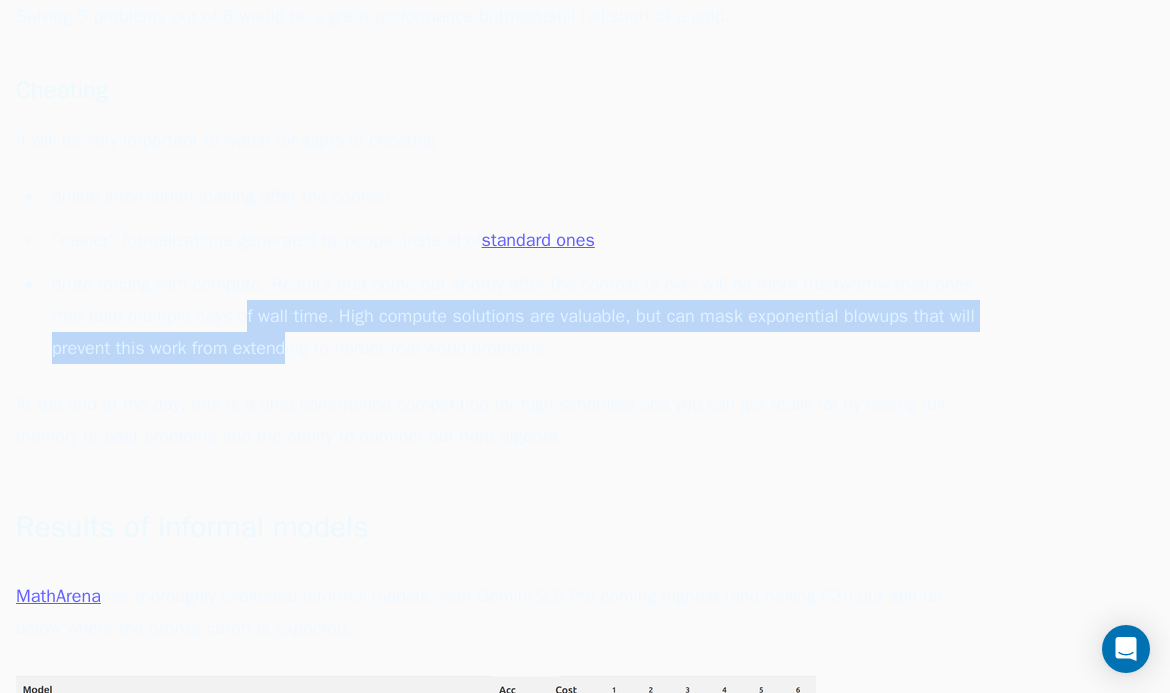 drag, startPoint x: 353, startPoint y: 351, endPoint x: 253, endPoint y: 301, distance: 111.8034 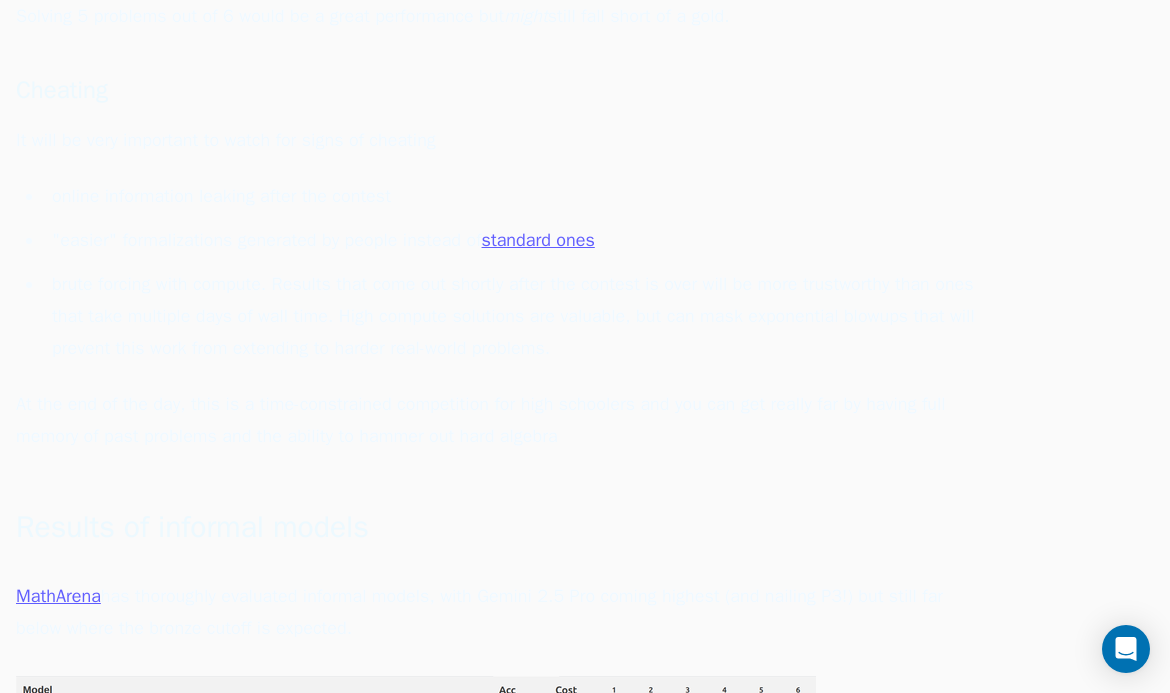 click on "brute forcing with compute.  Results that come out shortly after the contest is over will be more trustworthy than ones that take multiple days of wall time.  High compute solutions are valuable, but can mask exponential blowups that will prevent this work from extending to harder real-world problems." at bounding box center (510, 316) 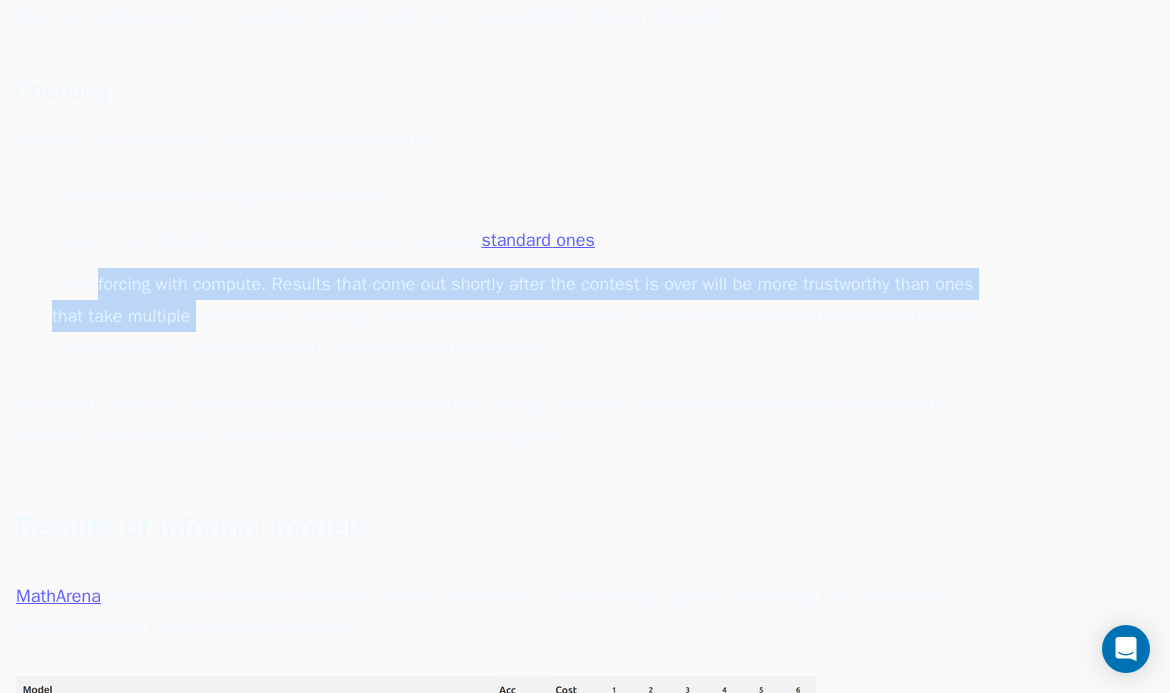 drag, startPoint x: 145, startPoint y: 291, endPoint x: 274, endPoint y: 321, distance: 132.44244 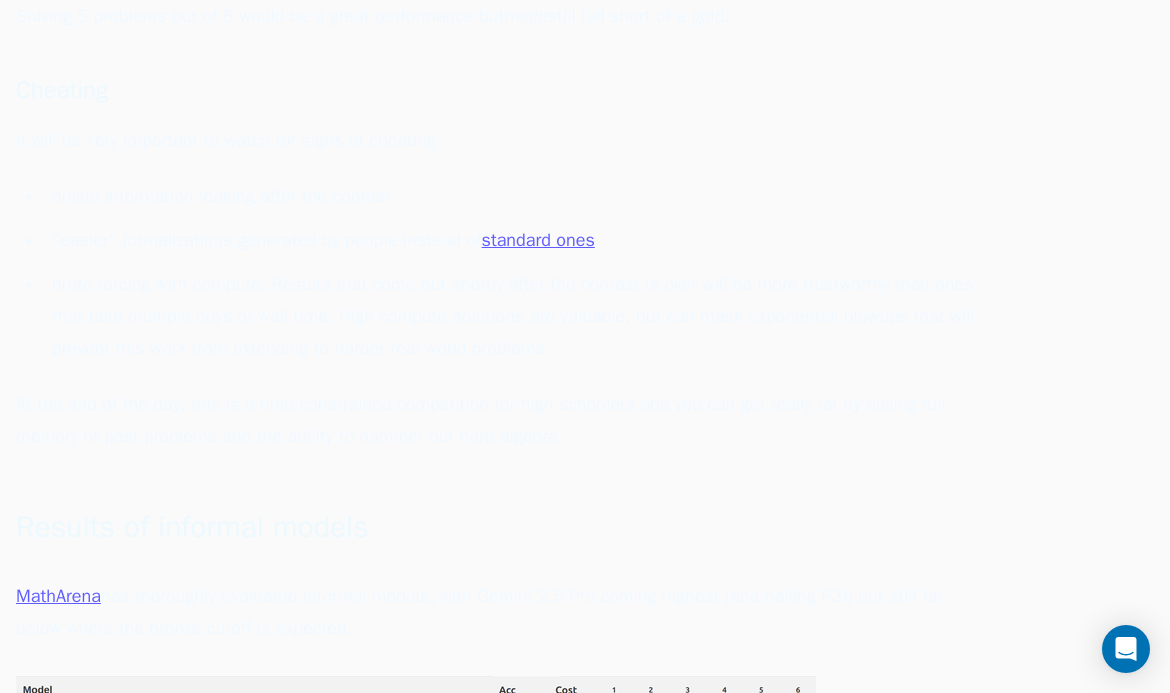 click on "brute forcing with compute.  Results that come out shortly after the contest is over will be more trustworthy than ones that take multiple days of wall time.  High compute solutions are valuable, but can mask exponential blowups that will prevent this work from extending to harder real-world problems." at bounding box center [510, 316] 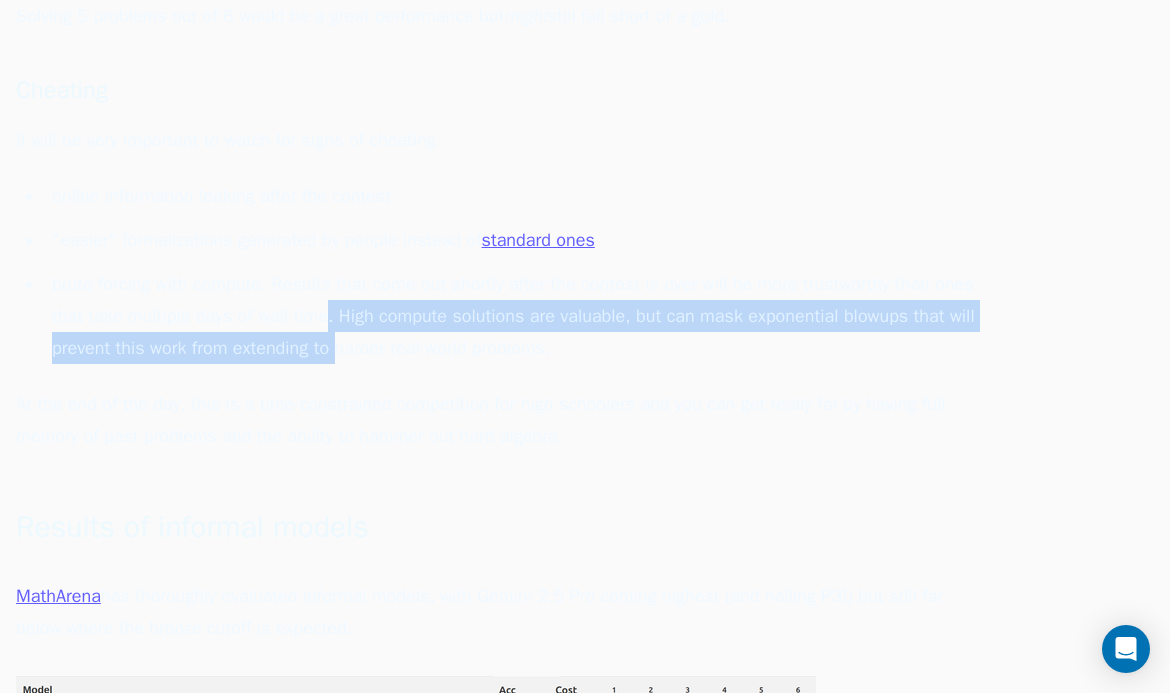 drag, startPoint x: 409, startPoint y: 359, endPoint x: 304, endPoint y: 295, distance: 122.967476 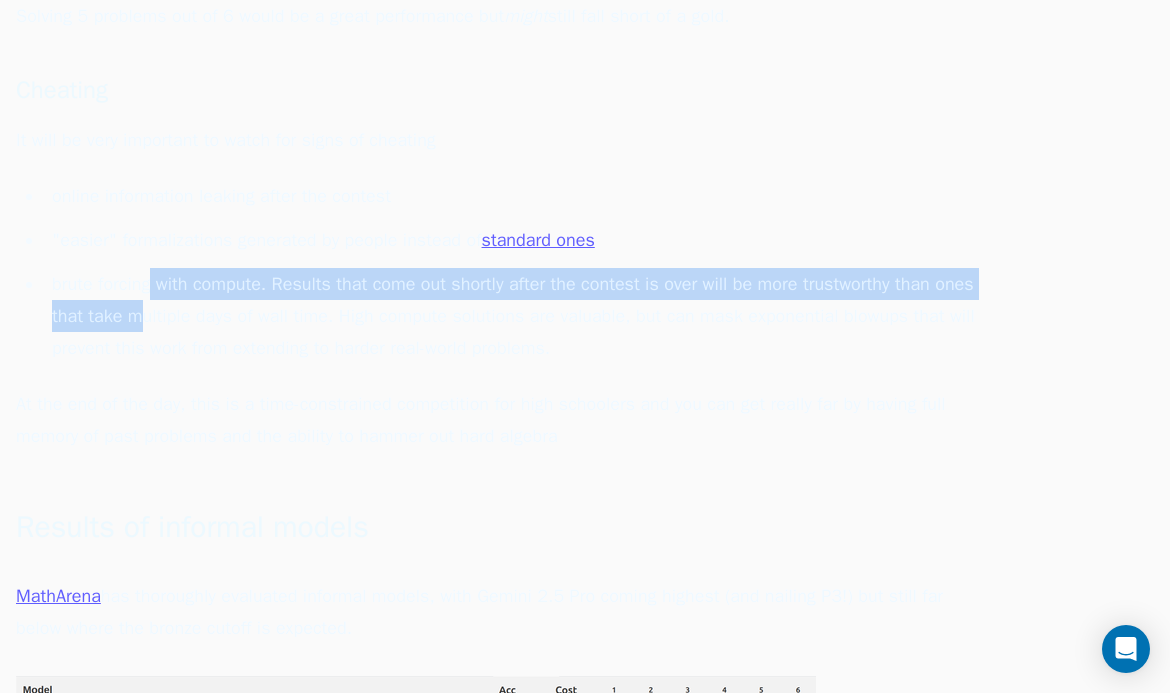 drag, startPoint x: 154, startPoint y: 275, endPoint x: 194, endPoint y: 324, distance: 63.25346 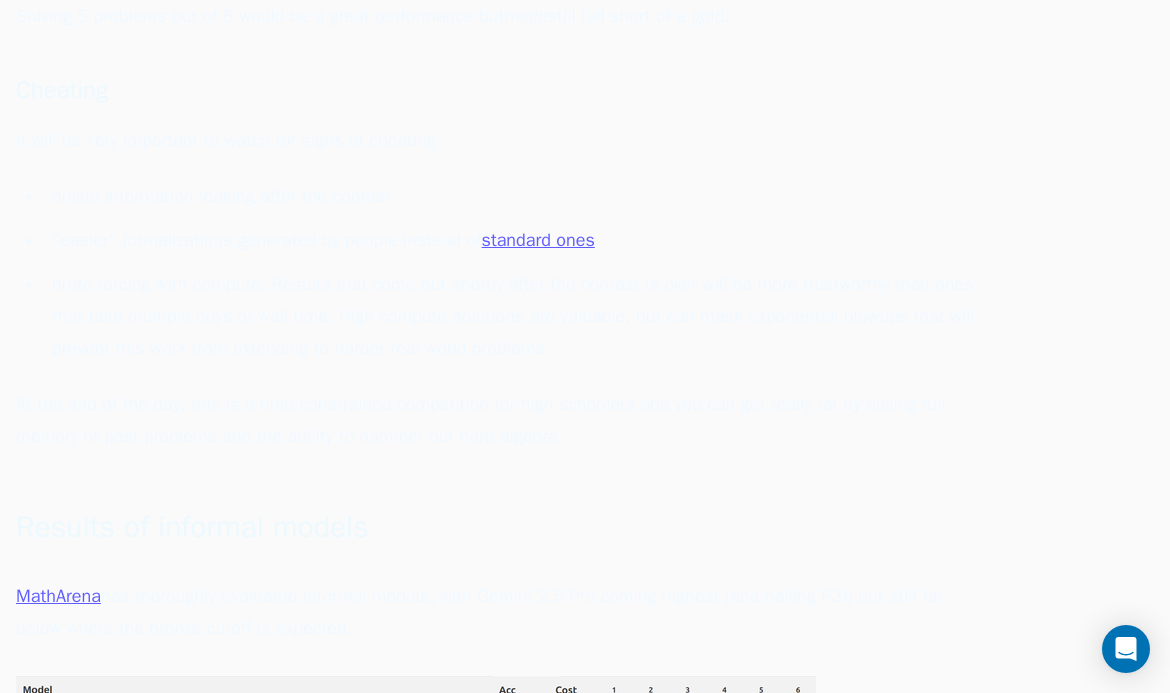 click on "brute forcing with compute.  Results that come out shortly after the contest is over will be more trustworthy than ones that take multiple days of wall time.  High compute solutions are valuable, but can mask exponential blowups that will prevent this work from extending to harder real-world problems." at bounding box center (510, 316) 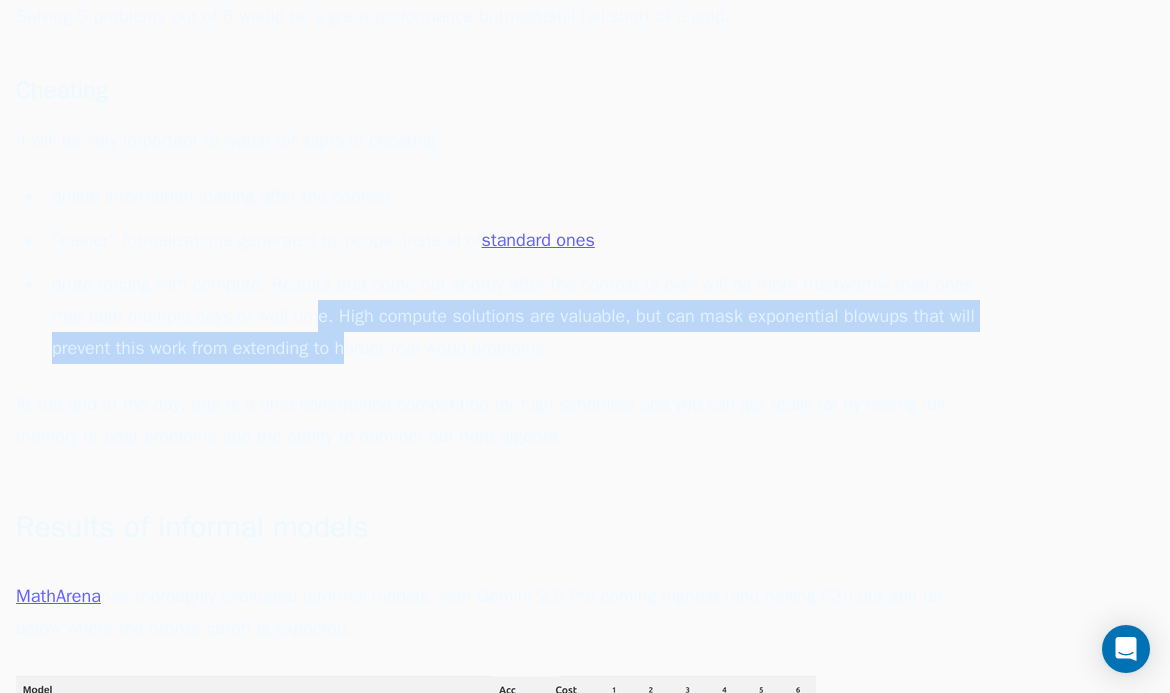 drag, startPoint x: 422, startPoint y: 346, endPoint x: 335, endPoint y: 292, distance: 102.396286 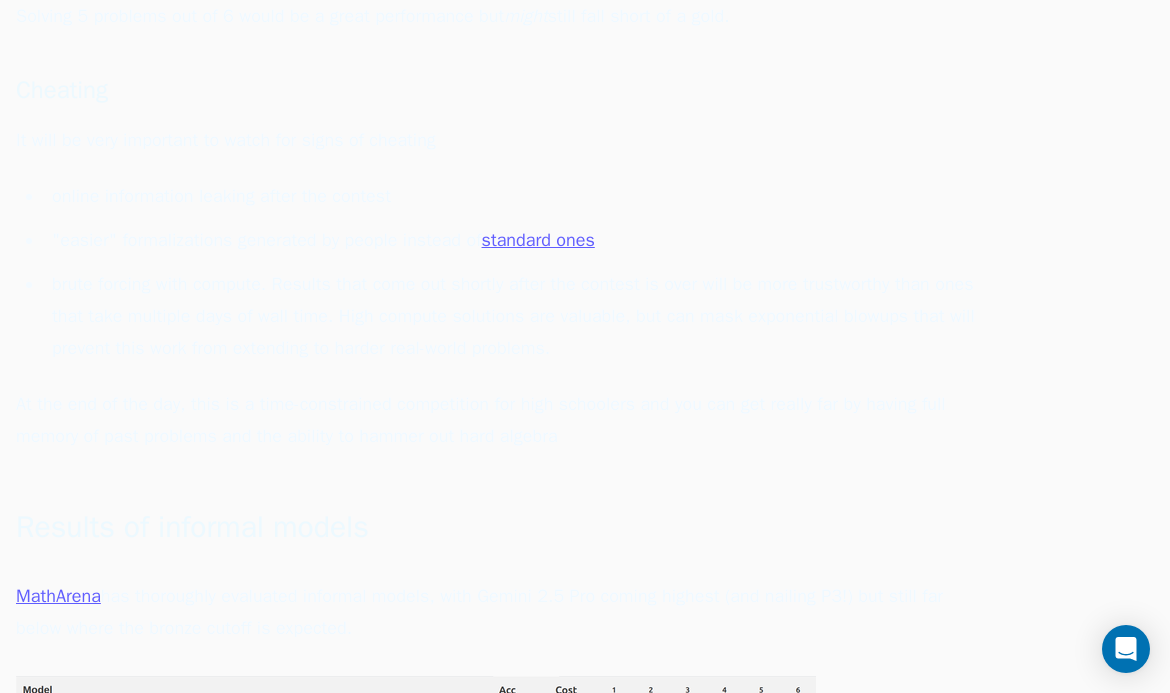 click on "brute forcing with compute.  Results that come out shortly after the contest is over will be more trustworthy than ones that take multiple days of wall time.  High compute solutions are valuable, but can mask exponential blowups that will prevent this work from extending to harder real-world problems." at bounding box center [510, 316] 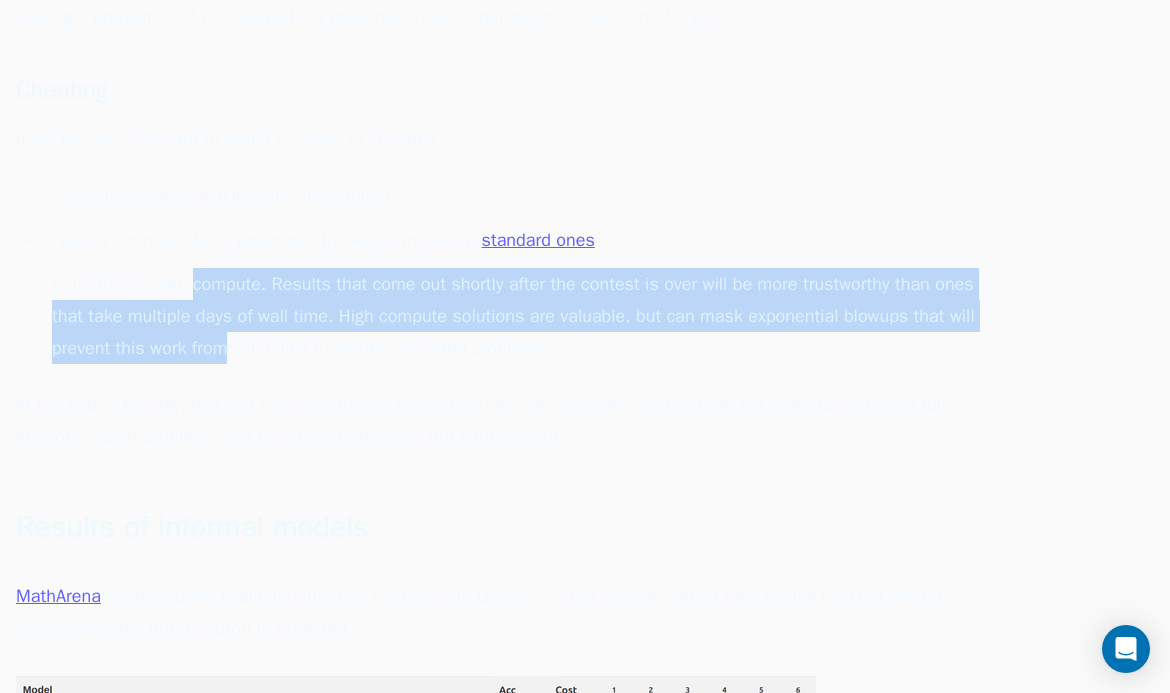 drag, startPoint x: 201, startPoint y: 275, endPoint x: 330, endPoint y: 354, distance: 151.26797 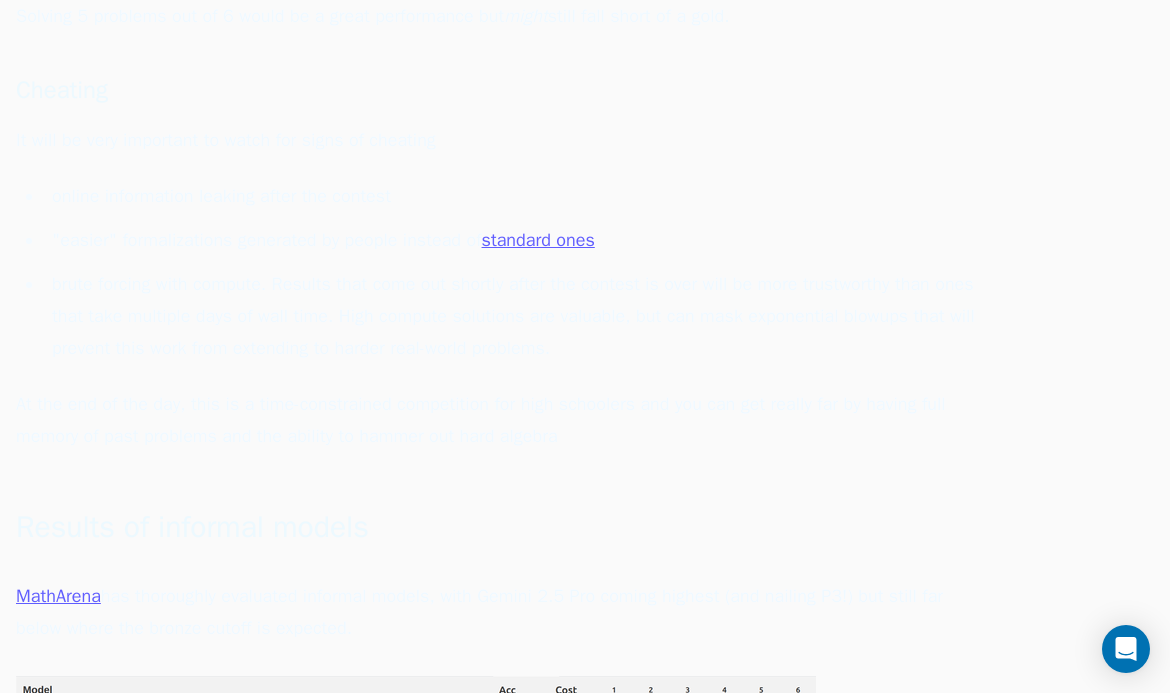 click on "brute forcing with compute.  Results that come out shortly after the contest is over will be more trustworthy than ones that take multiple days of wall time.  High compute solutions are valuable, but can mask exponential blowups that will prevent this work from extending to harder real-world problems." at bounding box center [510, 316] 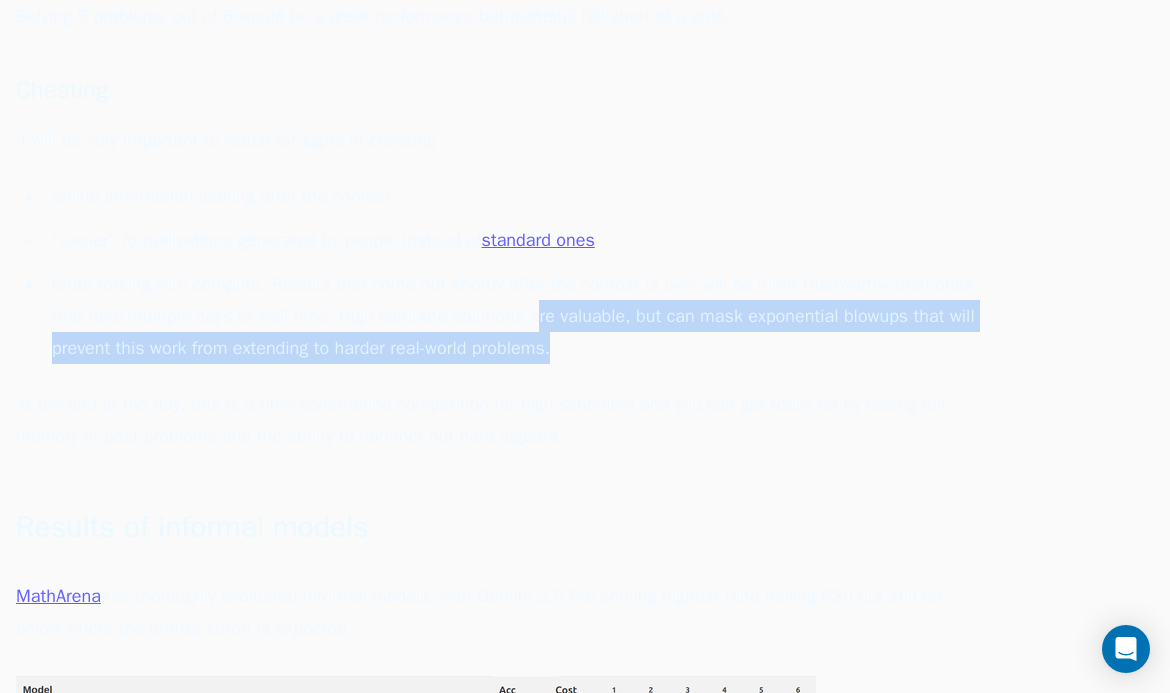 drag, startPoint x: 694, startPoint y: 351, endPoint x: 467, endPoint y: 282, distance: 237.25514 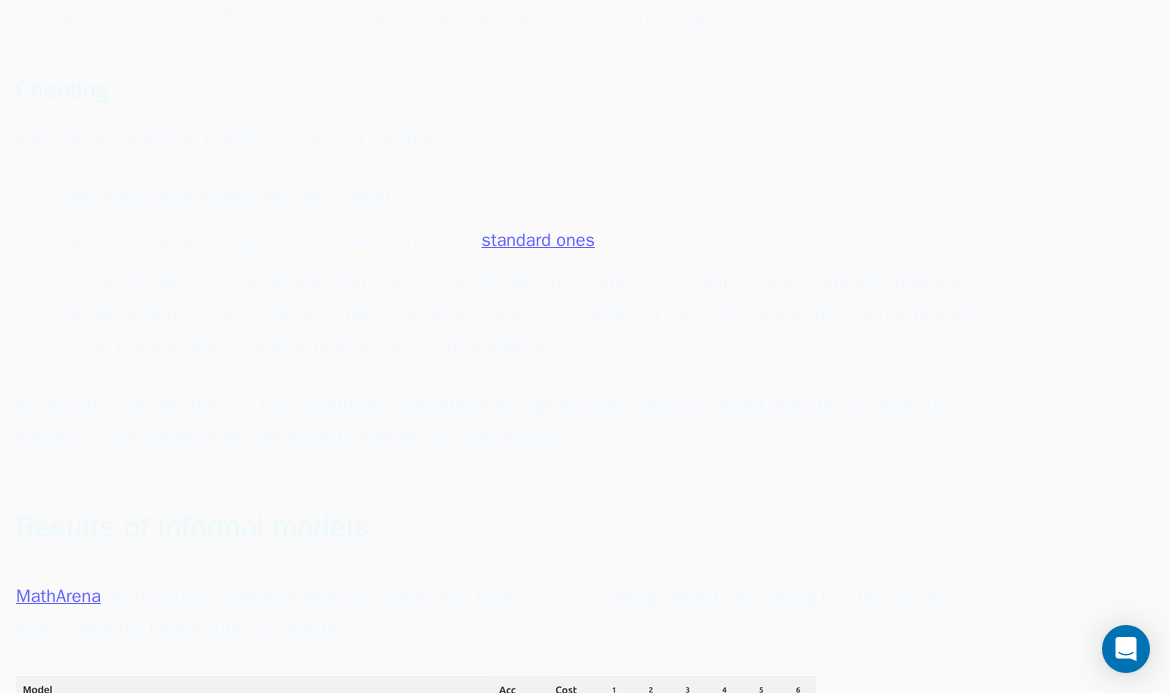click on "brute forcing with compute.  Results that come out shortly after the contest is over will be more trustworthy than ones that take multiple days of wall time.  High compute solutions are valuable, but can mask exponential blowups that will prevent this work from extending to harder real-world problems." at bounding box center (510, 316) 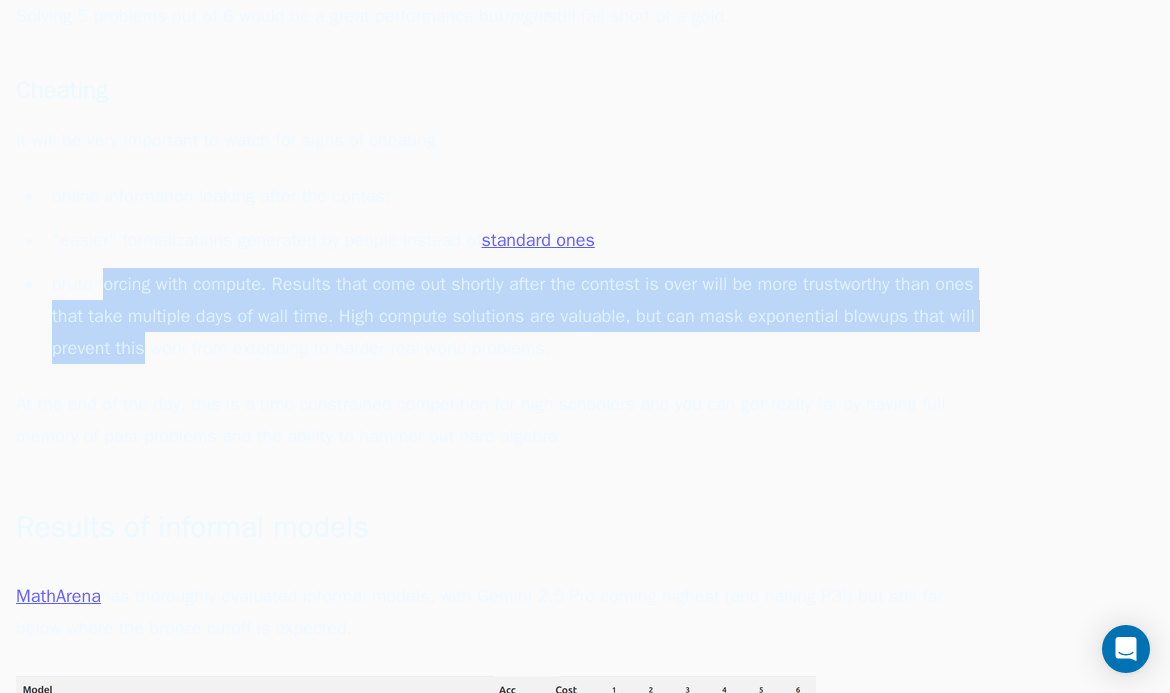 drag, startPoint x: 121, startPoint y: 308, endPoint x: 238, endPoint y: 362, distance: 128.86038 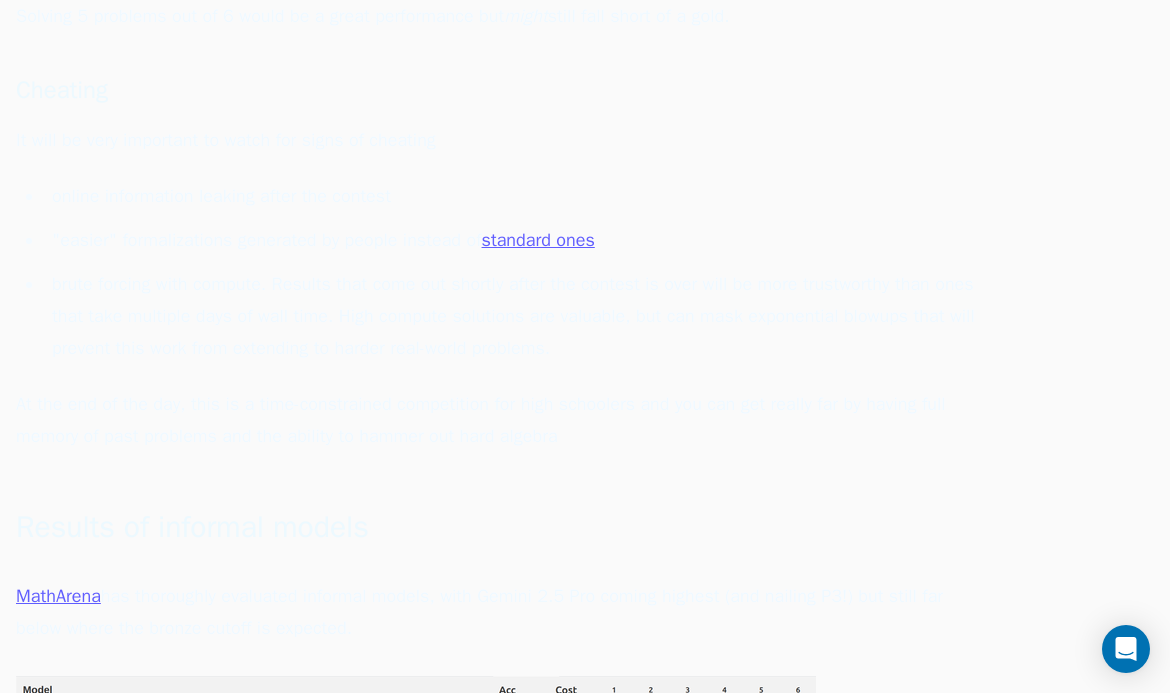 click on "brute forcing with compute.  Results that come out shortly after the contest is over will be more trustworthy than ones that take multiple days of wall time.  High compute solutions are valuable, but can mask exponential blowups that will prevent this work from extending to harder real-world problems." at bounding box center [510, 316] 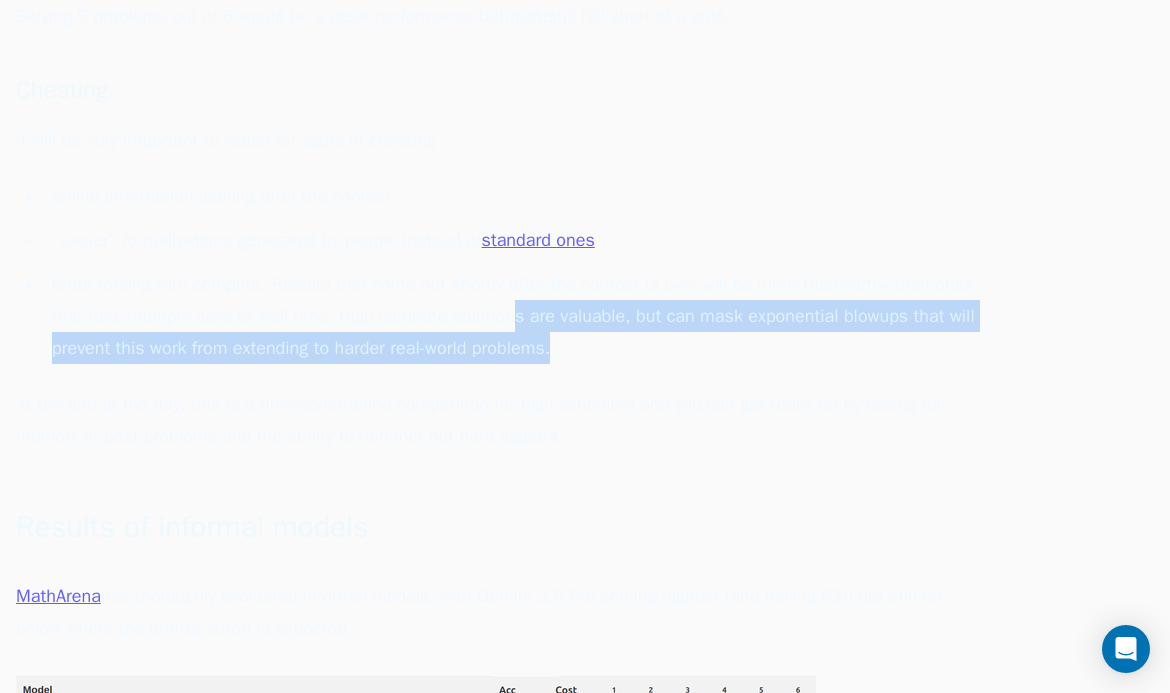 drag, startPoint x: 610, startPoint y: 335, endPoint x: 480, endPoint y: 295, distance: 136.01471 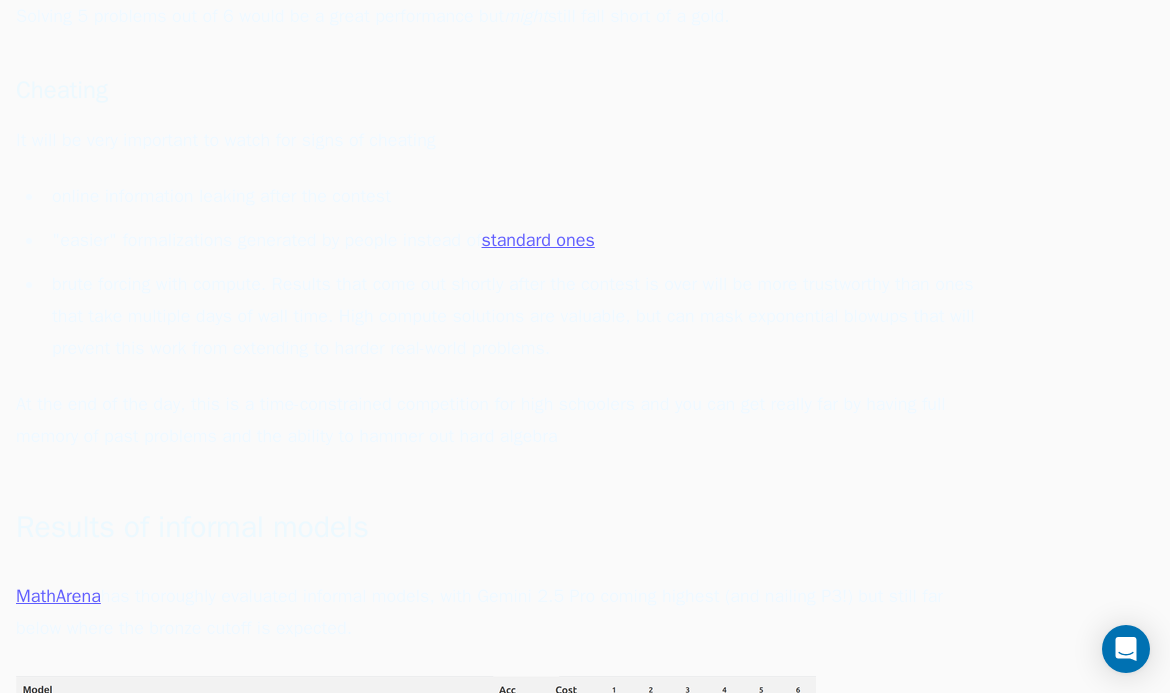 click on "brute forcing with compute.  Results that come out shortly after the contest is over will be more trustworthy than ones that take multiple days of wall time.  High compute solutions are valuable, but can mask exponential blowups that will prevent this work from extending to harder real-world problems." at bounding box center [510, 316] 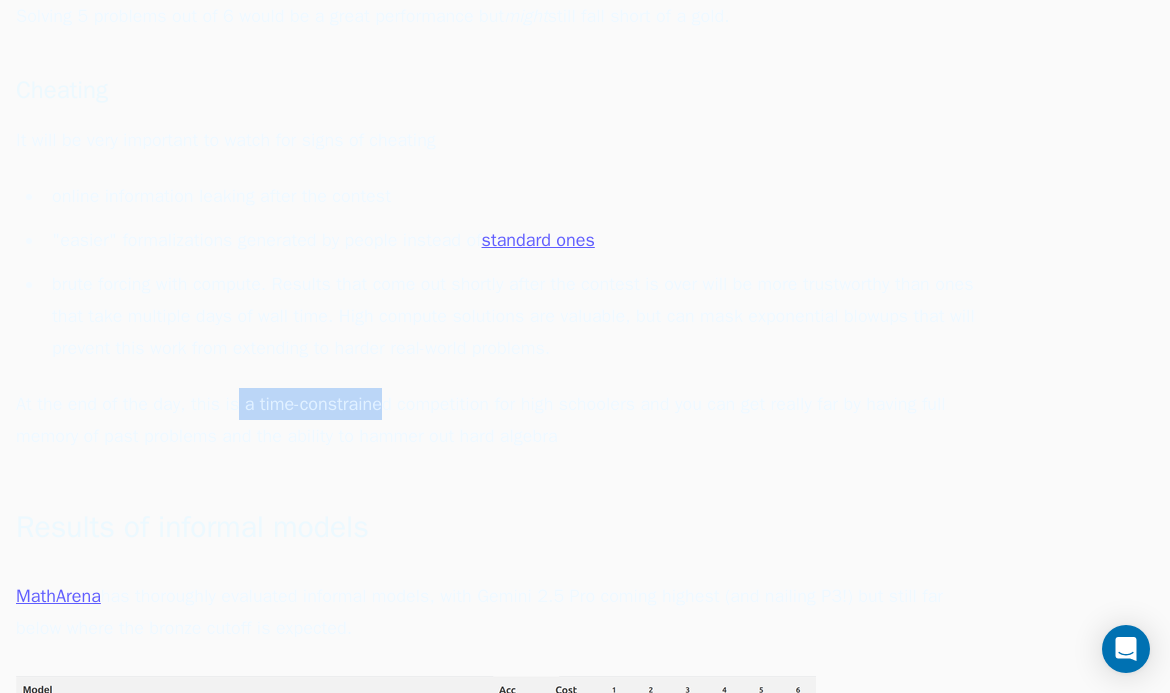 drag, startPoint x: 258, startPoint y: 385, endPoint x: 421, endPoint y: 415, distance: 165.73775 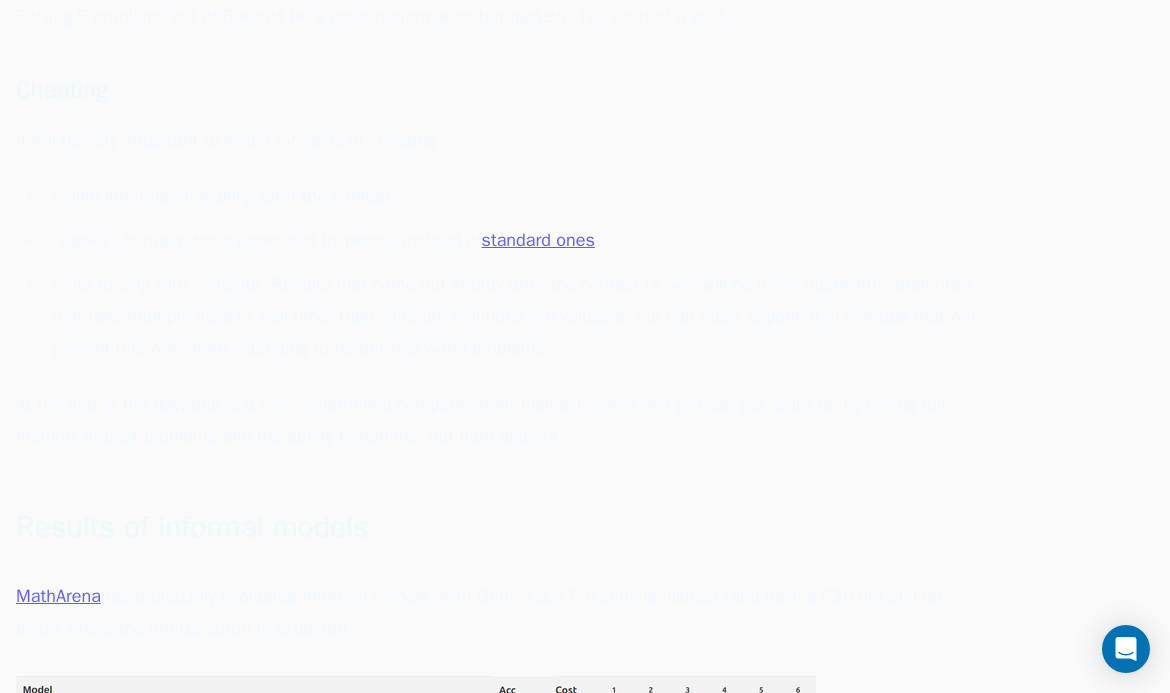 drag, startPoint x: 575, startPoint y: 425, endPoint x: 563, endPoint y: 418, distance: 13.892444 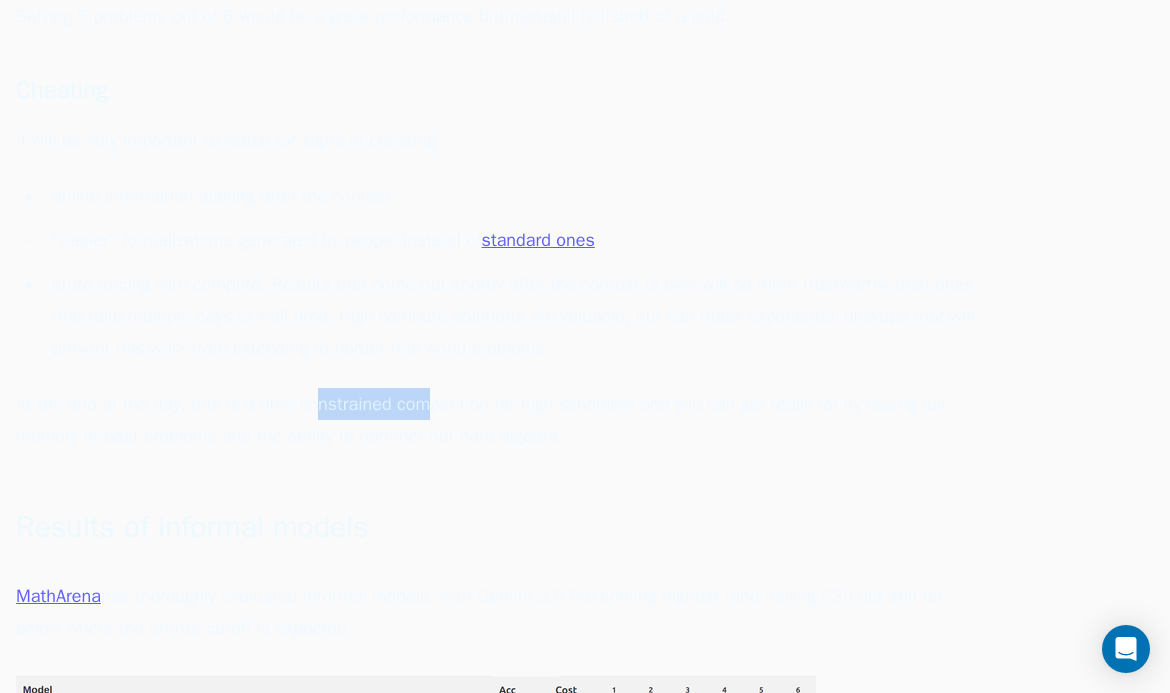 drag, startPoint x: 344, startPoint y: 370, endPoint x: 453, endPoint y: 409, distance: 115.767006 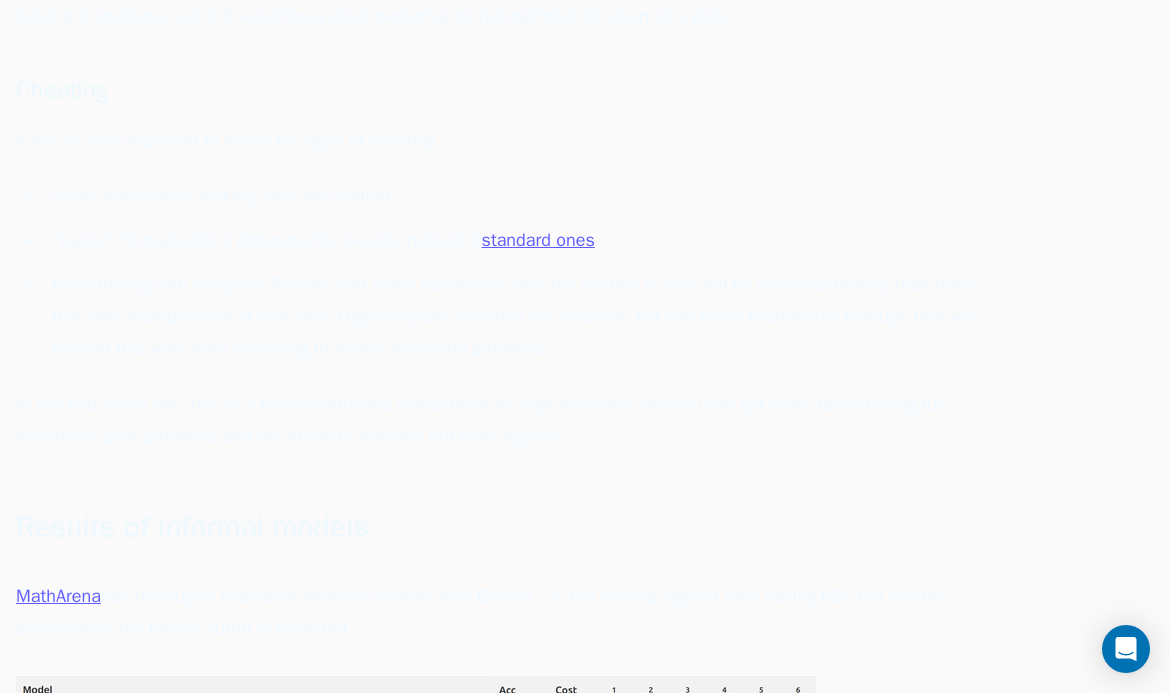 click on "At the end of the day, this is a time-constrained competition for high schoolers and you can get really far by having full memory of past problems and the ability to hammer out hard algebra" at bounding box center [496, 420] 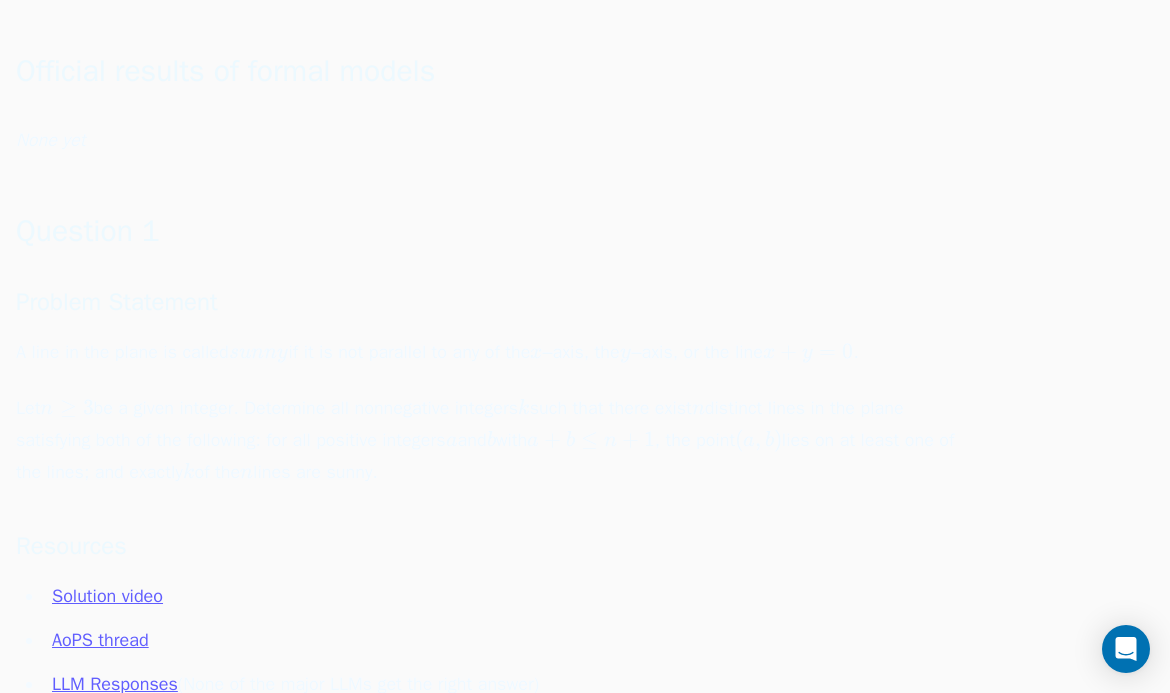 scroll, scrollTop: 1800, scrollLeft: 0, axis: vertical 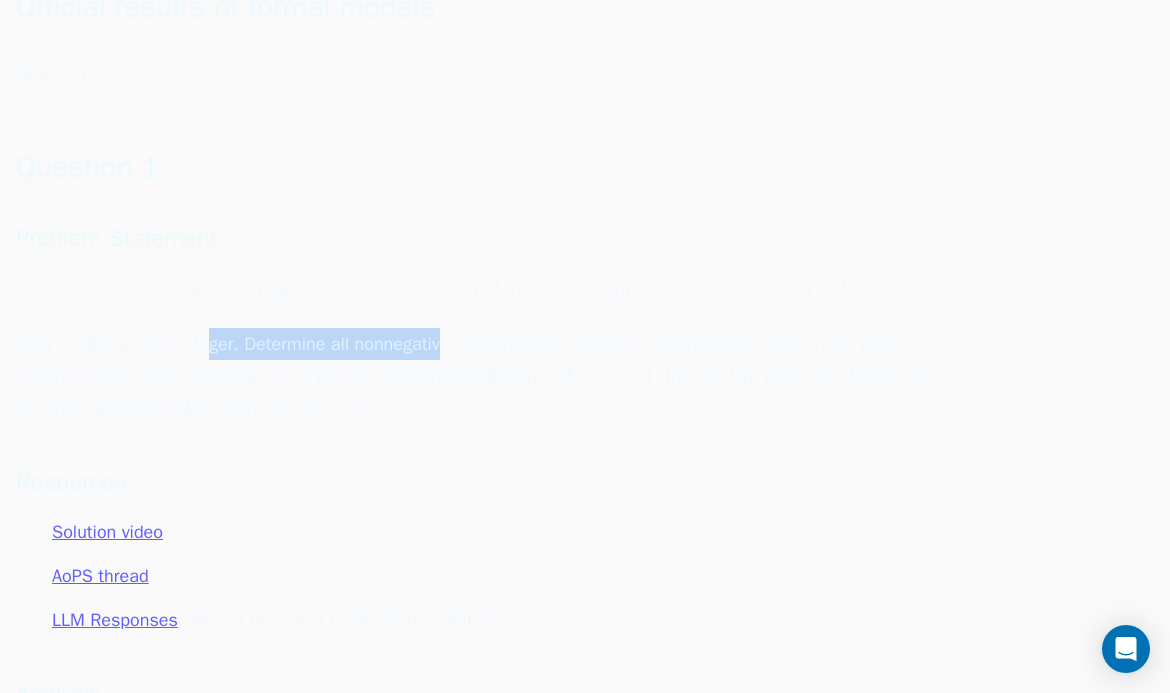 drag, startPoint x: 272, startPoint y: 332, endPoint x: 581, endPoint y: 390, distance: 314.39624 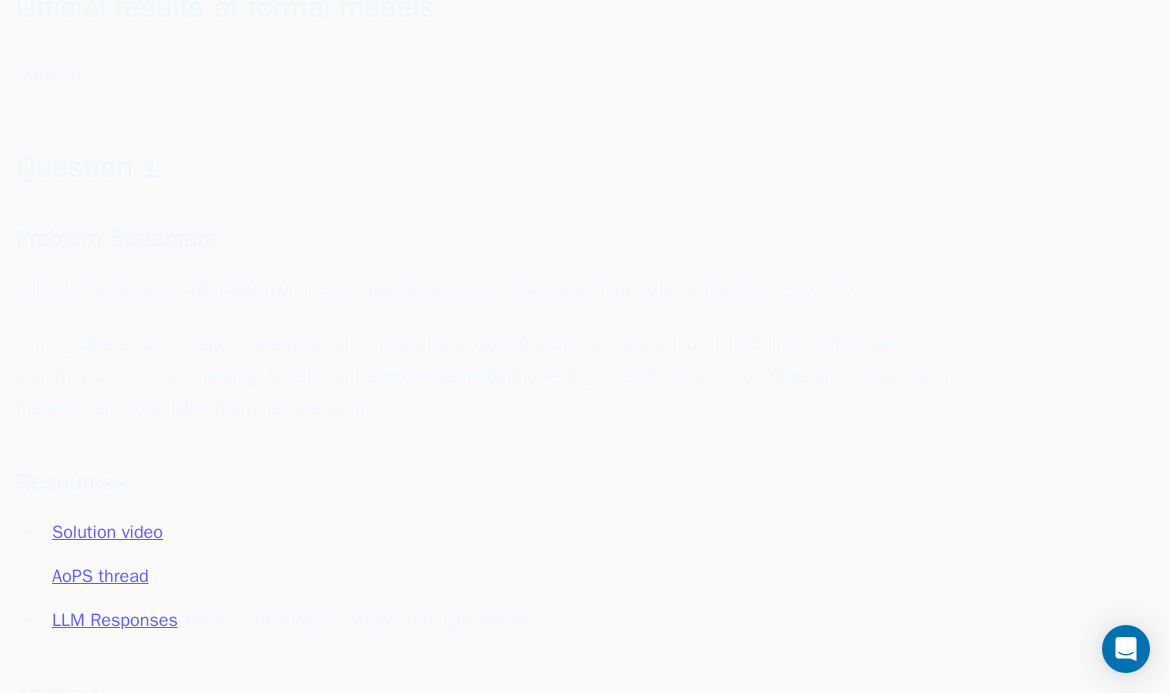 click on "Question 1
Problem Statement
A line in the plane is called  s u n n y sunny s u nn y  if it is not parallel to any of the  x x x –axis, the  y y y –axis, or the line  x + y = 0 x+y=0 x + y = 0 .
Let  n ≥ 3 n\ge3 n ≥ 3  be a given integer. Determine all nonnegative integers  k k k  such that there exist  n n n  distinct lines in the plane satisfying both of the following:
for all positive integers  a a a  and  b b b  with  a + b ≤ n + 1 a+b\le n+1 a + b ≤ n + 1 , the point  ( a , b ) (a,b) ( a , b )  lies on at least one of the lines; and
exactly  k k k  of the  n n n  lines are sunny.
Resources
Solution video
AoPS thread
LLM Responses  (None of the major LLMs get the right answer)
Analysis
This is a fairly challenging problem 1, and should be hard for both humans and AIs.  The answer looks a bit strange and unintuitive, but ultimately just requires one major trick and some case work.  I wouldn't be surprised if several people get docked partial marks for missing a case." at bounding box center [496, 618] 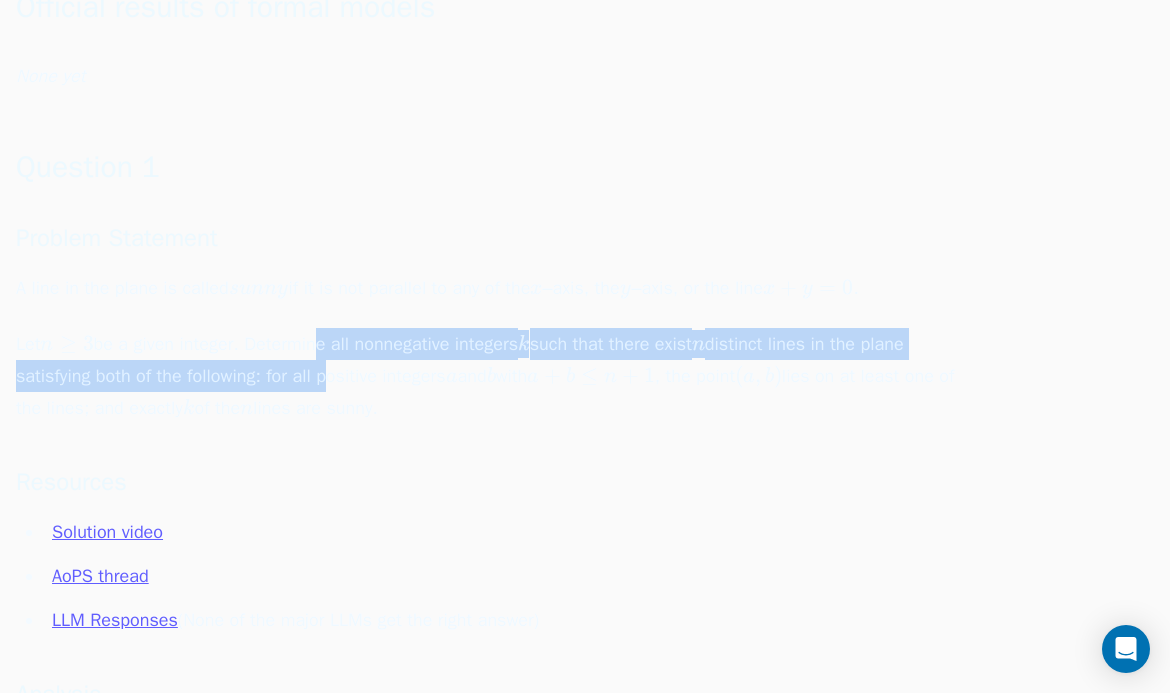 drag, startPoint x: 320, startPoint y: 326, endPoint x: 328, endPoint y: 396, distance: 70.45566 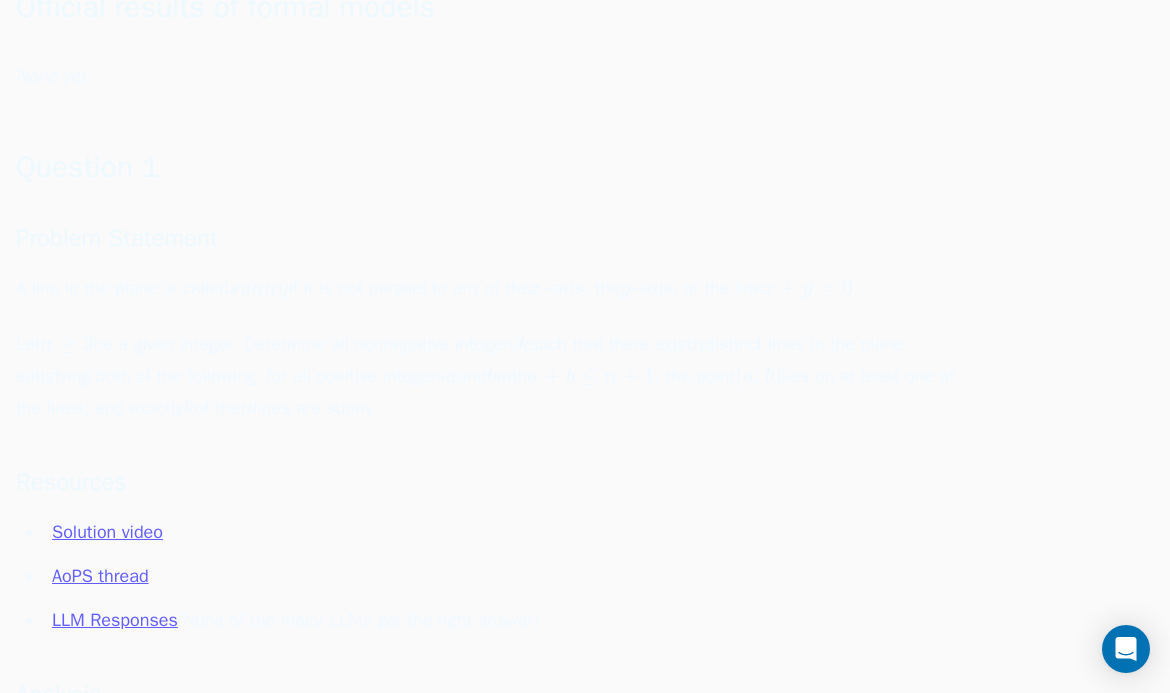 click on "Let  n ≥ 3 n\ge3 n ≥ 3  be a given integer. Determine all nonnegative integers  k k k  such that there exist  n n n  distinct lines in the plane satisfying both of the following:
for all positive integers  a a a  and  b b b  with  a + b ≤ n + 1 a+b\le n+1 a + b ≤ n + 1 , the point  ( a , b ) (a,b) ( a , b )  lies on at least one of the lines; and
exactly  k k k  of the  n n n  lines are sunny." at bounding box center [496, 376] 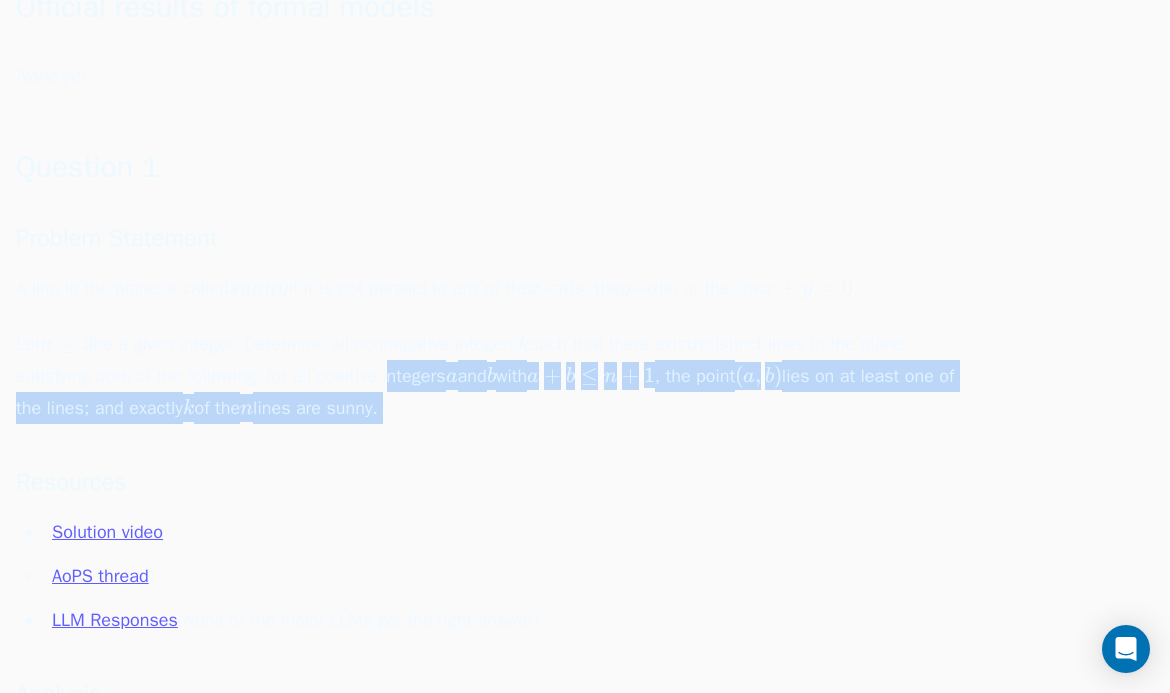 drag, startPoint x: 483, startPoint y: 415, endPoint x: 404, endPoint y: 348, distance: 103.58572 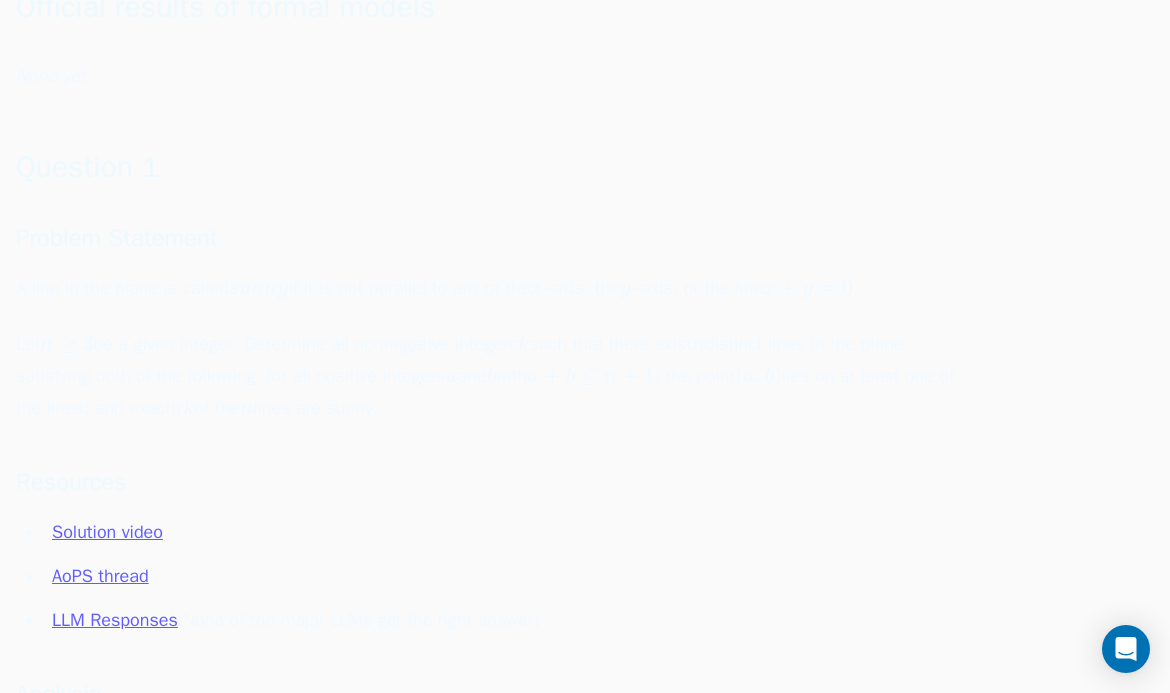 click on "Let  n ≥ 3 n\ge3 n ≥ 3  be a given integer. Determine all nonnegative integers  k k k  such that there exist  n n n  distinct lines in the plane satisfying both of the following:
for all positive integers  a a a  and  b b b  with  a + b ≤ n + 1 a+b\le n+1 a + b ≤ n + 1 , the point  ( a , b ) (a,b) ( a , b )  lies on at least one of the lines; and
exactly  k k k  of the  n n n  lines are sunny." at bounding box center (496, 376) 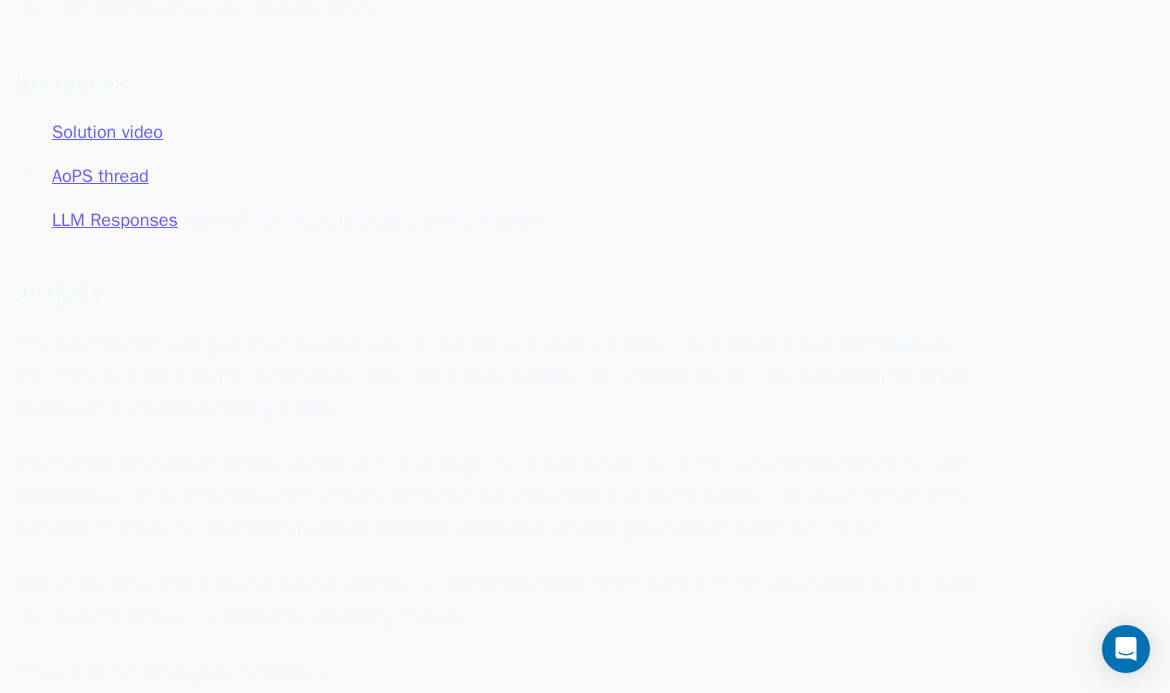 scroll, scrollTop: 2300, scrollLeft: 0, axis: vertical 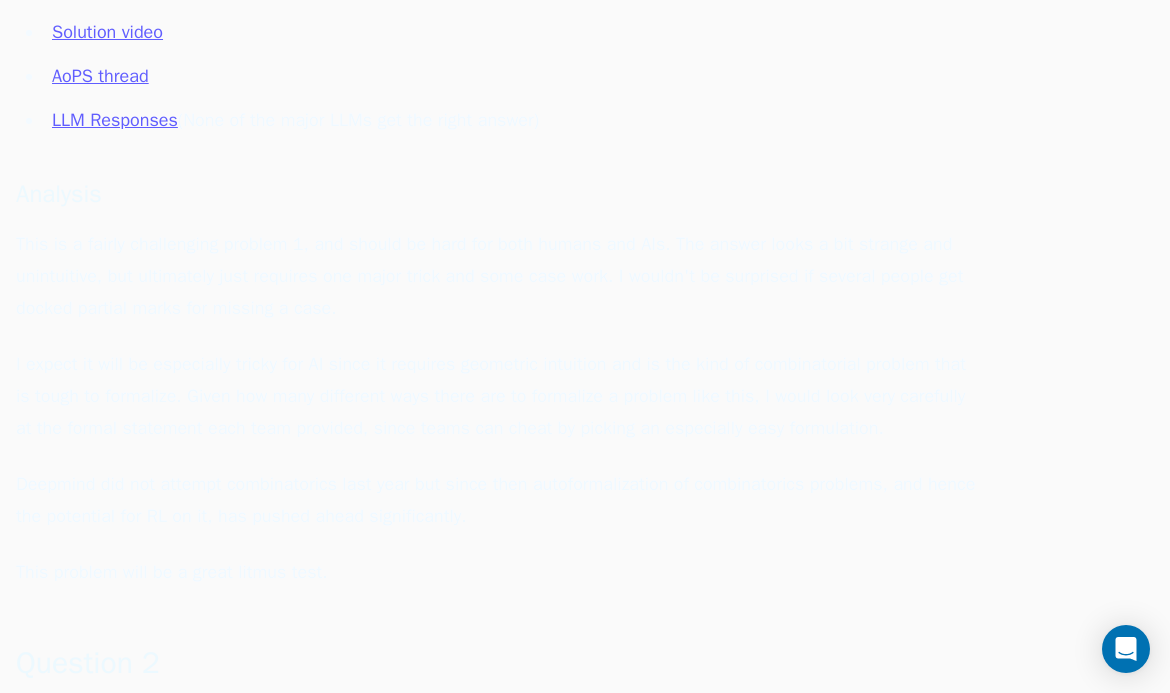 drag, startPoint x: 391, startPoint y: 327, endPoint x: 394, endPoint y: 406, distance: 79.05694 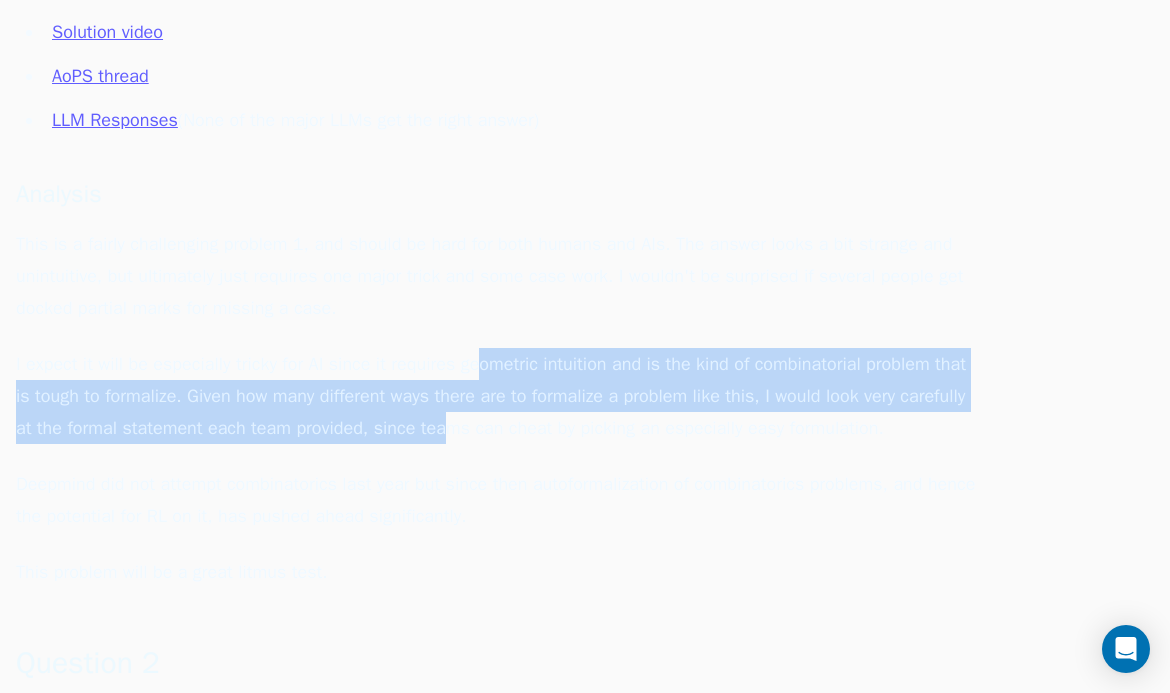 drag, startPoint x: 512, startPoint y: 423, endPoint x: 458, endPoint y: 352, distance: 89.20202 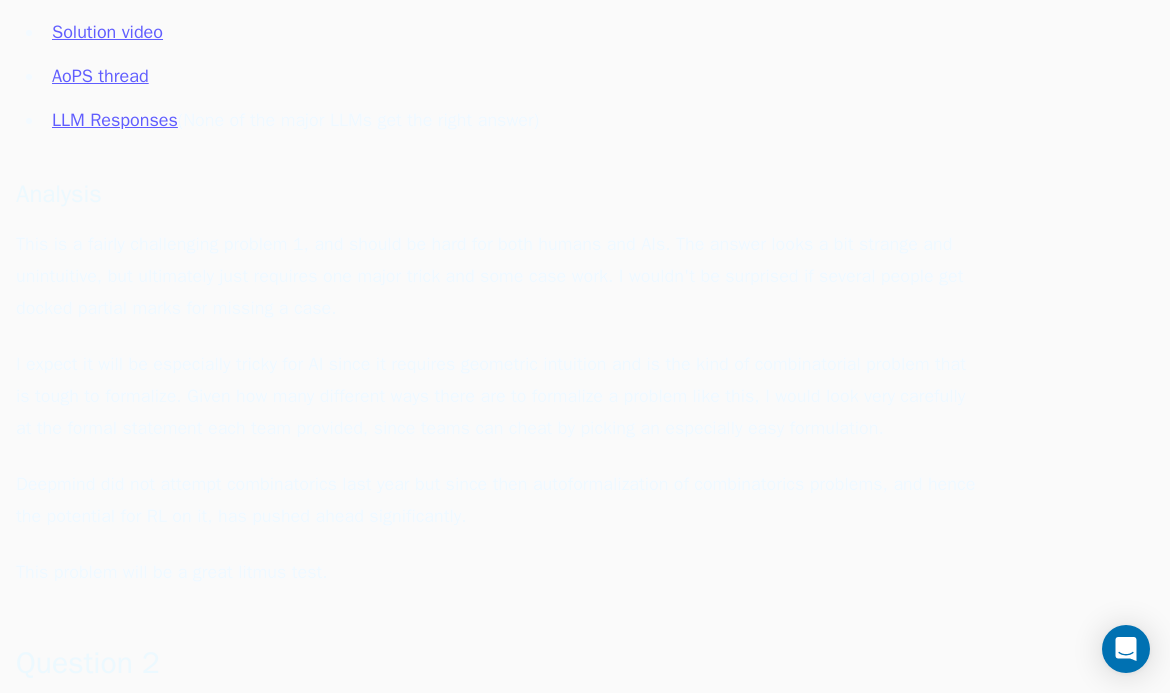 click on "This is a fairly challenging problem 1, and should be hard for both humans and AIs.  The answer looks a bit strange and unintuitive, but ultimately just requires one major trick and some case work.  I wouldn't be surprised if several people get docked partial marks for missing a case." at bounding box center (496, 276) 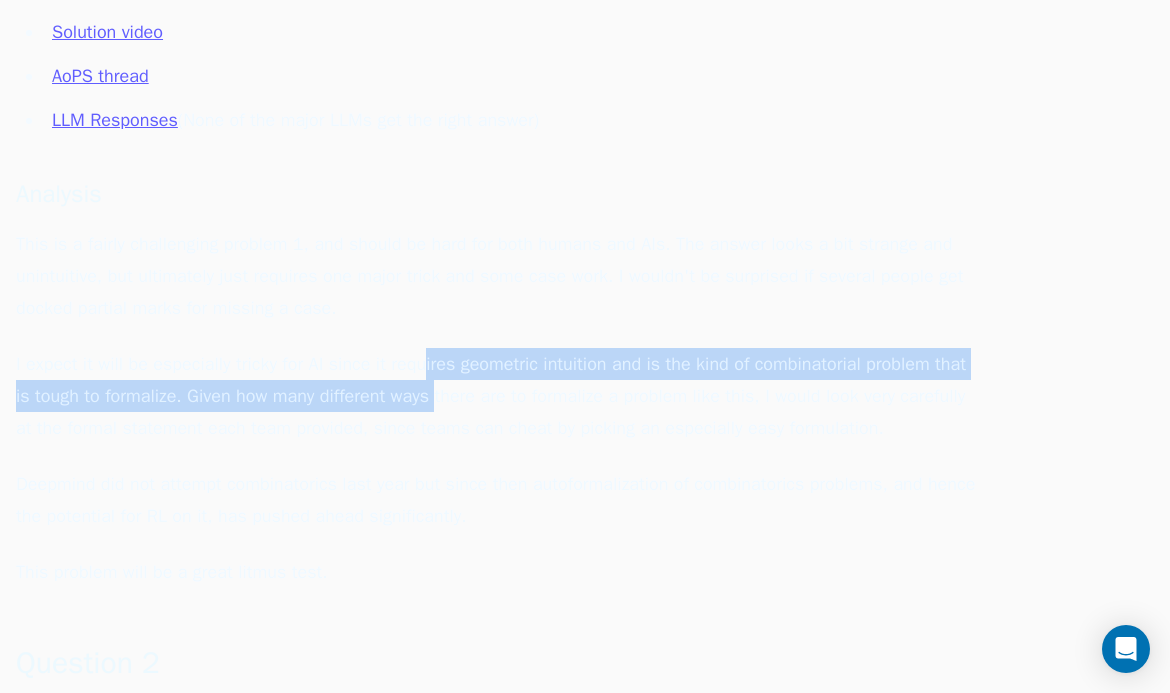 drag, startPoint x: 430, startPoint y: 340, endPoint x: 497, endPoint y: 410, distance: 96.89685 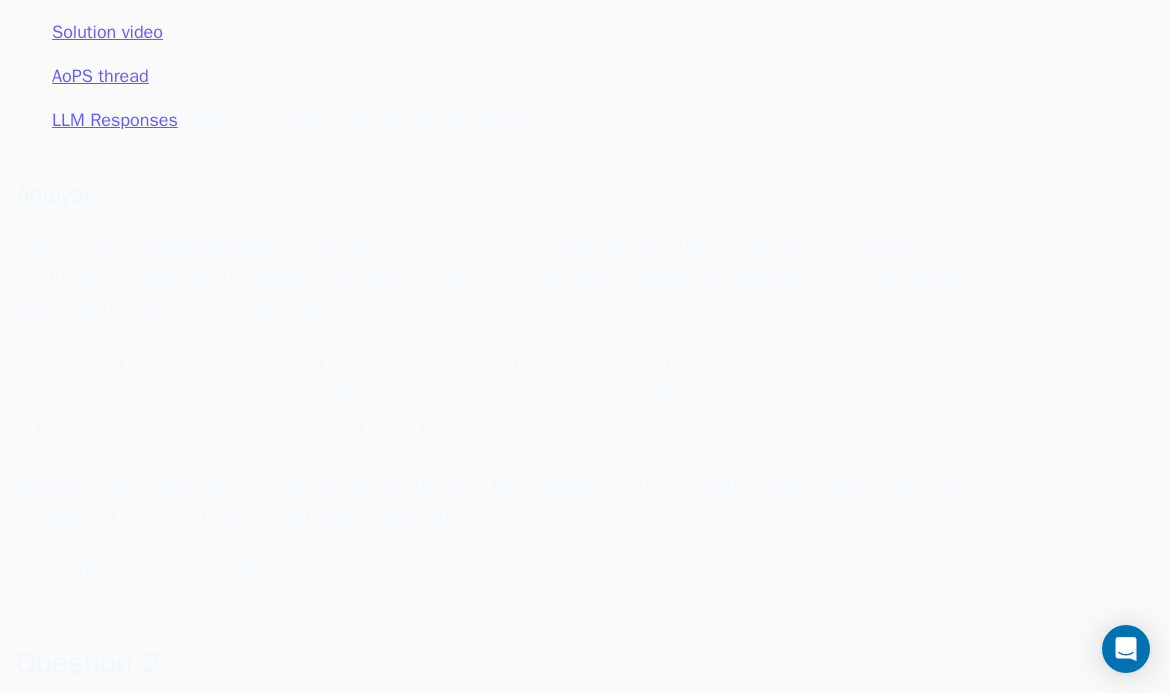 click on "I expect it will be especially tricky for AI since it requires geometric intuition and is the kind of combinatorial problem that is tough to formalize.  Given how many different ways there are to formalize a problem like this, I would look very carefully at the formal statement each team provided, since teams can cheat by picking an especially easy formulation." at bounding box center [496, 396] 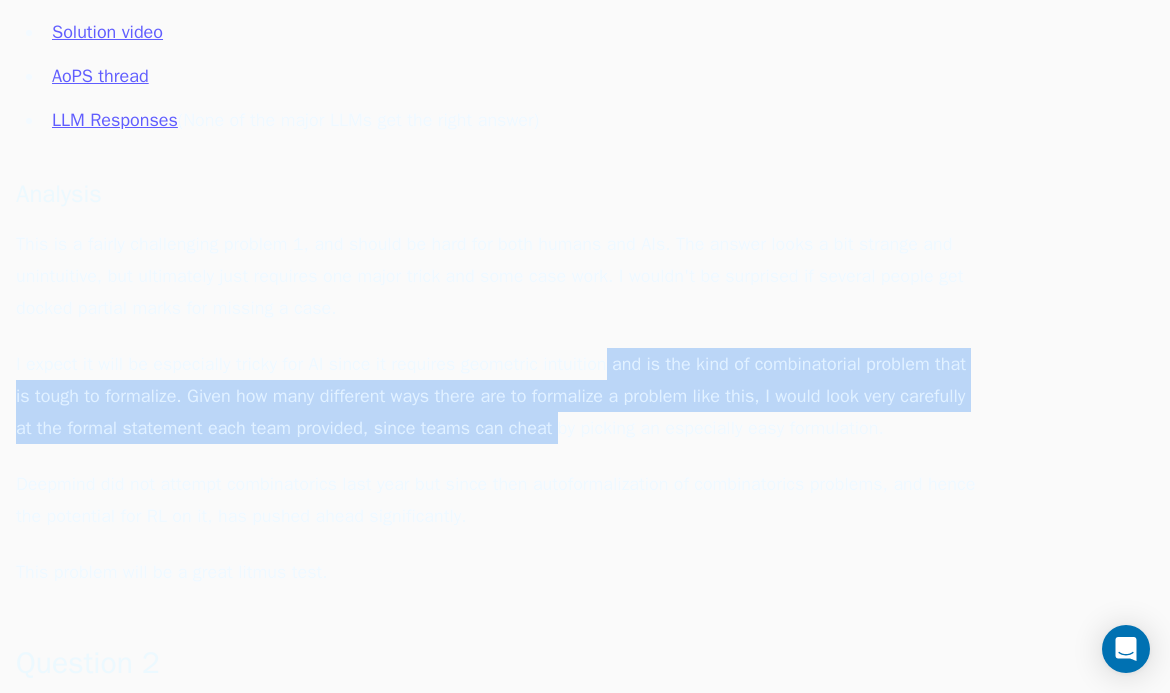 drag, startPoint x: 629, startPoint y: 423, endPoint x: 520, endPoint y: 330, distance: 143.28294 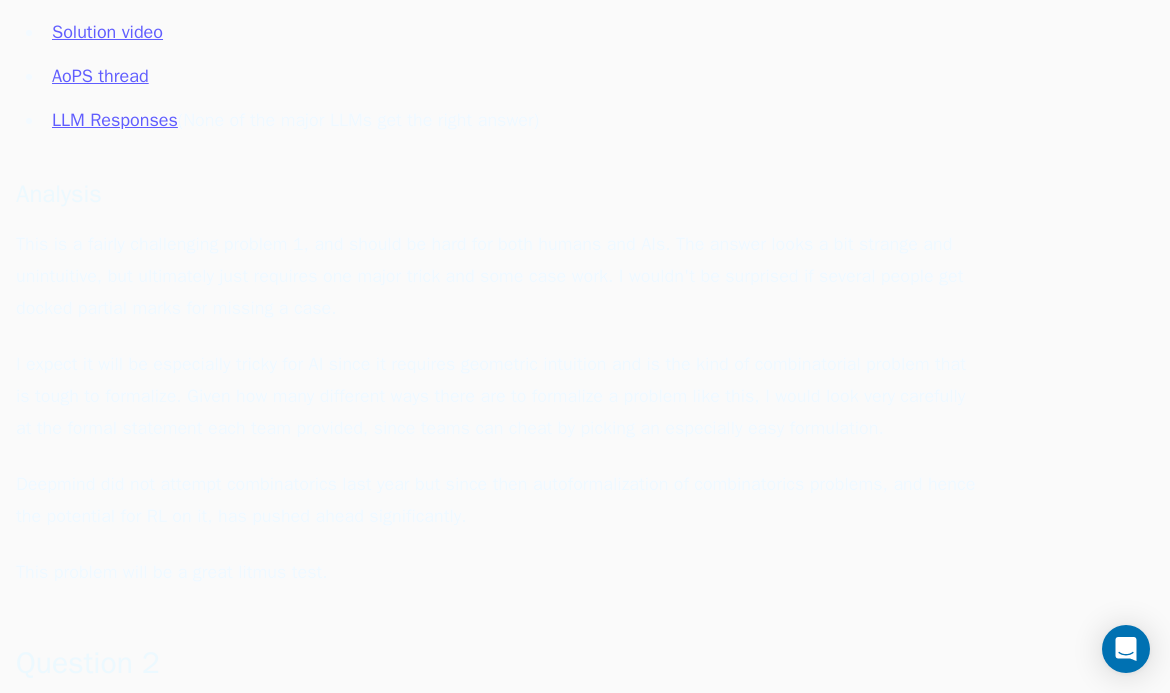 click on "Question 1
Problem Statement
A line in the plane is called  s u n n y sunny s u nn y  if it is not parallel to any of the  x x x –axis, the  y y y –axis, or the line  x + y = 0 x+y=0 x + y = 0 .
Let  n ≥ 3 n\ge3 n ≥ 3  be a given integer. Determine all nonnegative integers  k k k  such that there exist  n n n  distinct lines in the plane satisfying both of the following:
for all positive integers  a a a  and  b b b  with  a + b ≤ n + 1 a+b\le n+1 a + b ≤ n + 1 , the point  ( a , b ) (a,b) ( a , b )  lies on at least one of the lines; and
exactly  k k k  of the  n n n  lines are sunny.
Resources
Solution video
AoPS thread
LLM Responses  (None of the major LLMs get the right answer)
Analysis
This is a fairly challenging problem 1, and should be hard for both humans and AIs.  The answer looks a bit strange and unintuitive, but ultimately just requires one major trick and some case work.  I wouldn't be surprised if several people get docked partial marks for missing a case." at bounding box center (496, 118) 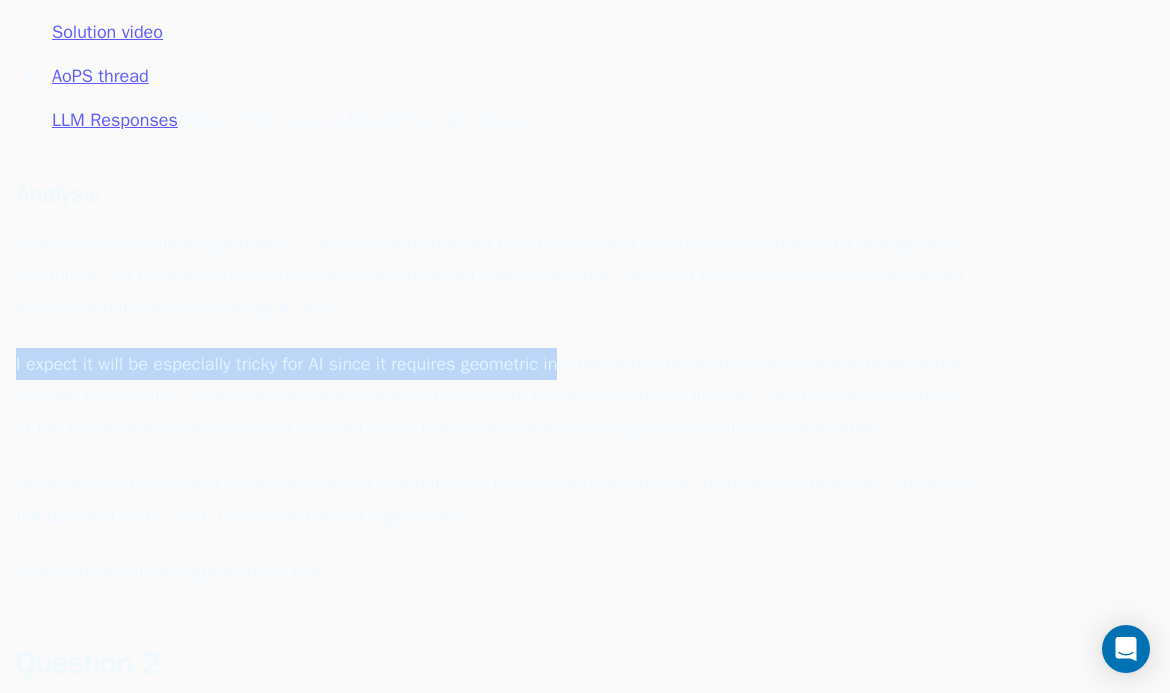 drag, startPoint x: 495, startPoint y: 312, endPoint x: 660, endPoint y: 382, distance: 179.23448 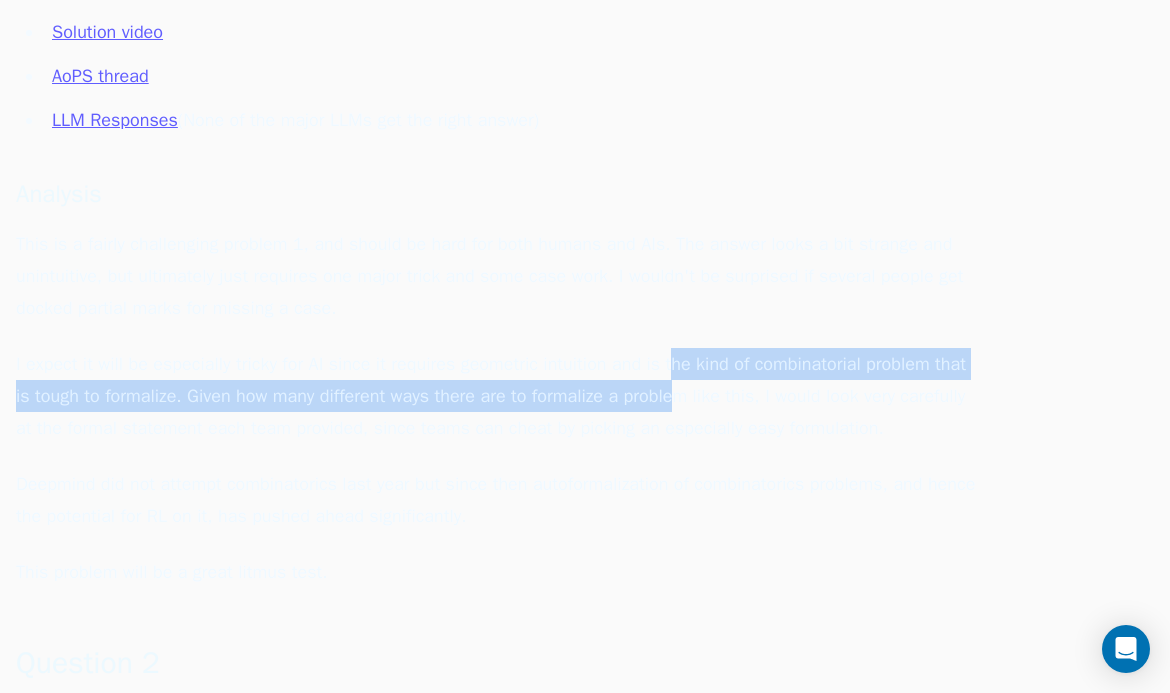 drag, startPoint x: 719, startPoint y: 407, endPoint x: 662, endPoint y: 351, distance: 79.9062 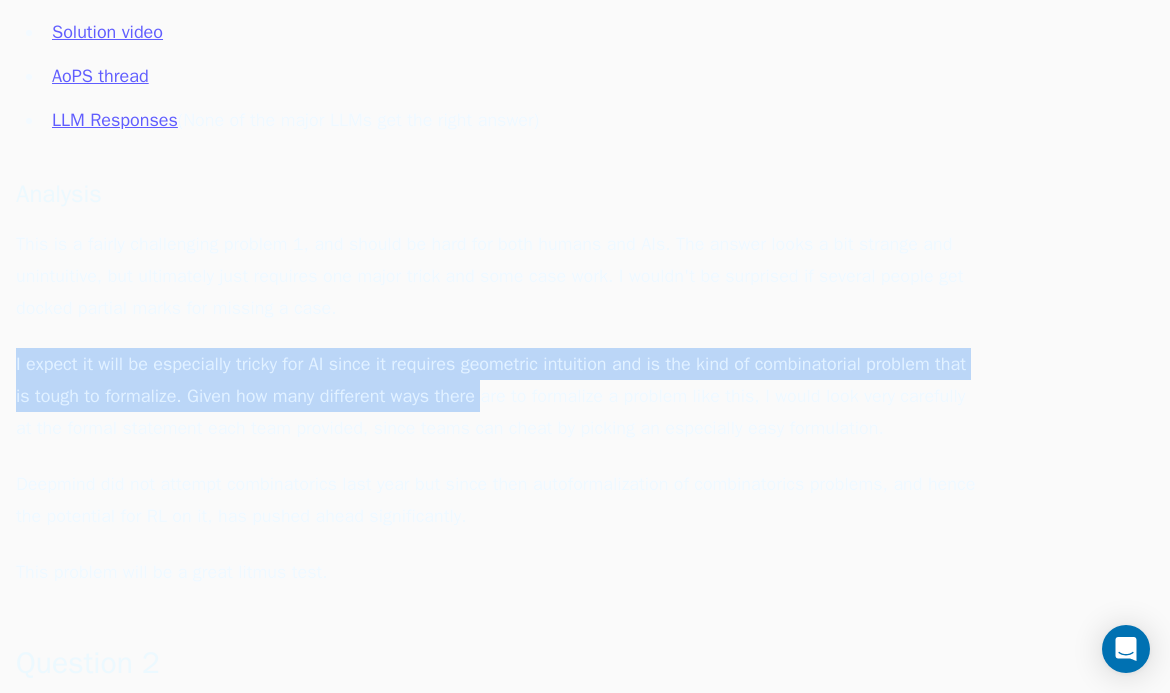 drag, startPoint x: 513, startPoint y: 327, endPoint x: 567, endPoint y: 449, distance: 133.41664 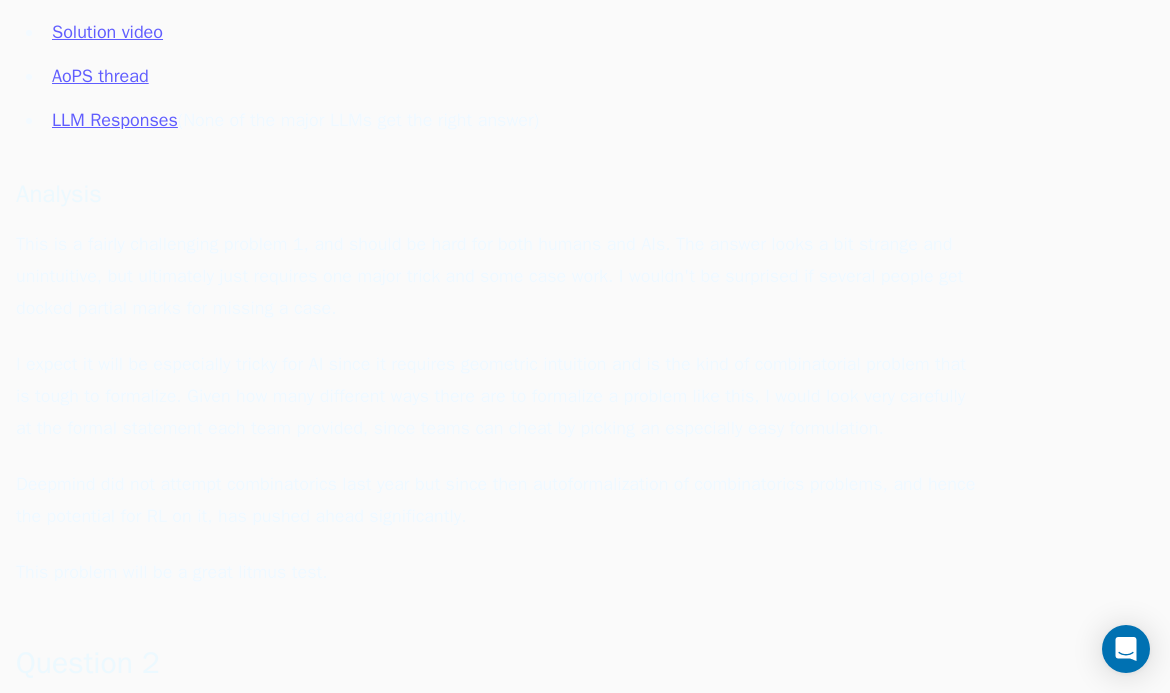 click on "Question 1
Problem Statement
A line in the plane is called  s u n n y sunny s u nn y  if it is not parallel to any of the  x x x –axis, the  y y y –axis, or the line  x + y = 0 x+y=0 x + y = 0 .
Let  n ≥ 3 n\ge3 n ≥ 3  be a given integer. Determine all nonnegative integers  k k k  such that there exist  n n n  distinct lines in the plane satisfying both of the following:
for all positive integers  a a a  and  b b b  with  a + b ≤ n + 1 a+b\le n+1 a + b ≤ n + 1 , the point  ( a , b ) (a,b) ( a , b )  lies on at least one of the lines; and
exactly  k k k  of the  n n n  lines are sunny.
Resources
Solution video
AoPS thread
LLM Responses  (None of the major LLMs get the right answer)
Analysis
This is a fairly challenging problem 1, and should be hard for both humans and AIs.  The answer looks a bit strange and unintuitive, but ultimately just requires one major trick and some case work.  I wouldn't be surprised if several people get docked partial marks for missing a case." at bounding box center (496, 118) 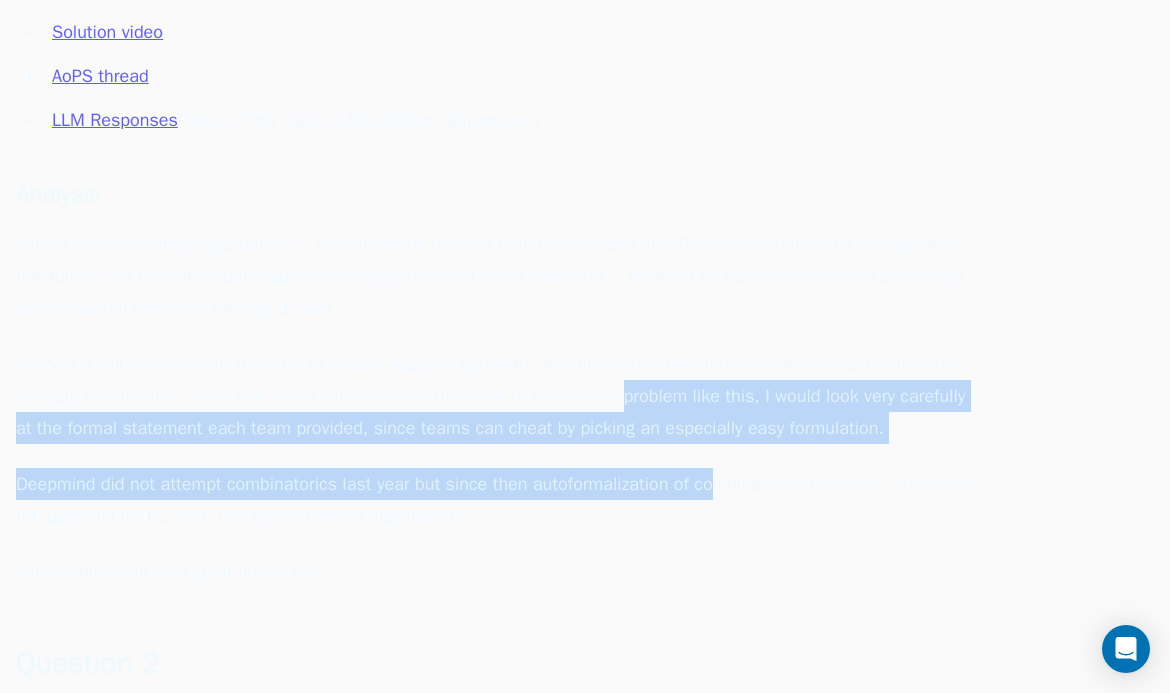 drag, startPoint x: 720, startPoint y: 465, endPoint x: 647, endPoint y: 369, distance: 120.60265 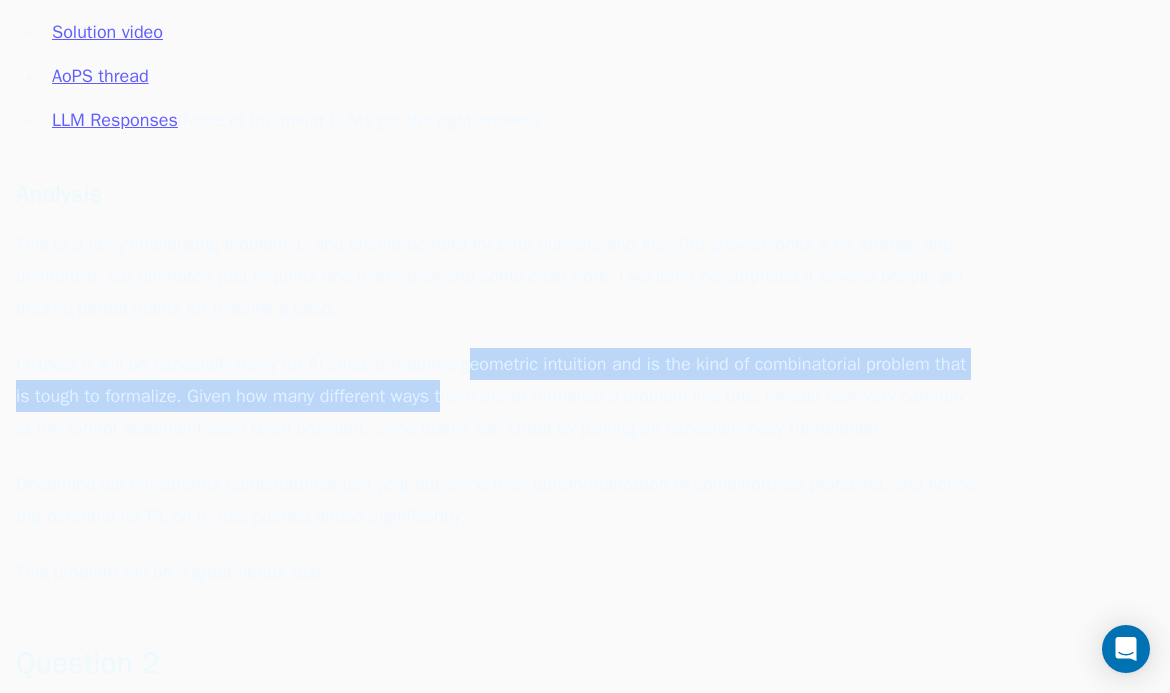 drag, startPoint x: 470, startPoint y: 339, endPoint x: 493, endPoint y: 405, distance: 69.89278 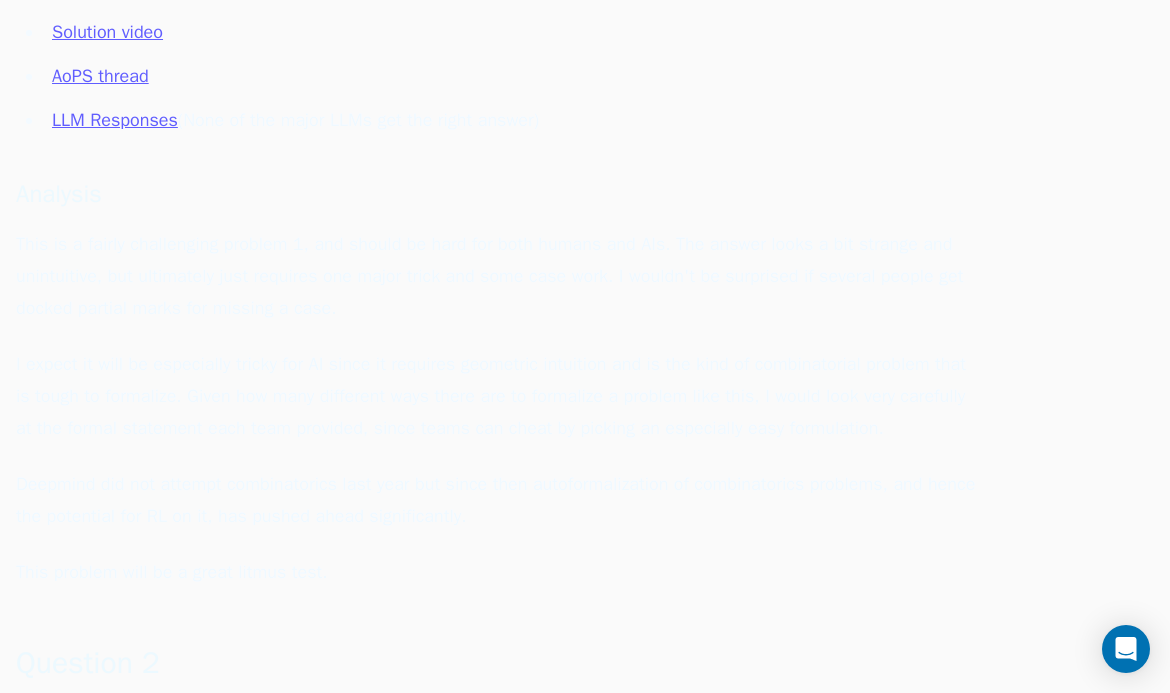 click on "I expect it will be especially tricky for AI since it requires geometric intuition and is the kind of combinatorial problem that is tough to formalize.  Given how many different ways there are to formalize a problem like this, I would look very carefully at the formal statement each team provided, since teams can cheat by picking an especially easy formulation." at bounding box center [496, 396] 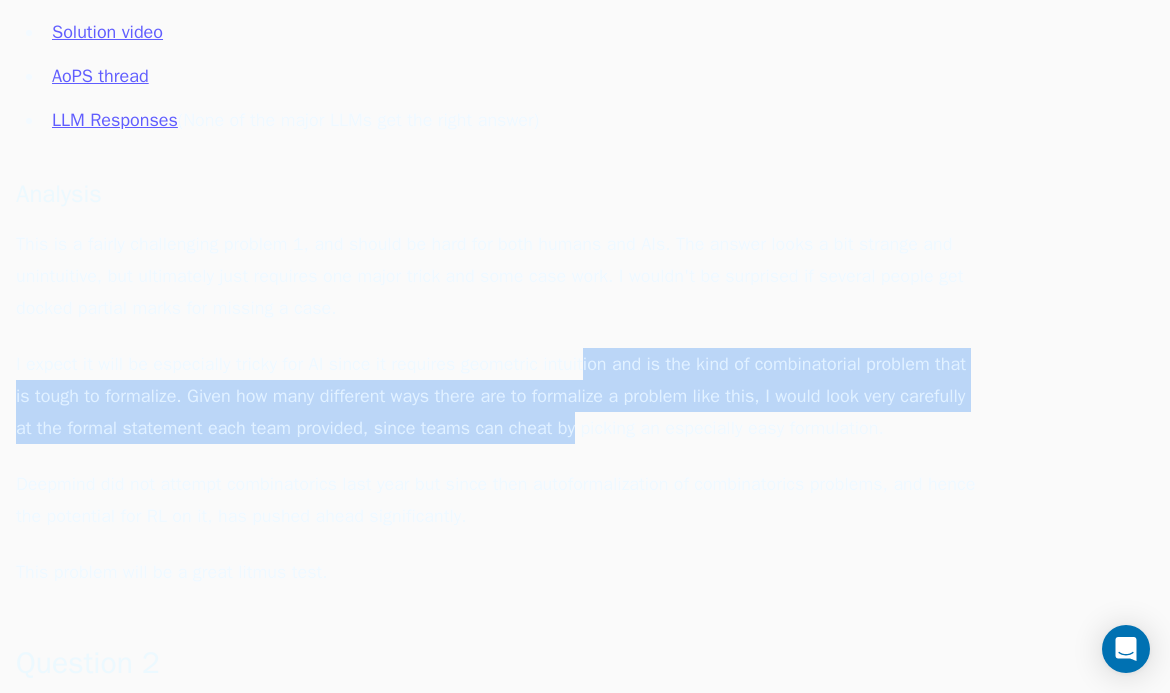 drag, startPoint x: 612, startPoint y: 380, endPoint x: 517, endPoint y: 312, distance: 116.82893 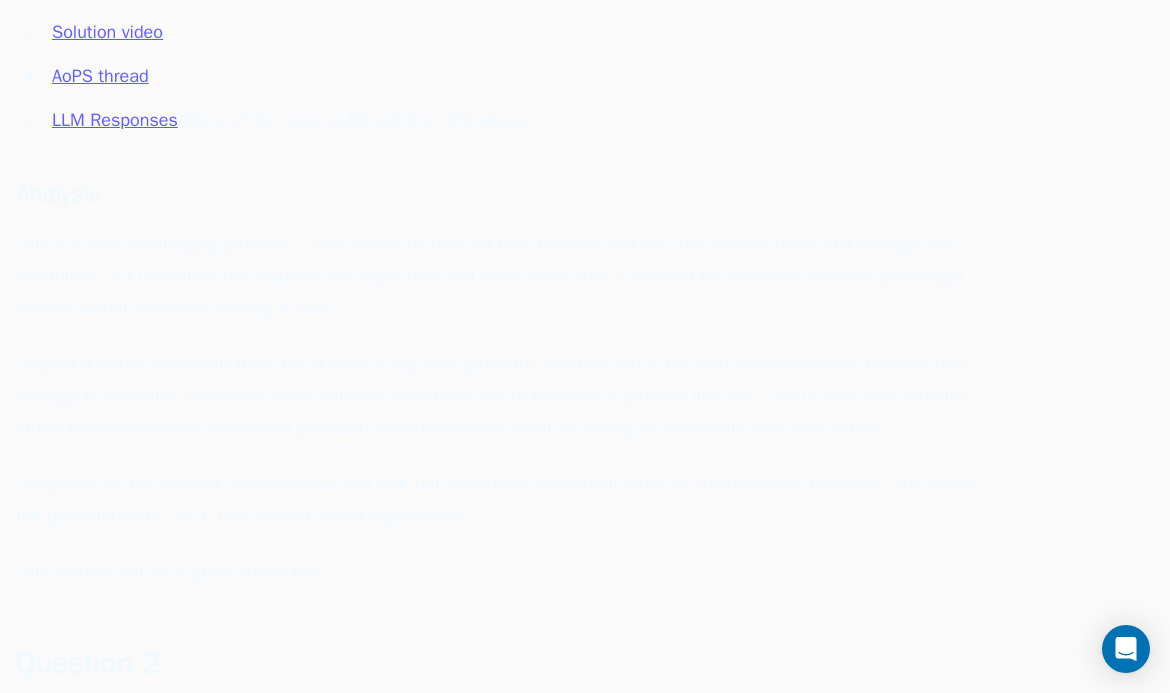 click on "This is a fairly challenging problem 1, and should be hard for both humans and AIs.  The answer looks a bit strange and unintuitive, but ultimately just requires one major trick and some case work.  I wouldn't be surprised if several people get docked partial marks for missing a case." at bounding box center [496, 276] 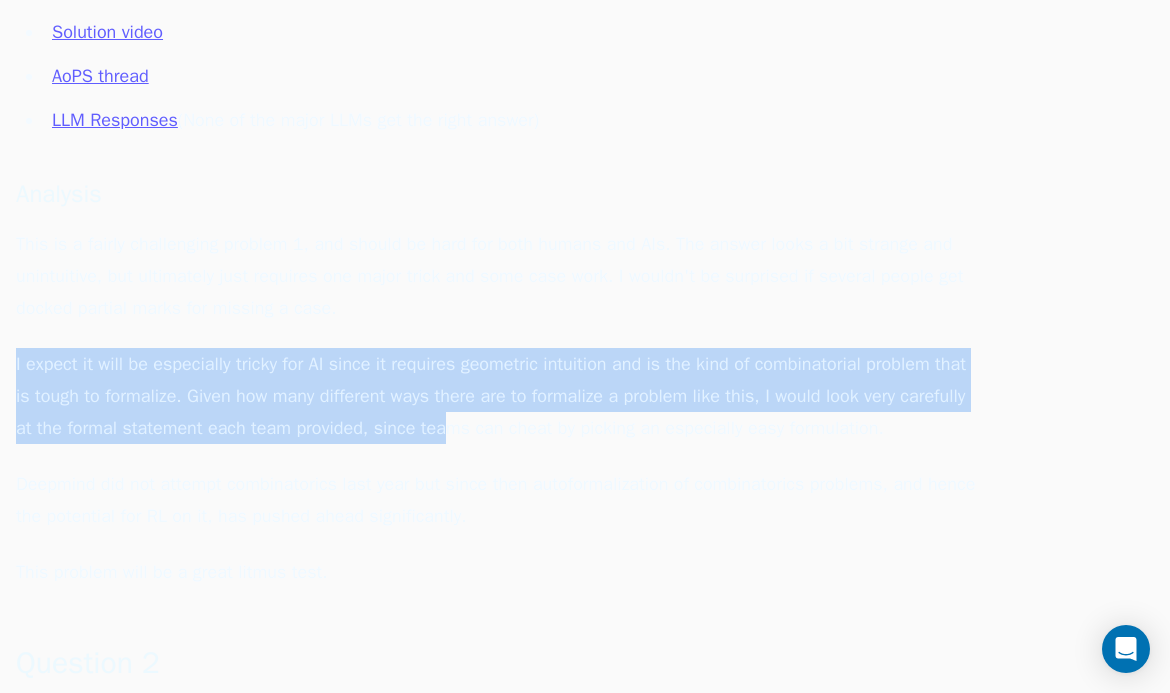 drag, startPoint x: 421, startPoint y: 309, endPoint x: 522, endPoint y: 432, distance: 159.154 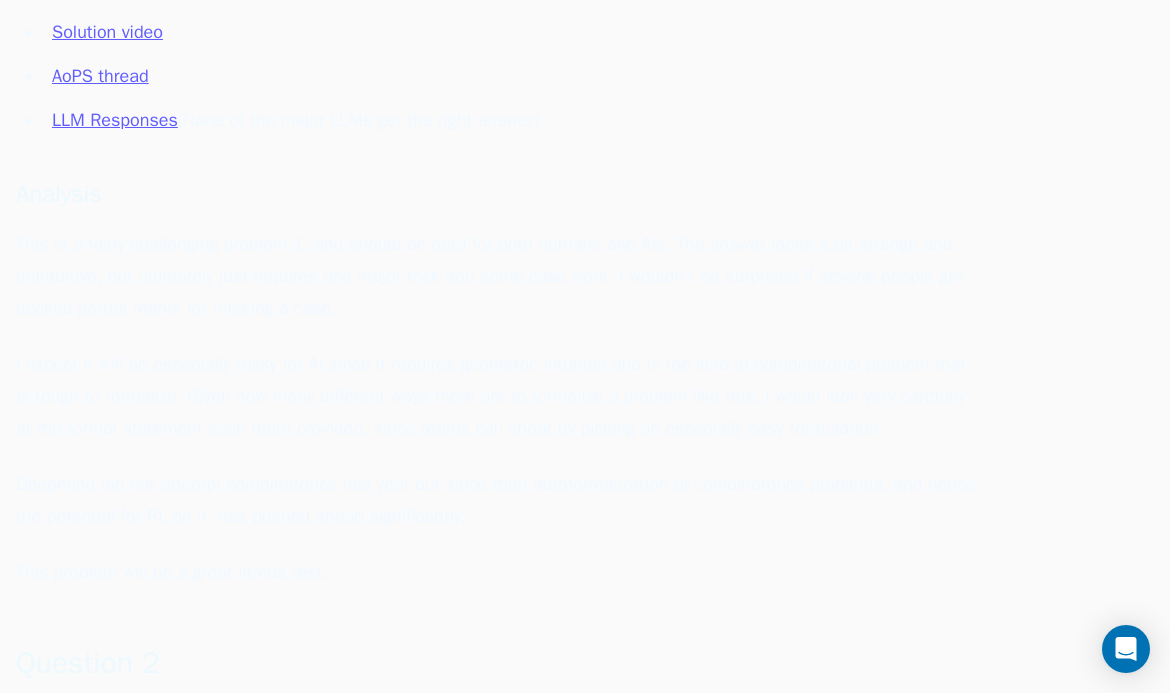 click on "Deepmind did not attempt combinatorics last year but since then autoformalization of combinatorics problems, and hence the potential for RL on it, has pushed ahead significantly." at bounding box center (496, 500) 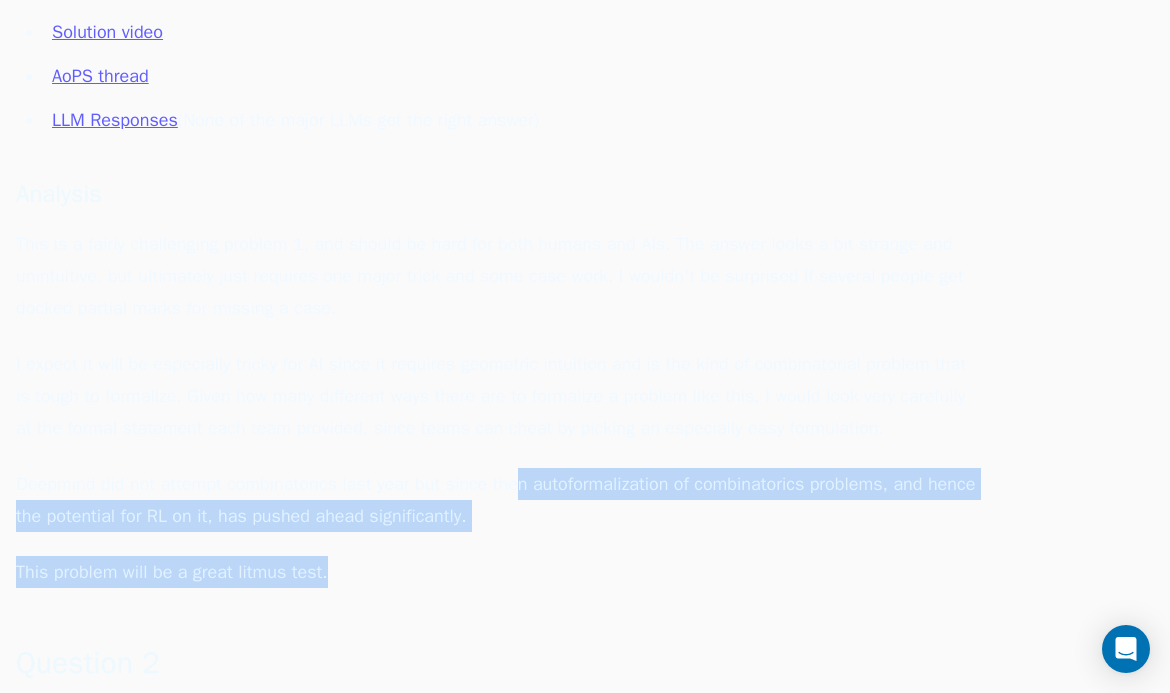 drag, startPoint x: 548, startPoint y: 496, endPoint x: 522, endPoint y: 448, distance: 54.589375 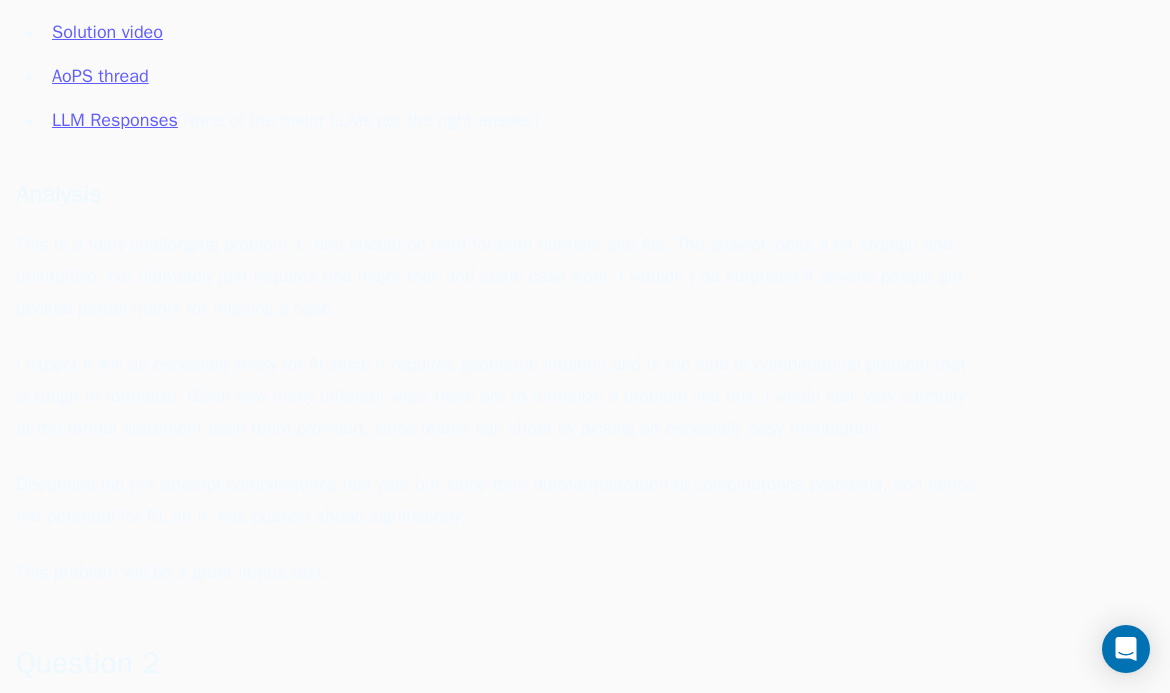 click on "I expect it will be especially tricky for AI since it requires geometric intuition and is the kind of combinatorial problem that is tough to formalize.  Given how many different ways there are to formalize a problem like this, I would look very carefully at the formal statement each team provided, since teams can cheat by picking an especially easy formulation." at bounding box center [496, 396] 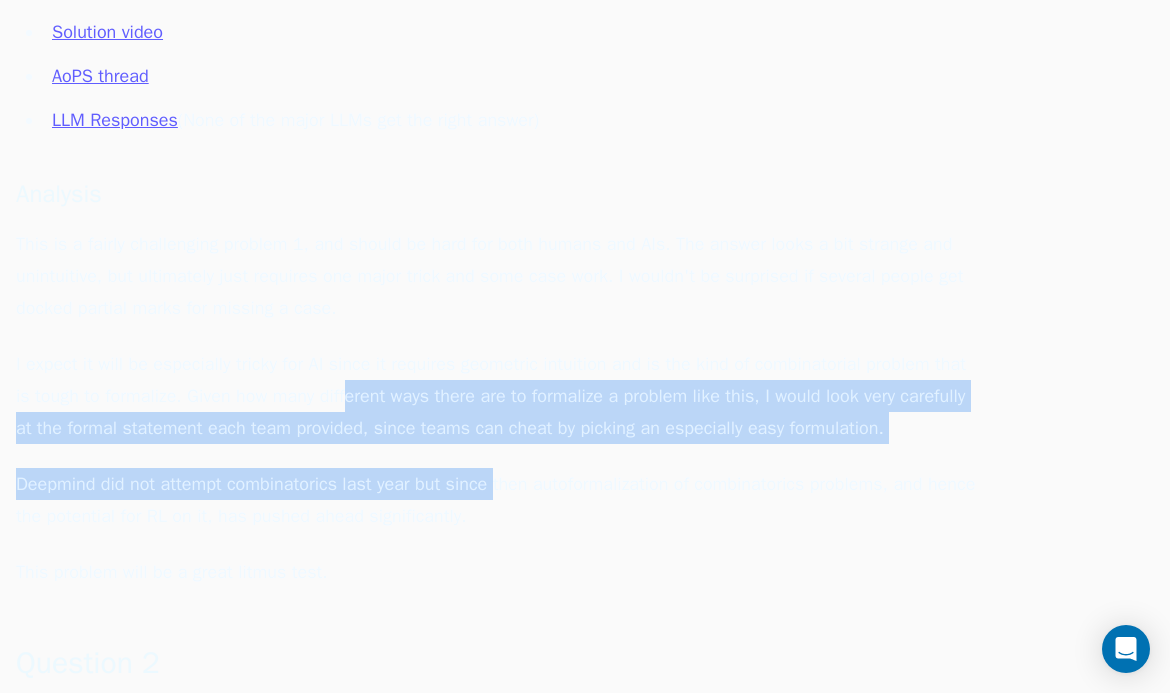 drag, startPoint x: 393, startPoint y: 401, endPoint x: 503, endPoint y: 494, distance: 144.04514 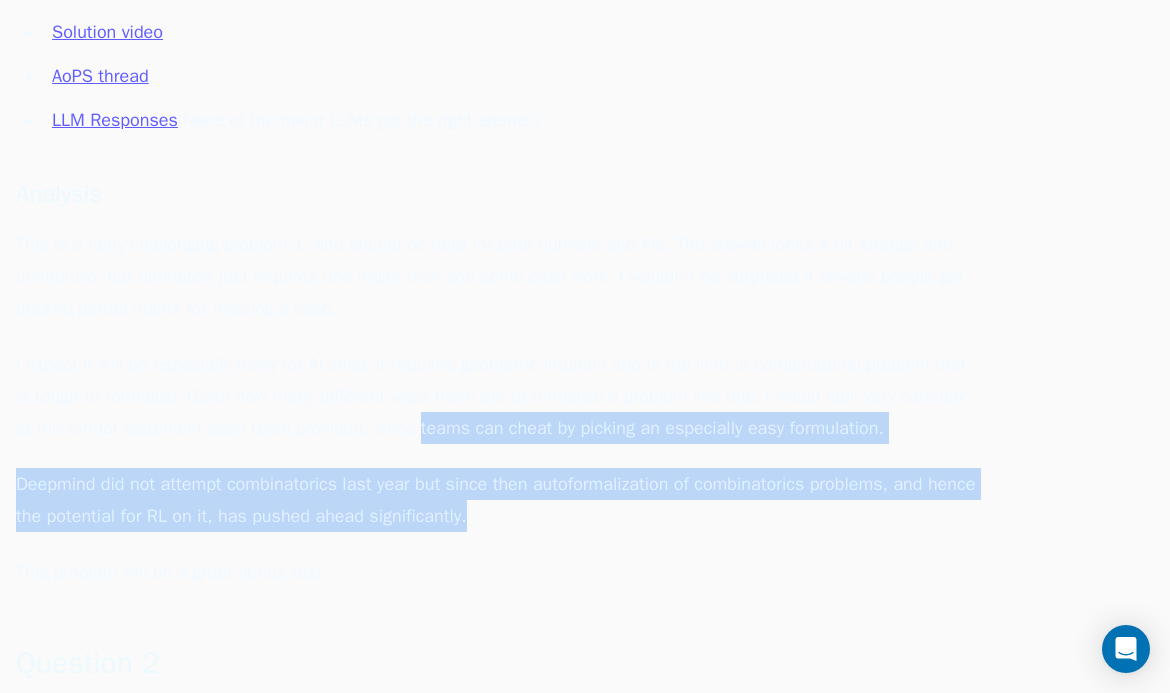 drag, startPoint x: 565, startPoint y: 509, endPoint x: 461, endPoint y: 416, distance: 139.51703 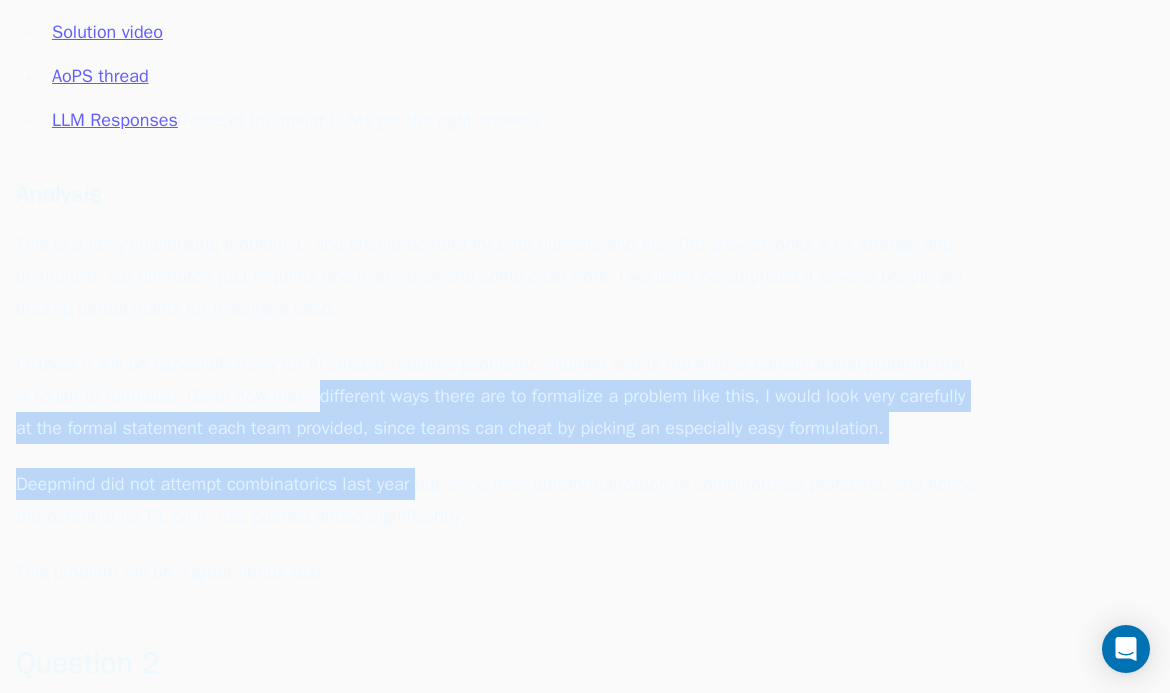 drag, startPoint x: 367, startPoint y: 397, endPoint x: 469, endPoint y: 498, distance: 143.54442 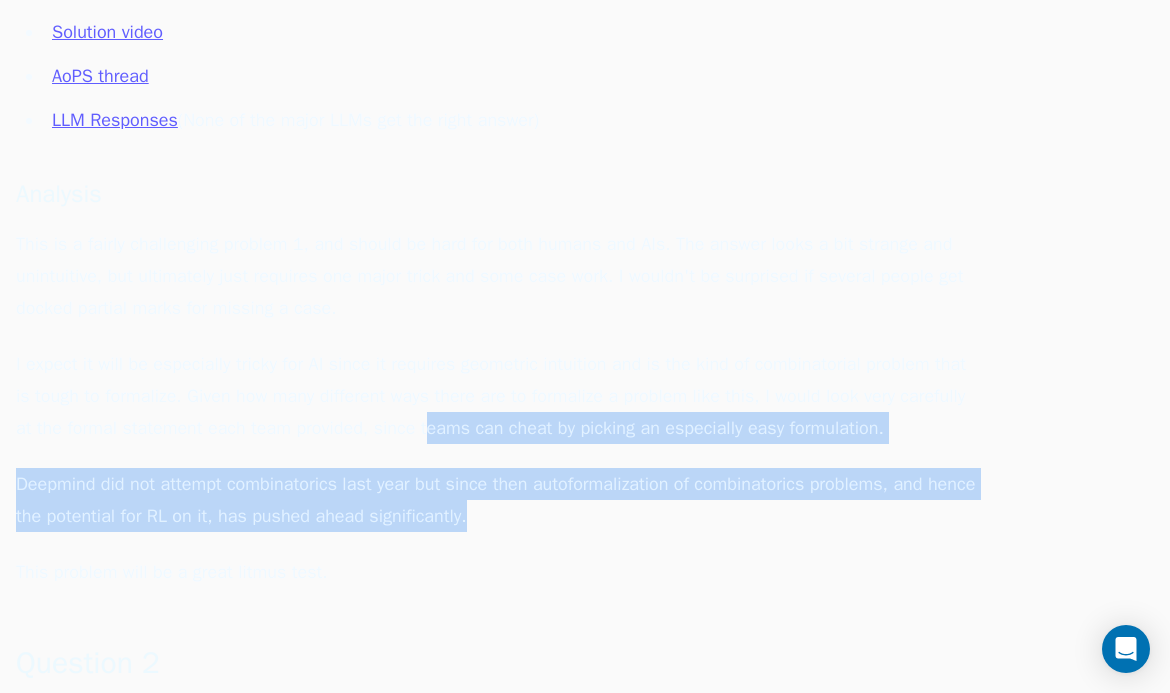 drag, startPoint x: 575, startPoint y: 527, endPoint x: 472, endPoint y: 406, distance: 158.90248 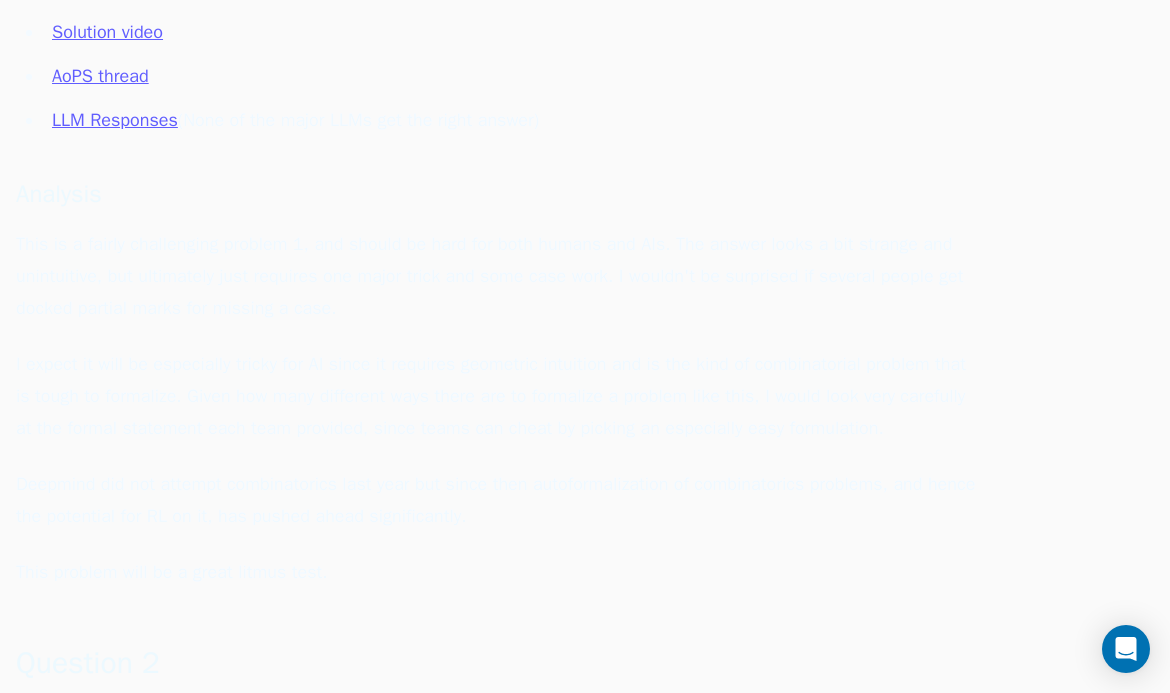 click on "I expect it will be especially tricky for AI since it requires geometric intuition and is the kind of combinatorial problem that is tough to formalize.  Given how many different ways there are to formalize a problem like this, I would look very carefully at the formal statement each team provided, since teams can cheat by picking an especially easy formulation." at bounding box center [496, 396] 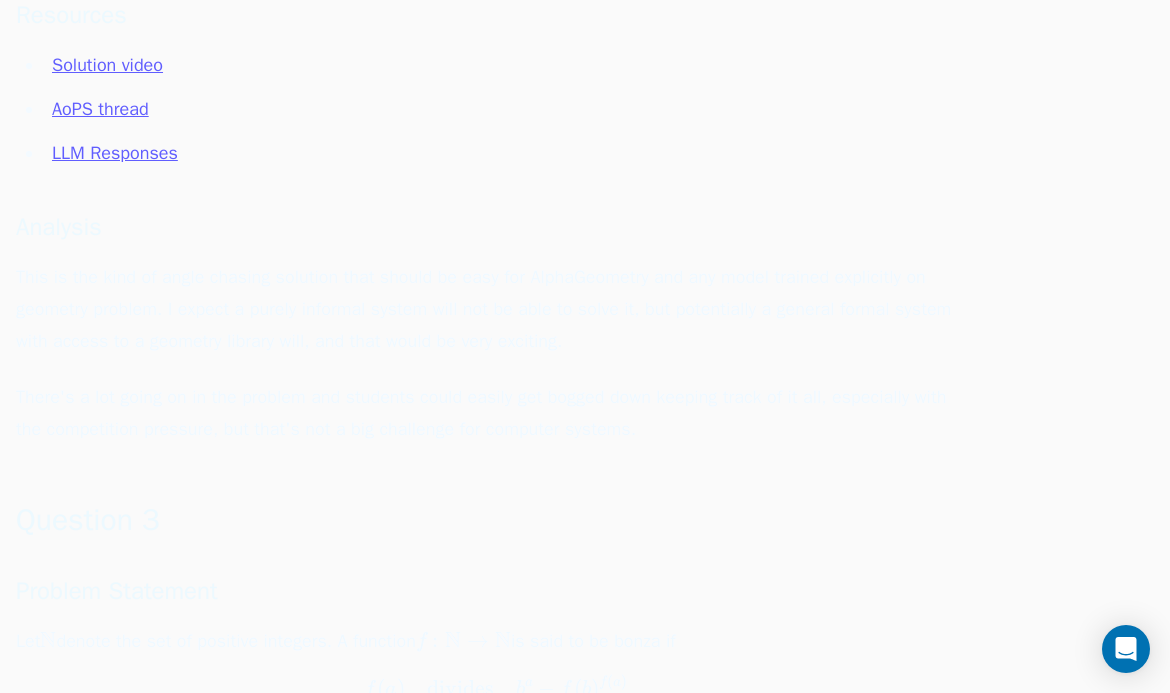 scroll, scrollTop: 3300, scrollLeft: 0, axis: vertical 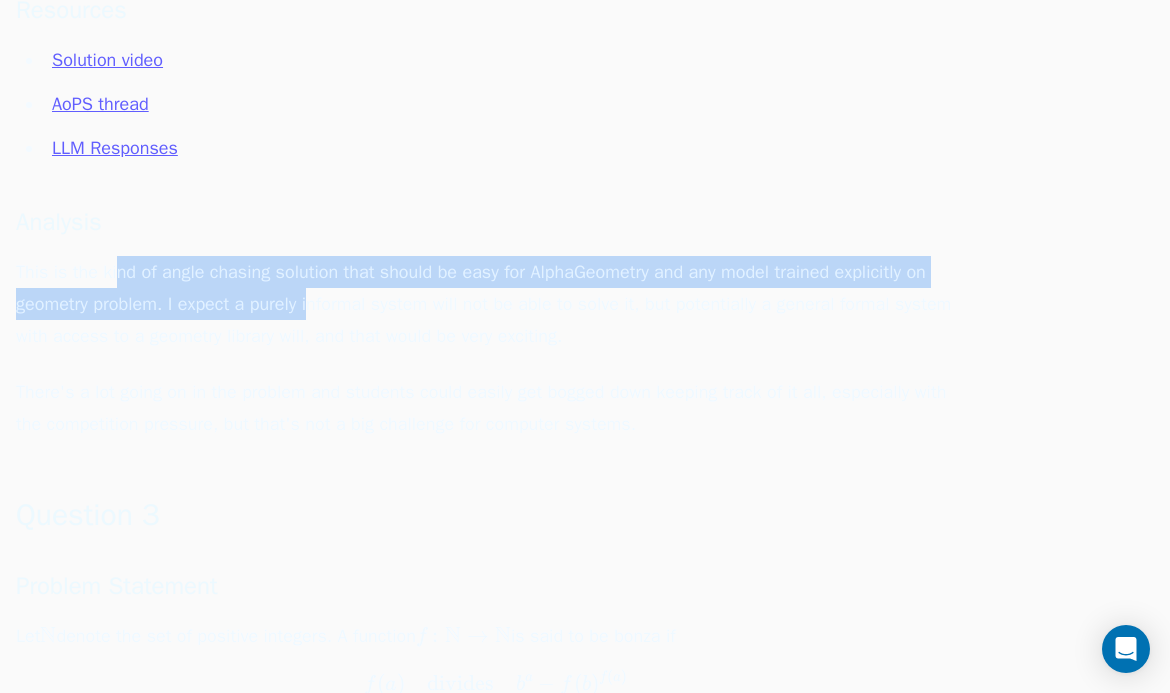 drag, startPoint x: 117, startPoint y: 260, endPoint x: 337, endPoint y: 316, distance: 227.01541 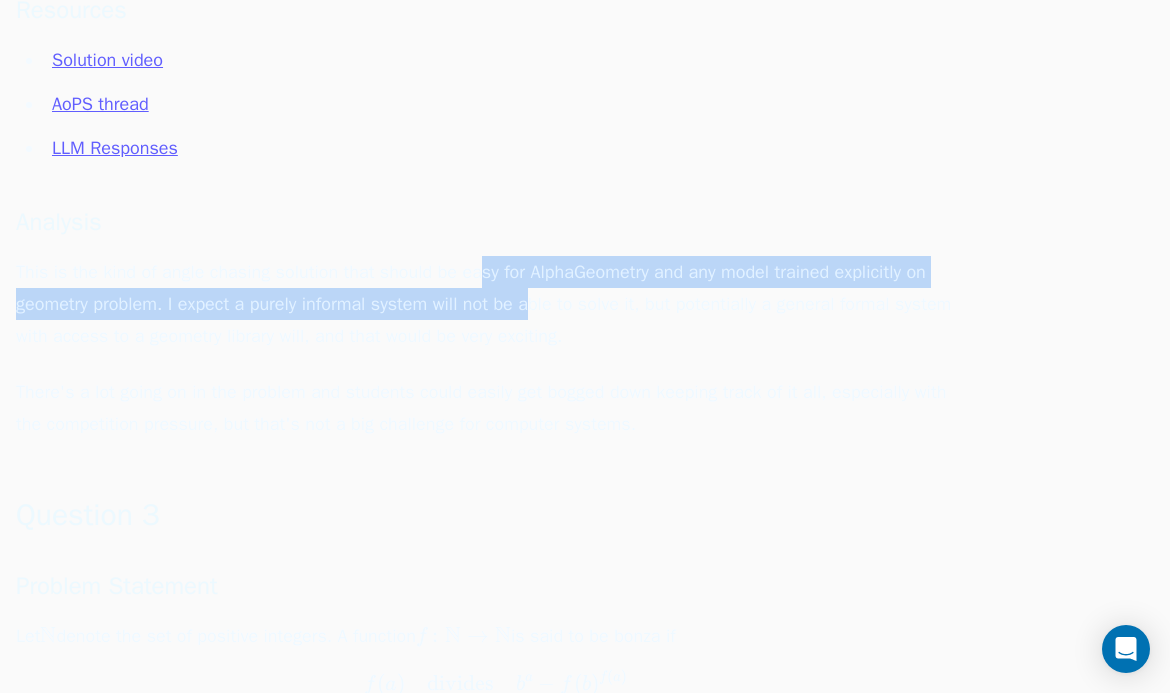 drag, startPoint x: 534, startPoint y: 318, endPoint x: 443, endPoint y: 256, distance: 110.11358 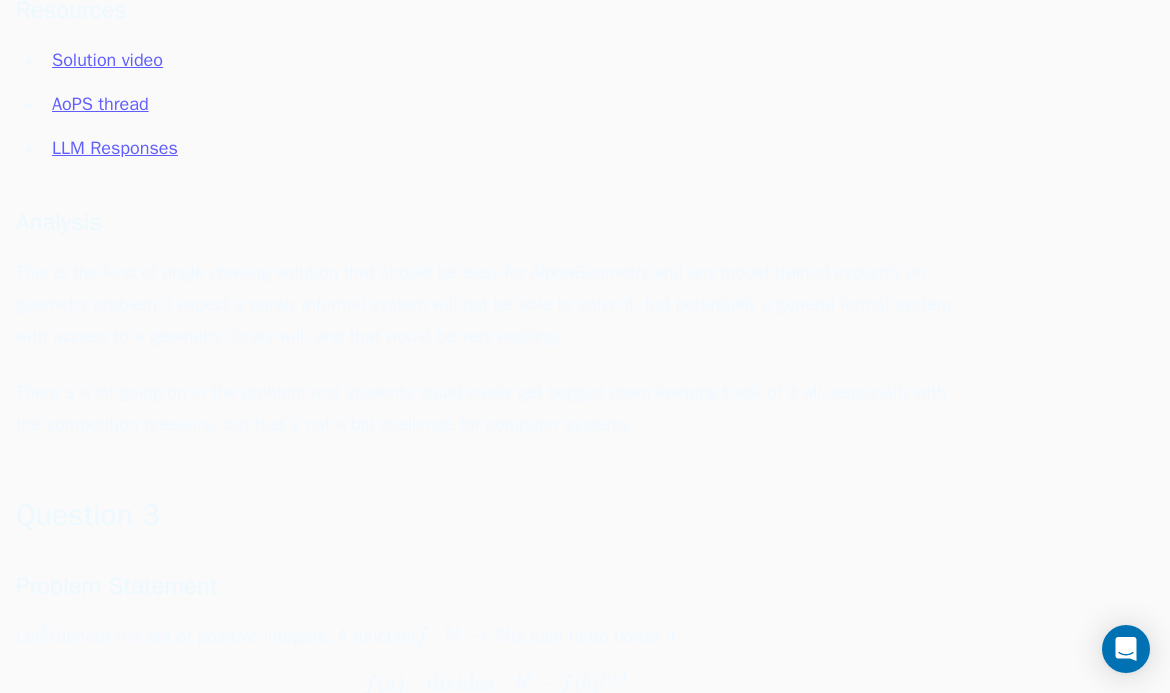 click on "This is the kind of angle chasing solution that should be easy for AlphaGeometry and any model trained explicitly on geometry problem.  I expect a purely informal system will not be able to solve it, but potentially a general formal system with access to a geometry library will, and that would be very exciting." at bounding box center [496, 304] 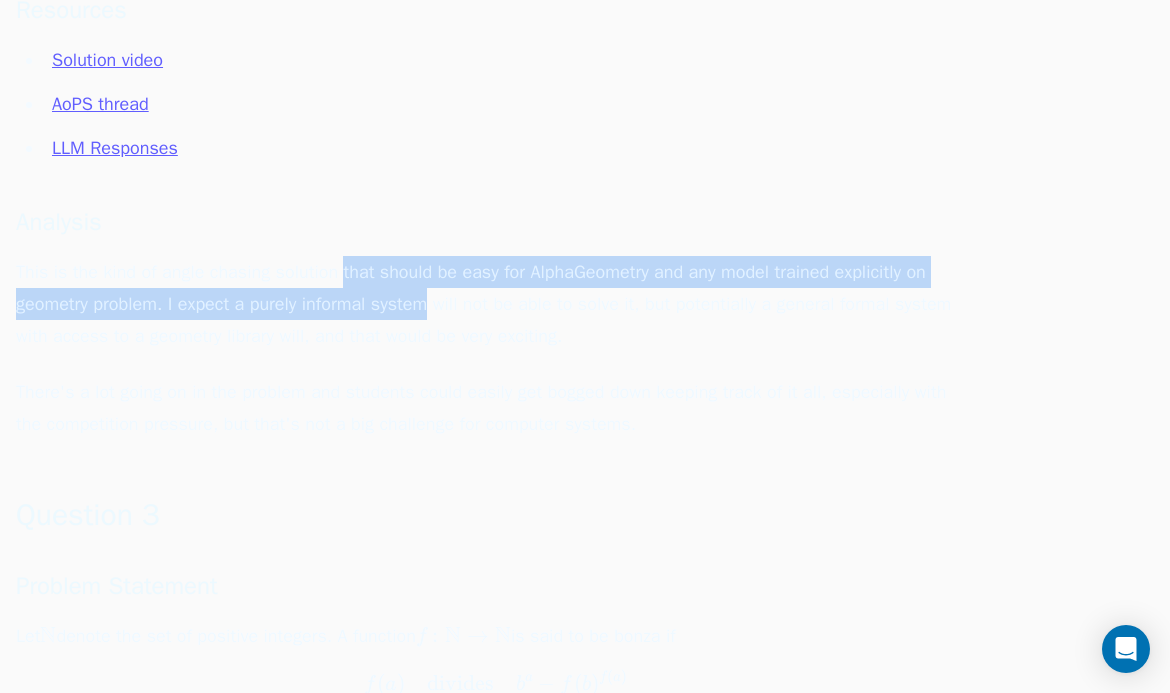 drag, startPoint x: 343, startPoint y: 273, endPoint x: 406, endPoint y: 318, distance: 77.42093 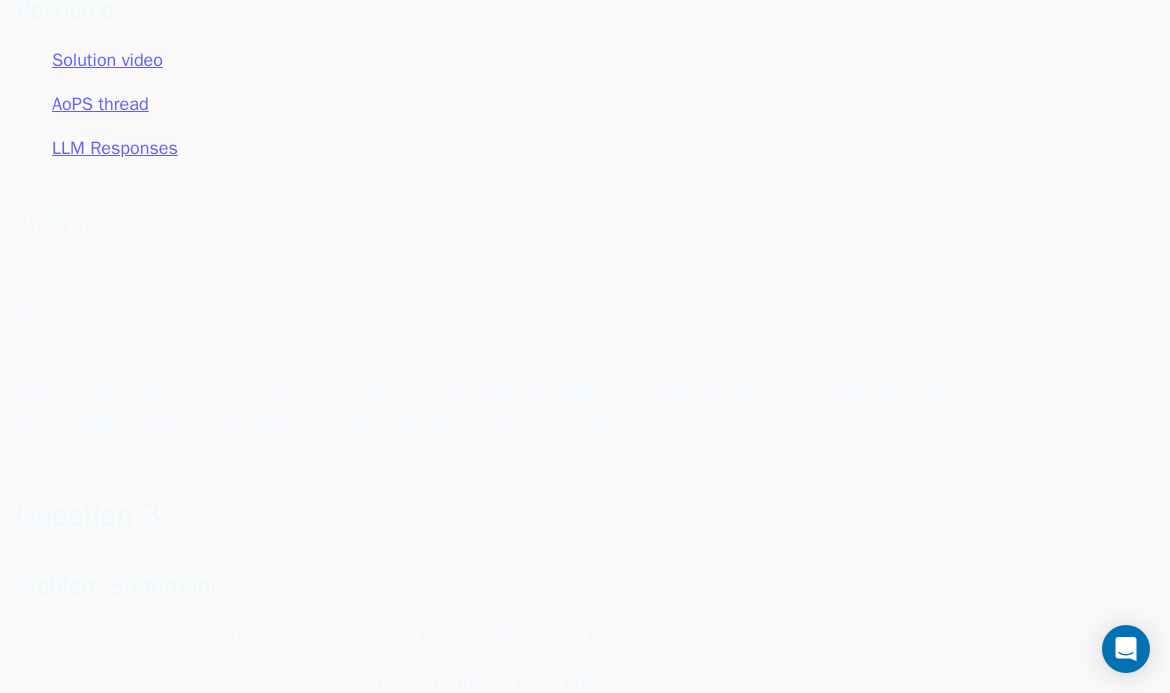 click on "This is the kind of angle chasing solution that should be easy for AlphaGeometry and any model trained explicitly on geometry problem.  I expect a purely informal system will not be able to solve it, but potentially a general formal system with access to a geometry library will, and that would be very exciting." at bounding box center [496, 304] 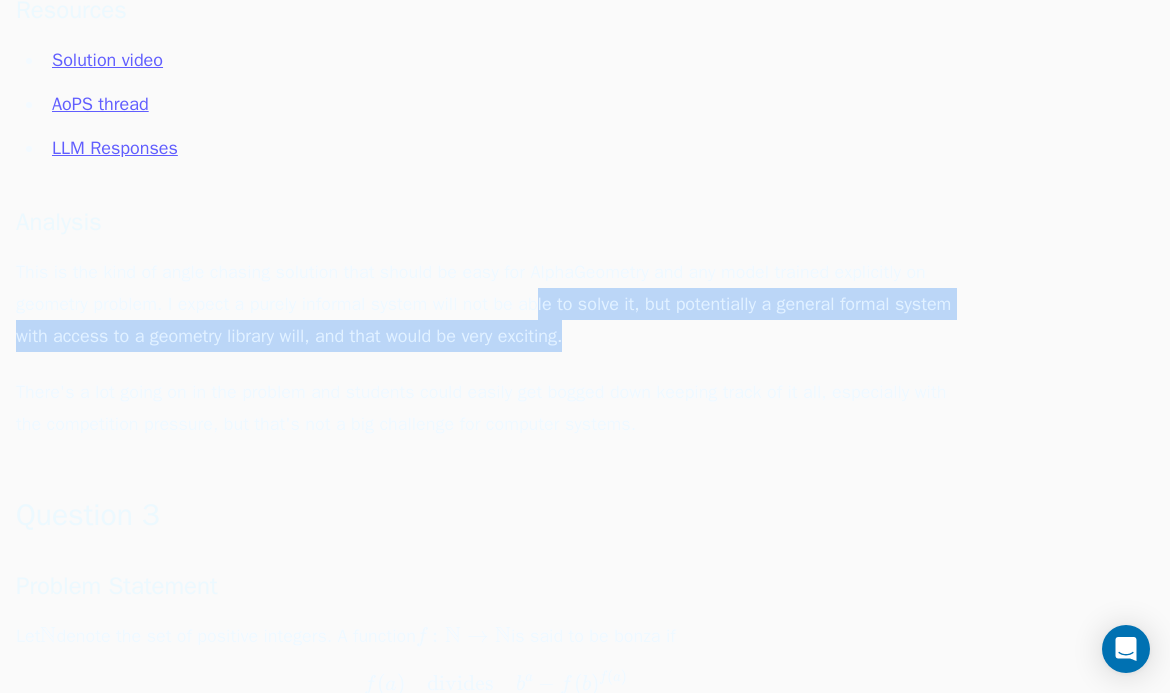 drag, startPoint x: 598, startPoint y: 340, endPoint x: 507, endPoint y: 277, distance: 110.67972 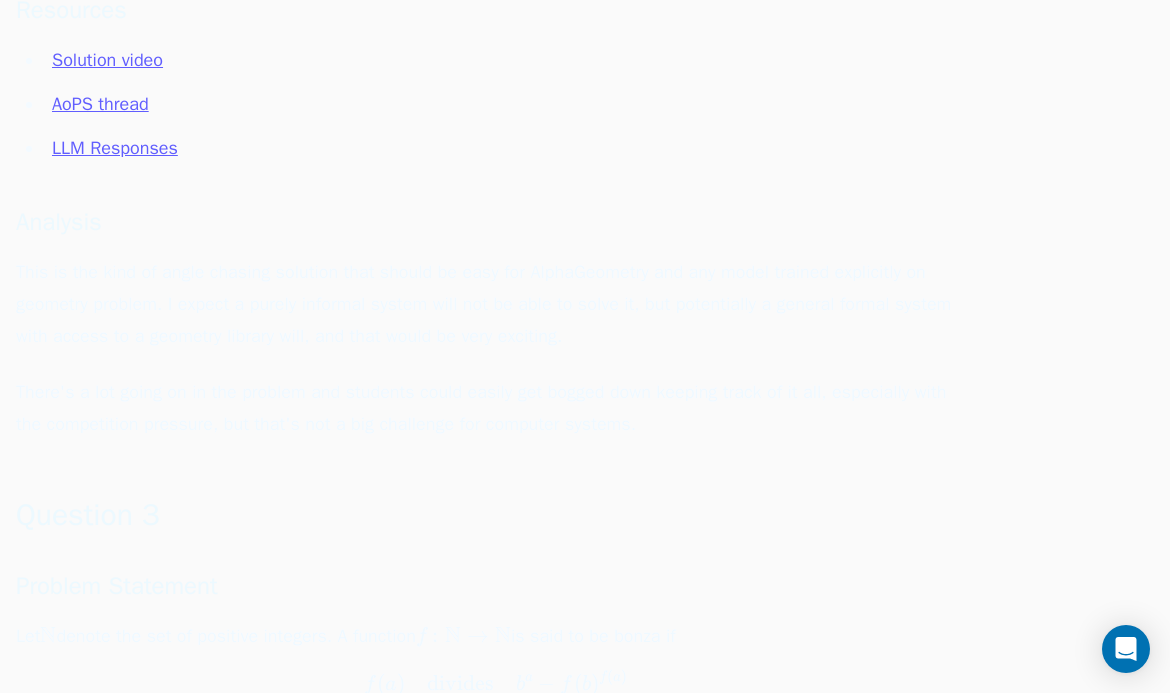 click on "Analysis" at bounding box center (496, 222) 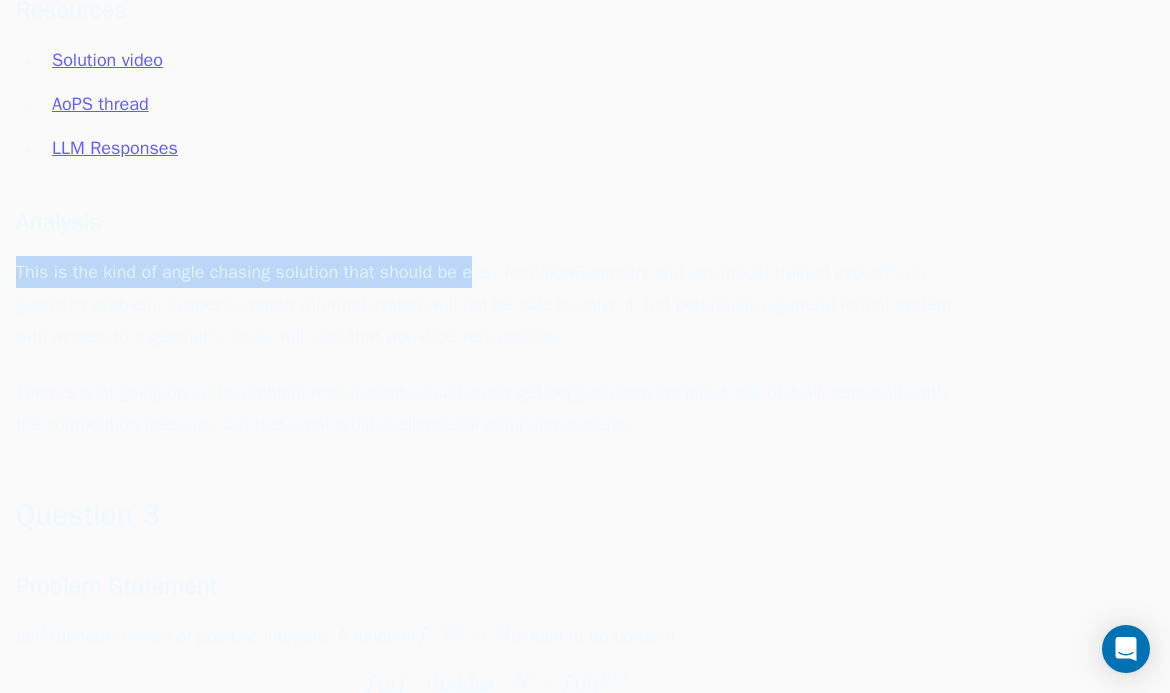 drag, startPoint x: 411, startPoint y: 229, endPoint x: 508, endPoint y: 292, distance: 115.66331 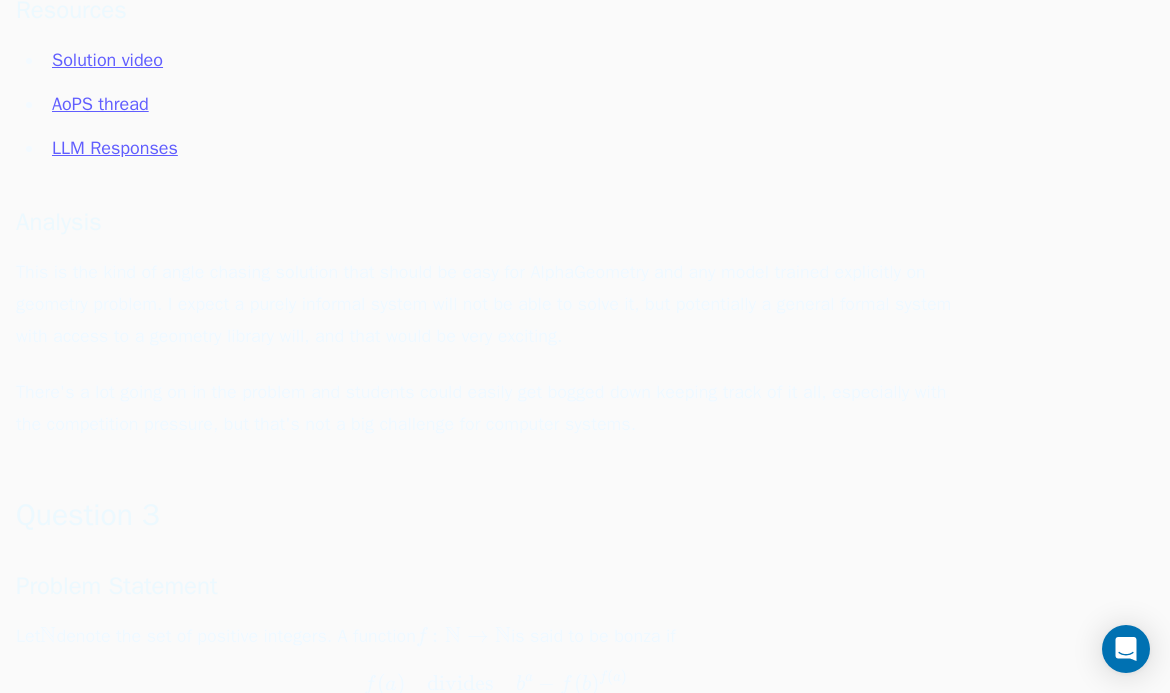 click on "This is the kind of angle chasing solution that should be easy for AlphaGeometry and any model trained explicitly on geometry problem.  I expect a purely informal system will not be able to solve it, but potentially a general formal system with access to a geometry library will, and that would be very exciting." at bounding box center (496, 304) 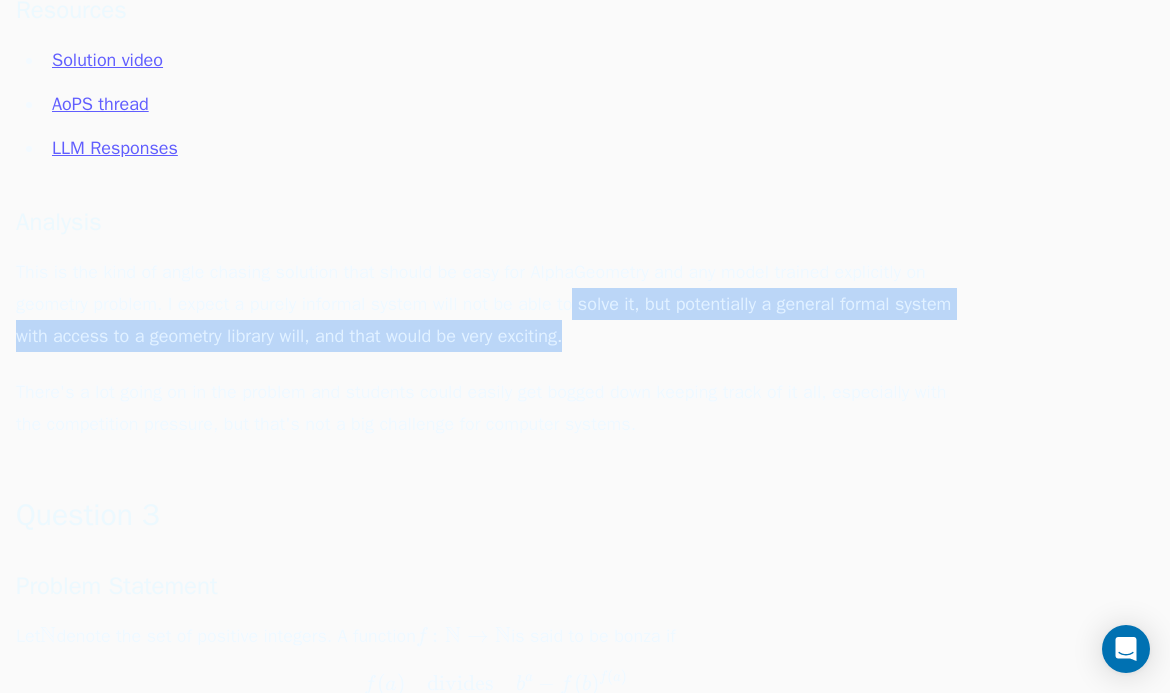 drag, startPoint x: 624, startPoint y: 330, endPoint x: 542, endPoint y: 283, distance: 94.51455 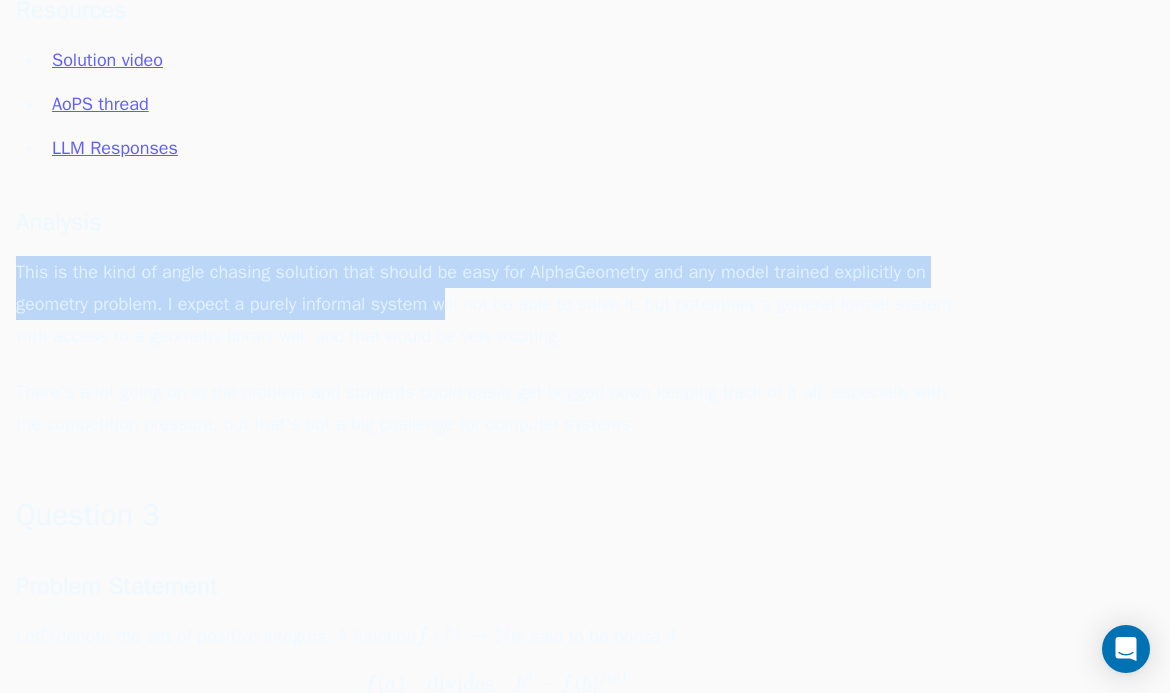 drag, startPoint x: 401, startPoint y: 236, endPoint x: 481, endPoint y: 327, distance: 121.16518 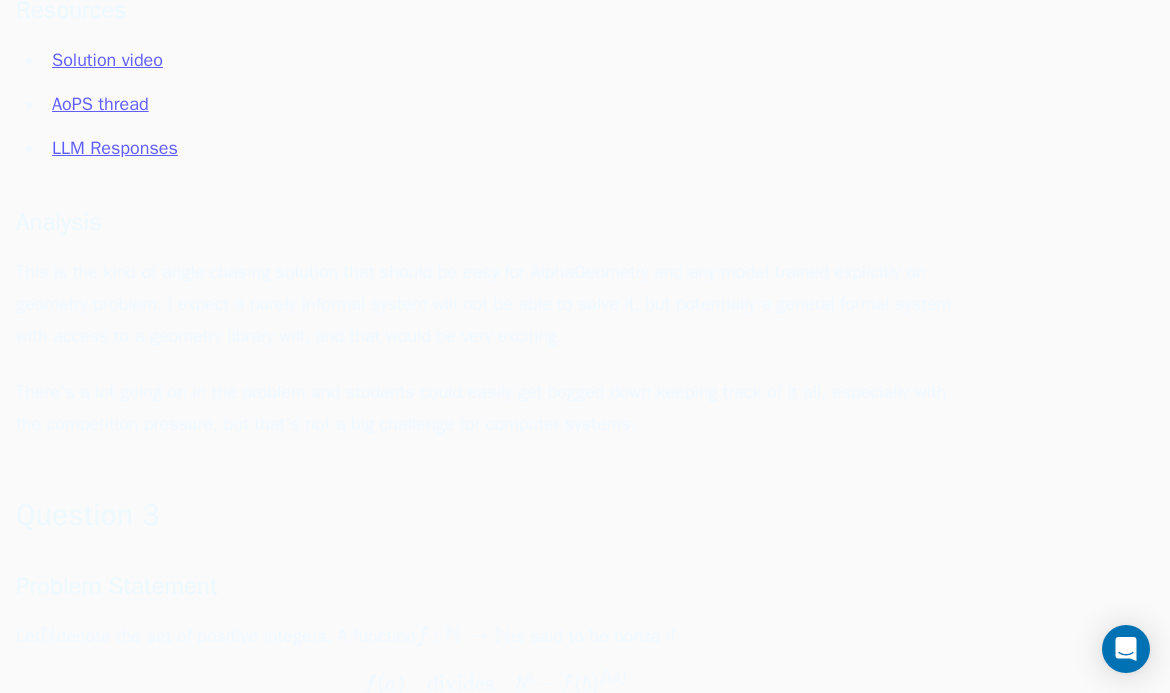 click on "This is the kind of angle chasing solution that should be easy for AlphaGeometry and any model trained explicitly on geometry problem.  I expect a purely informal system will not be able to solve it, but potentially a general formal system with access to a geometry library will, and that would be very exciting." at bounding box center [496, 304] 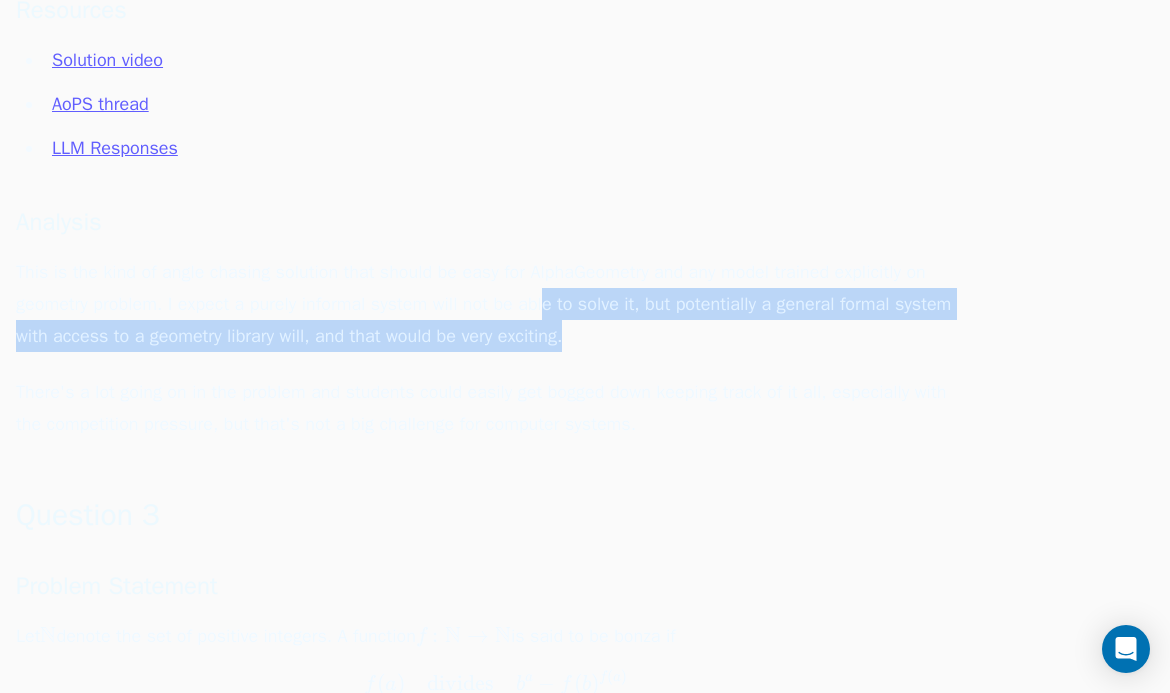 drag, startPoint x: 583, startPoint y: 338, endPoint x: 522, endPoint y: 279, distance: 84.8646 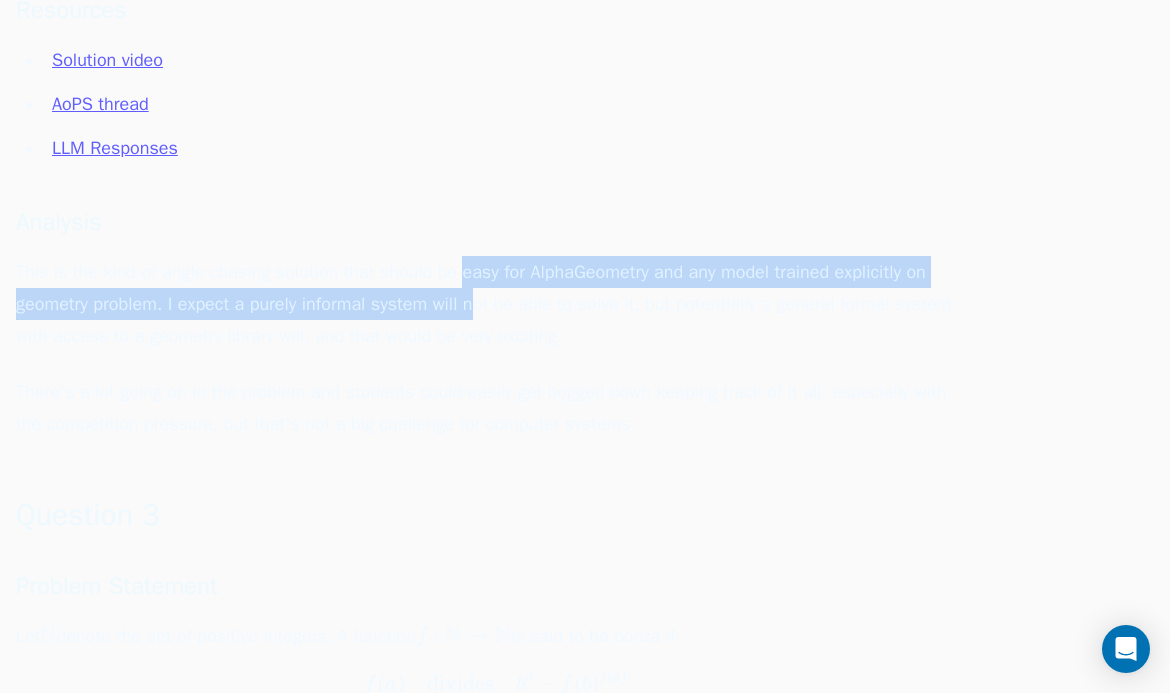 drag, startPoint x: 461, startPoint y: 252, endPoint x: 483, endPoint y: 292, distance: 45.65085 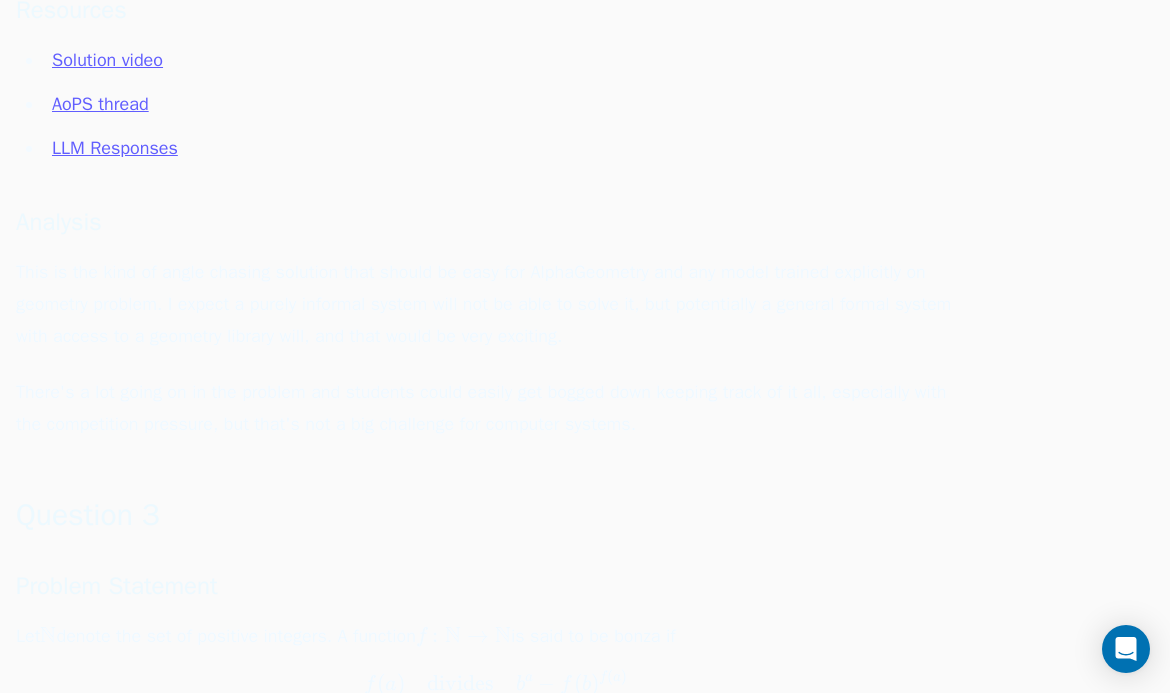 click on "This is the kind of angle chasing solution that should be easy for AlphaGeometry and any model trained explicitly on geometry problem.  I expect a purely informal system will not be able to solve it, but potentially a general formal system with access to a geometry library will, and that would be very exciting." at bounding box center (496, 304) 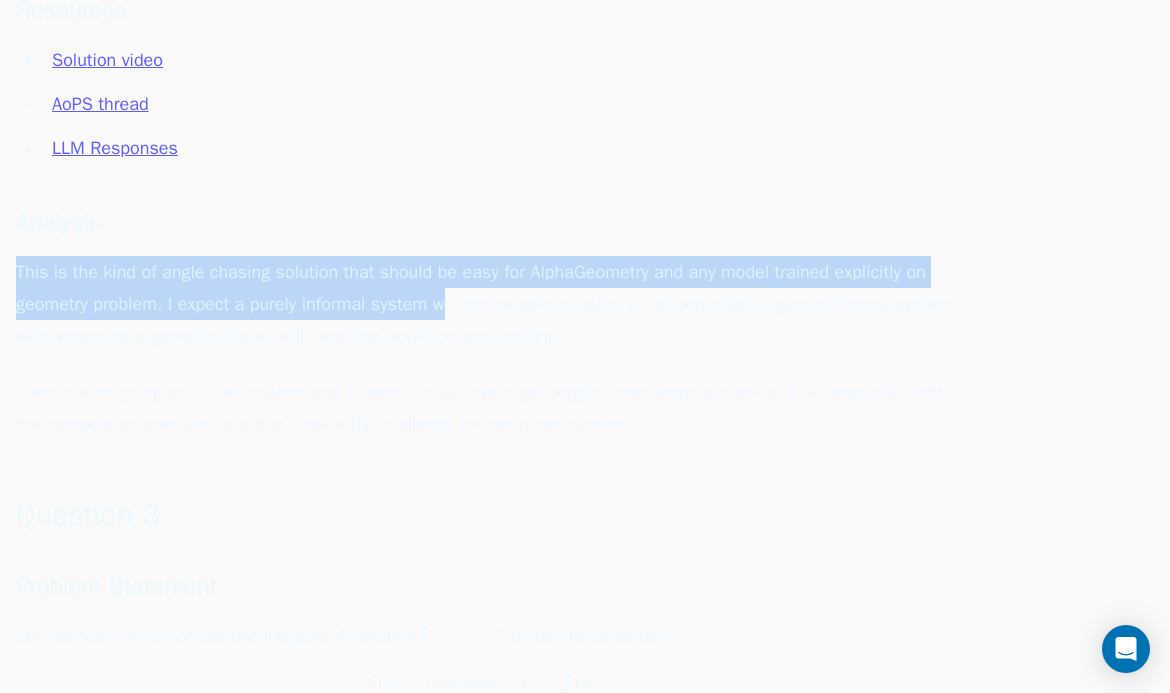 drag, startPoint x: 415, startPoint y: 219, endPoint x: 473, endPoint y: 312, distance: 109.60383 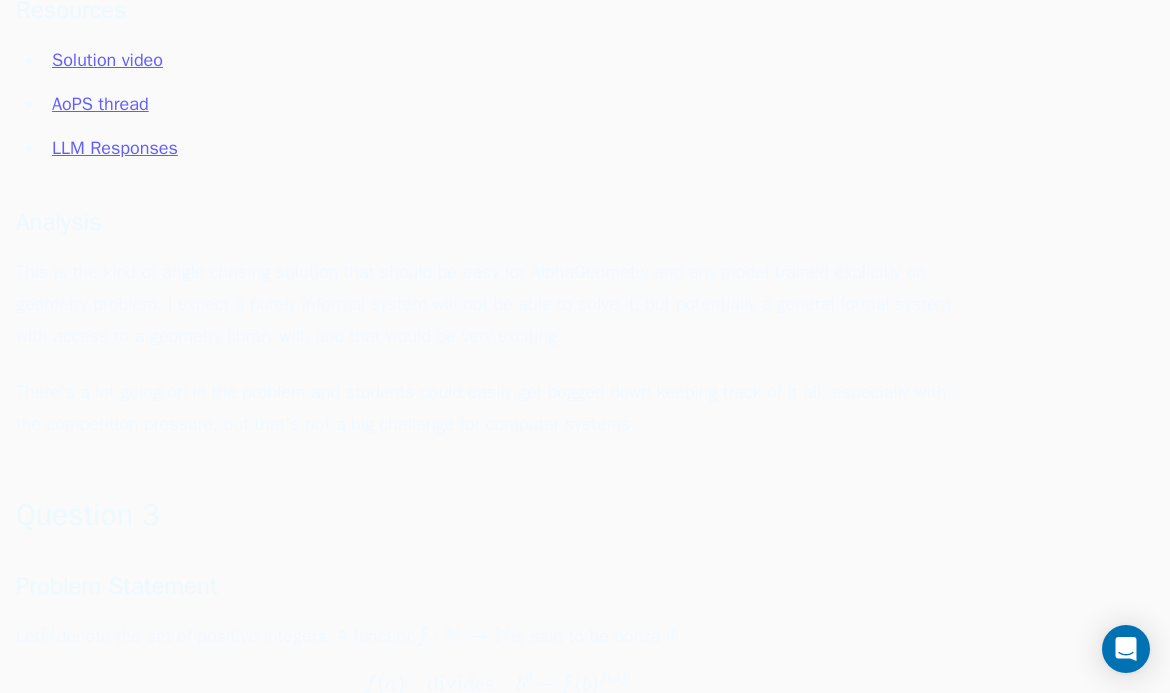click on "This is the kind of angle chasing solution that should be easy for AlphaGeometry and any model trained explicitly on geometry problem.  I expect a purely informal system will not be able to solve it, but potentially a general formal system with access to a geometry library will, and that would be very exciting." at bounding box center [496, 304] 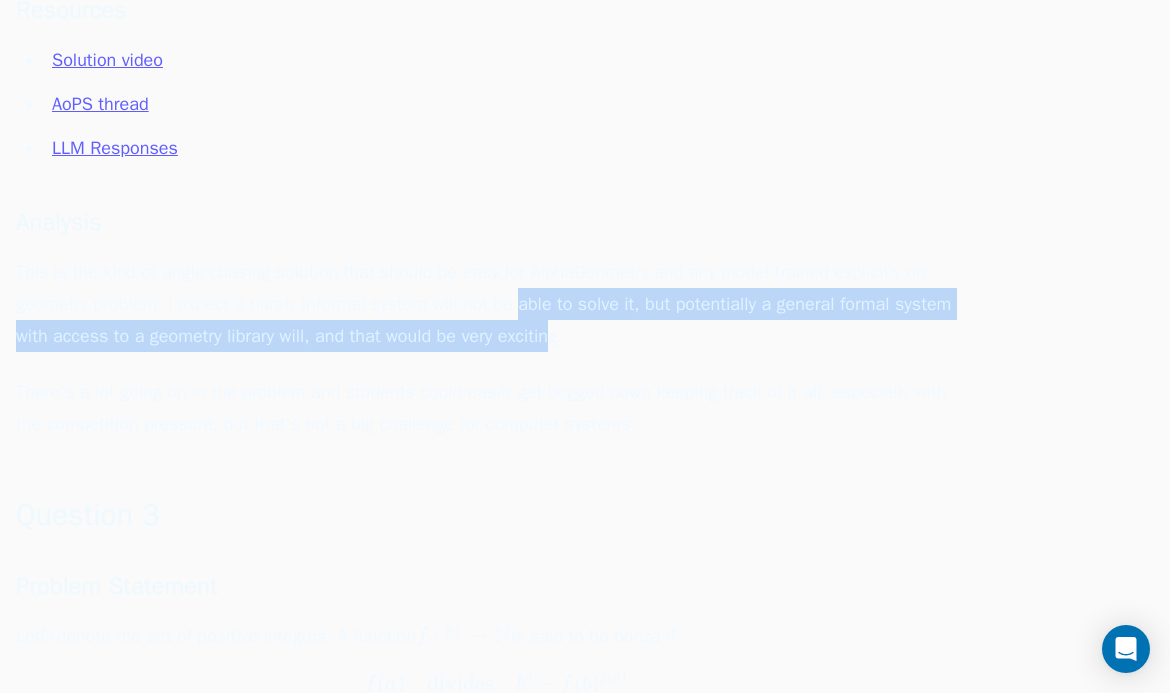 drag, startPoint x: 531, startPoint y: 303, endPoint x: 500, endPoint y: 277, distance: 40.459858 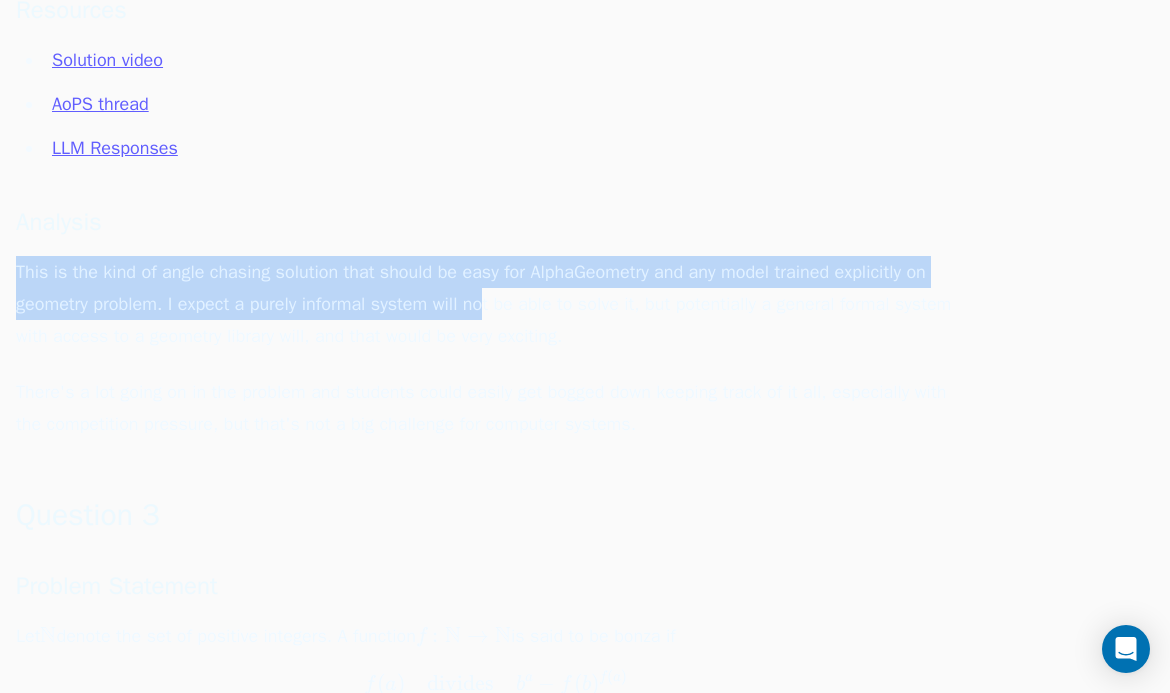 drag, startPoint x: 418, startPoint y: 241, endPoint x: 523, endPoint y: 318, distance: 130.20752 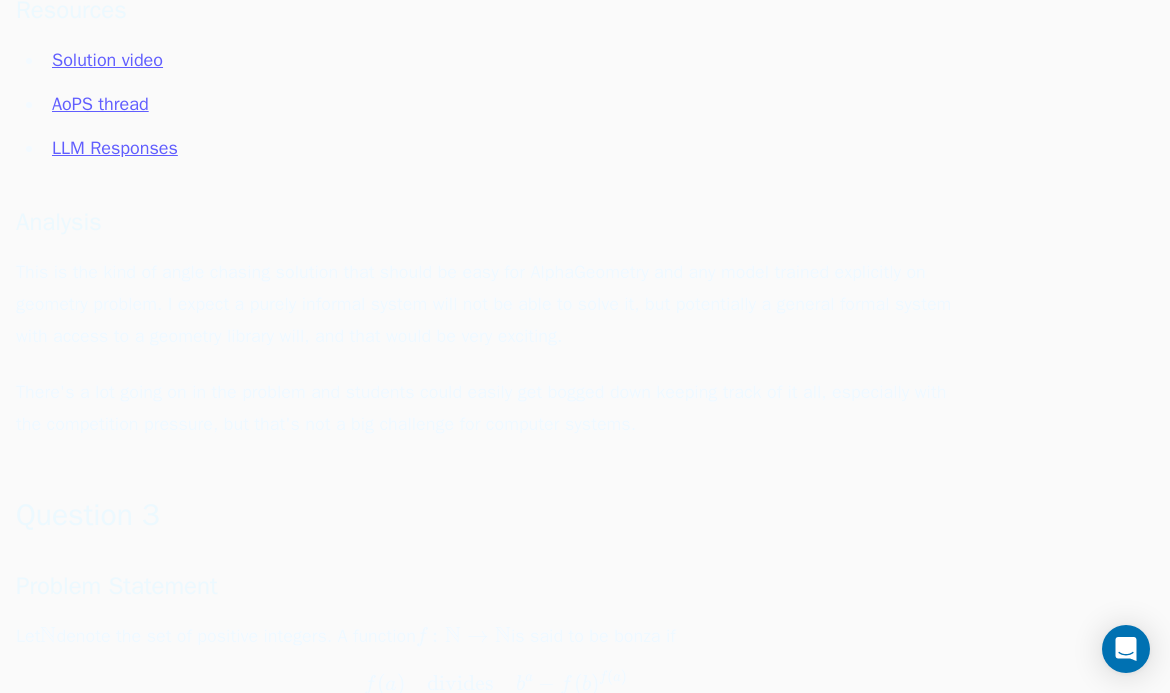 click on "This is the kind of angle chasing solution that should be easy for AlphaGeometry and any model trained explicitly on geometry problem.  I expect a purely informal system will not be able to solve it, but potentially a general formal system with access to a geometry library will, and that would be very exciting." at bounding box center (496, 304) 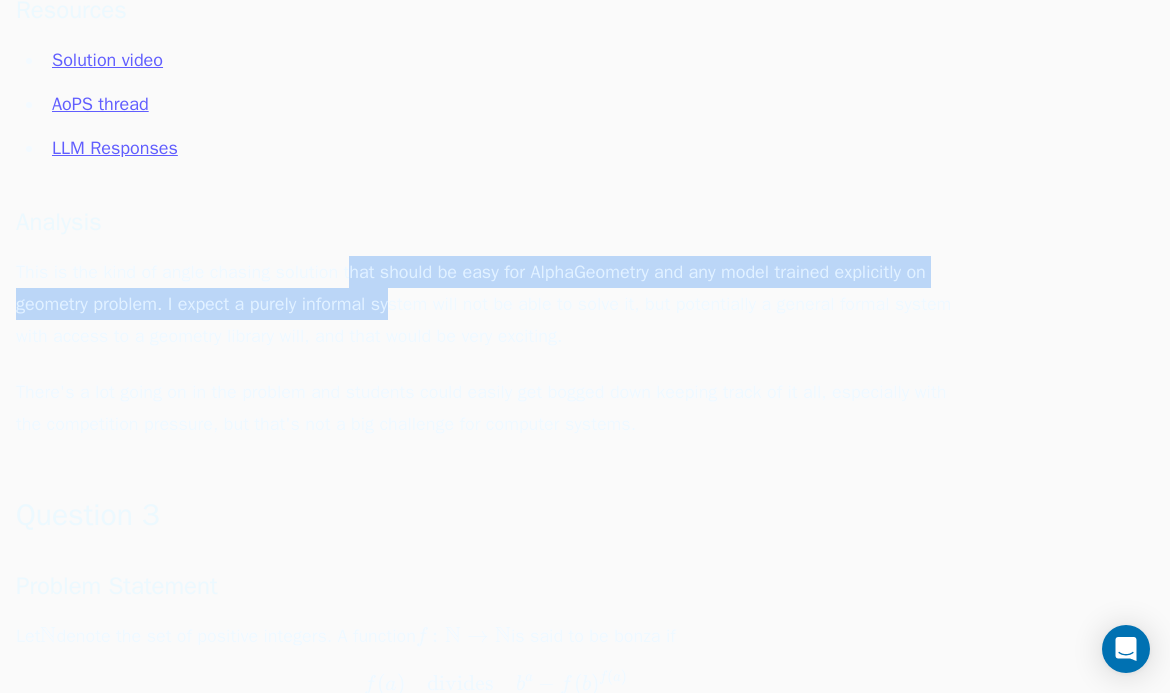 drag, startPoint x: 350, startPoint y: 256, endPoint x: 488, endPoint y: 331, distance: 157.06367 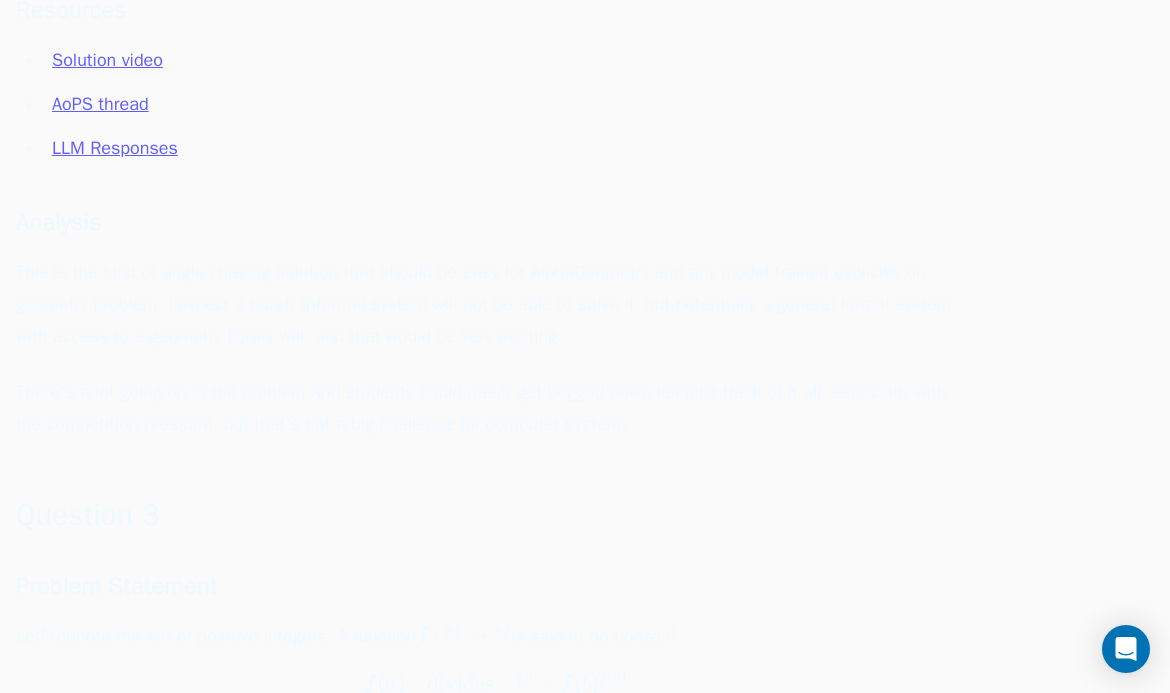 click on "This is the kind of angle chasing solution that should be easy for AlphaGeometry and any model trained explicitly on geometry problem.  I expect a purely informal system will not be able to solve it, but potentially a general formal system with access to a geometry library will, and that would be very exciting." at bounding box center [496, 304] 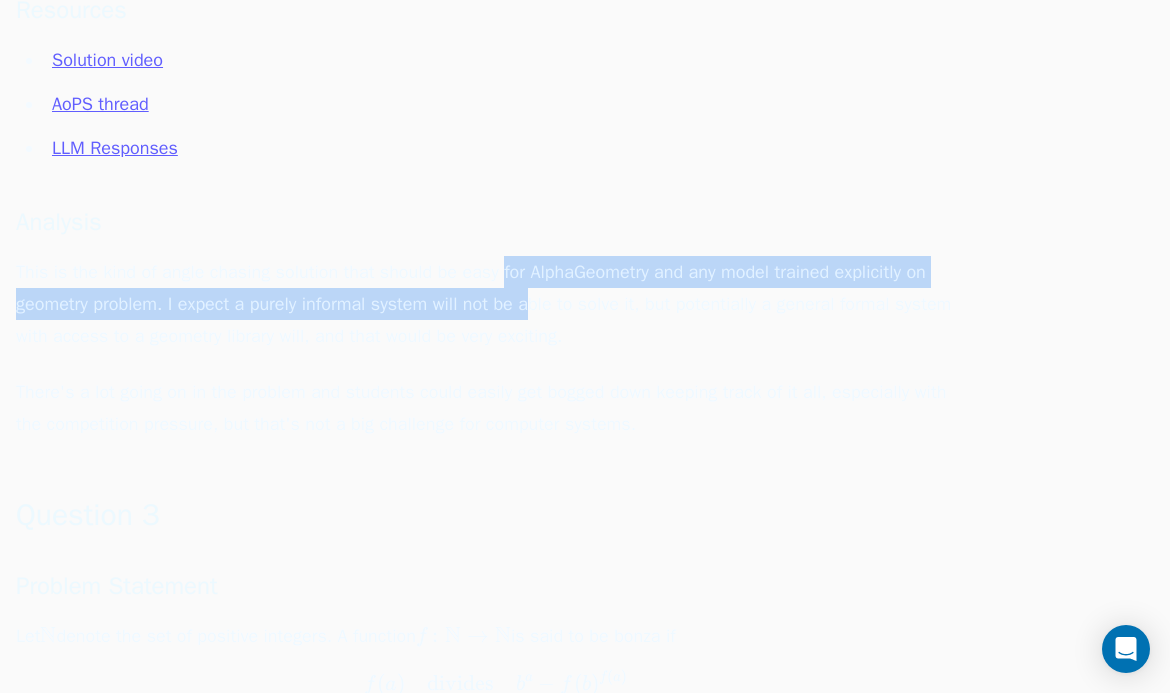 drag 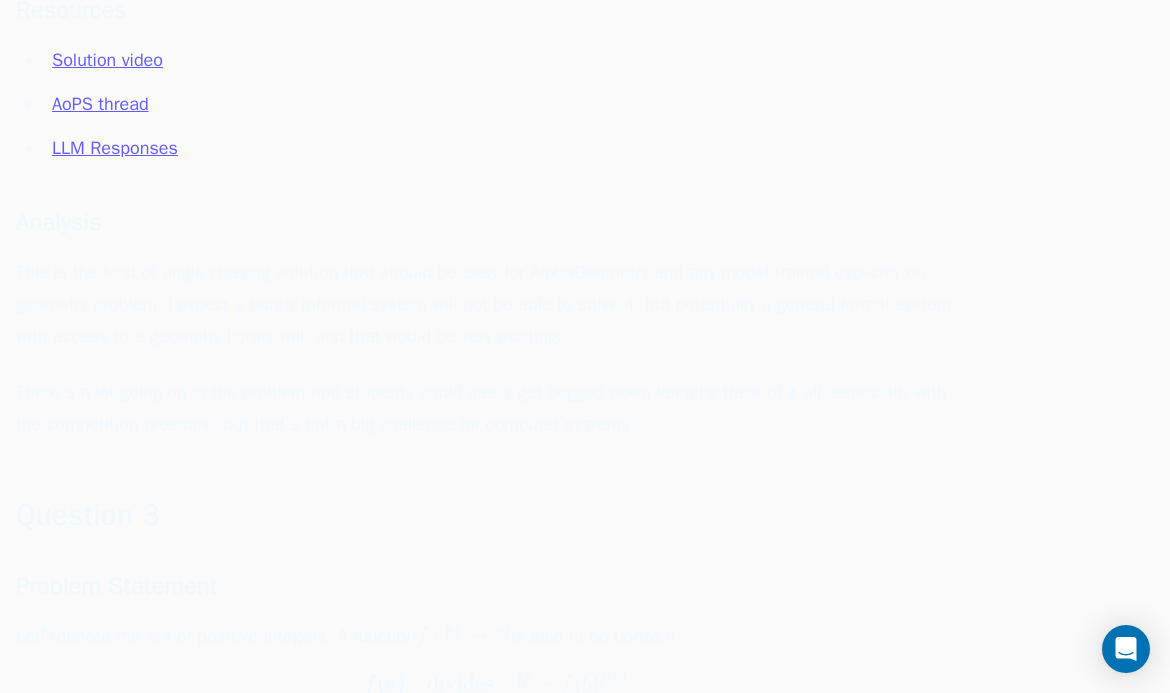 click on "There's a lot going on in the problem and students could easily get bogged down keeping track of it all, especially with the competition pressure, but that's not a big challenge for computer systems." at bounding box center (496, 408) 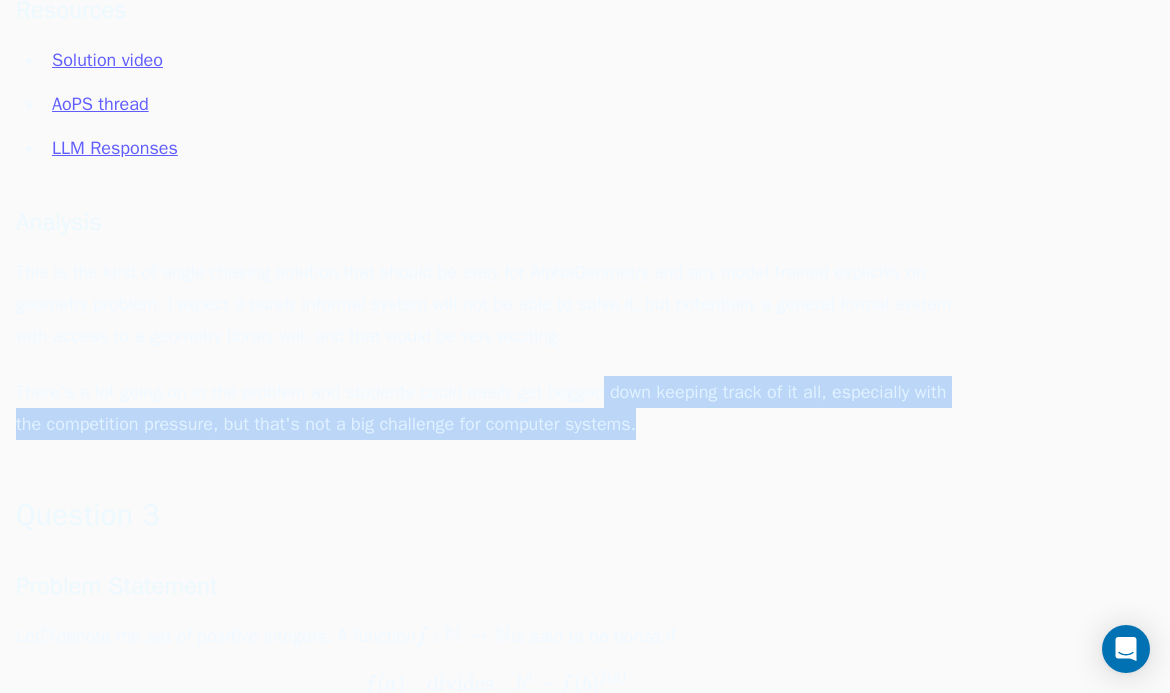 click on "Question 2
Problem Statement
Let  Ω \Omega Ω  and  Γ \Gamma Γ  be circles with centres  M M M  and  N N N , respectively, such that the radius of  Ω \Omega Ω  is less than the radius of  Γ \Gamma Γ . Suppose  Ω \Omega Ω  and  Γ \Gamma Γ  intersect at two distinct points  A A A  and  B B B . Line  M N MN MN  intersects  Ω \Omega Ω  at  C C C  and  Γ \Gamma Γ  at  D D D , so that  C , M , N , D C, M, N, D C , M , N , D  lie on  M N MN MN  in that order. Let  P P P  be the circumcentre of triangle  A C D ACD A C D . Line  A P AP A P  meets  Ω \Omega Ω  again at  E ≠ A E\neq A E  = A  and meets  Γ \Gamma Γ  again at  F ≠ A F\neq A F  = A . Let  H H H  be the orthocentre of triangle  P M N PMN PMN .
Prove that the line through  H H H  parallel to  A P AP A P  is tangent to the circumcircle of triangle  B E F BEF BEF .
Resources
Solution video
AoPS thread
LLM Responses
Analysis" at bounding box center [496, 42] 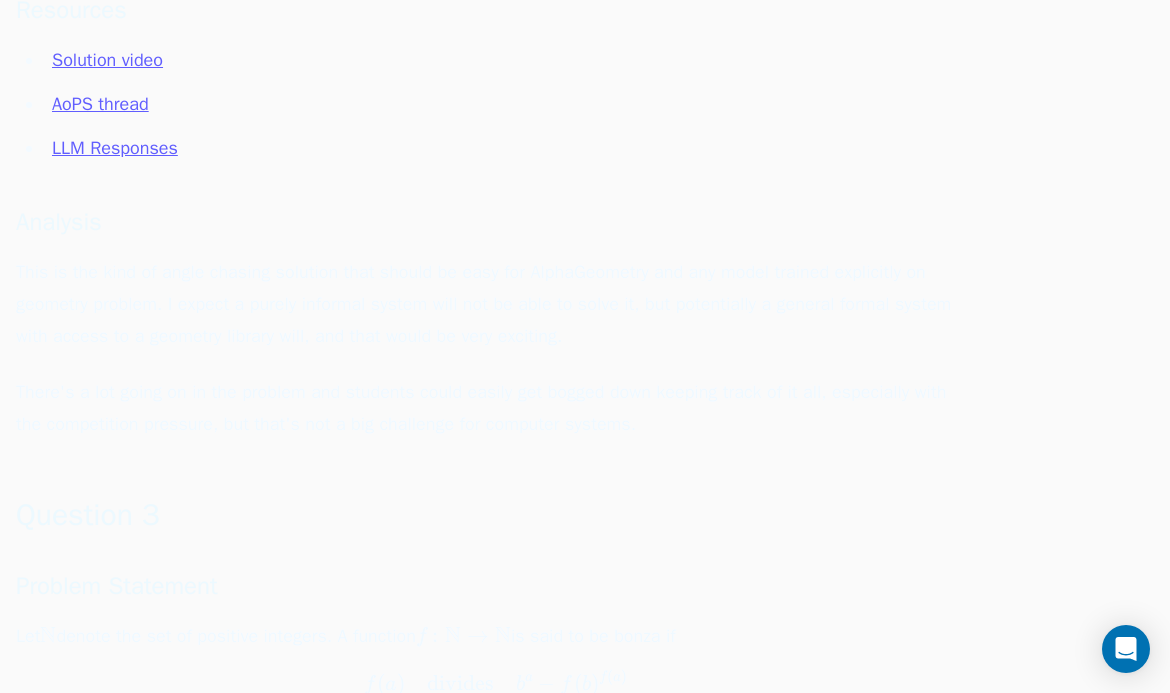 click on "This is the kind of angle chasing solution that should be easy for AlphaGeometry and any model trained explicitly on geometry problem.  I expect a purely informal system will not be able to solve it, but potentially a general formal system with access to a geometry library will, and that would be very exciting." at bounding box center [496, 304] 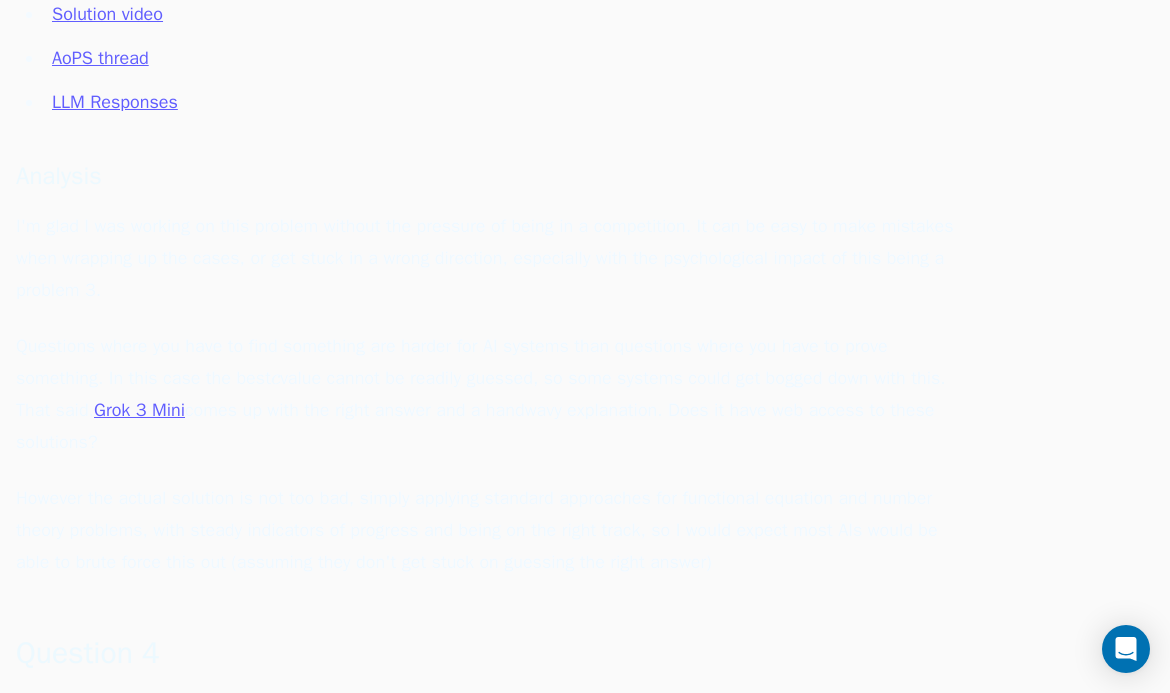 scroll, scrollTop: 4200, scrollLeft: 0, axis: vertical 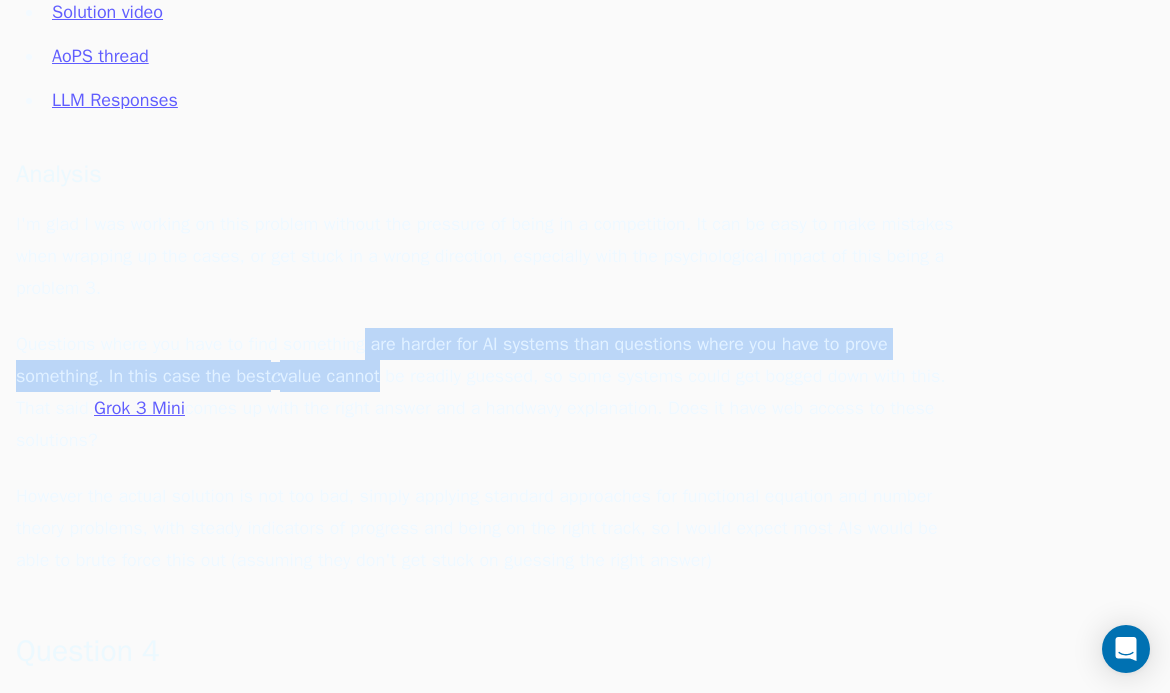 drag, startPoint x: 373, startPoint y: 367, endPoint x: 381, endPoint y: 388, distance: 22.472204 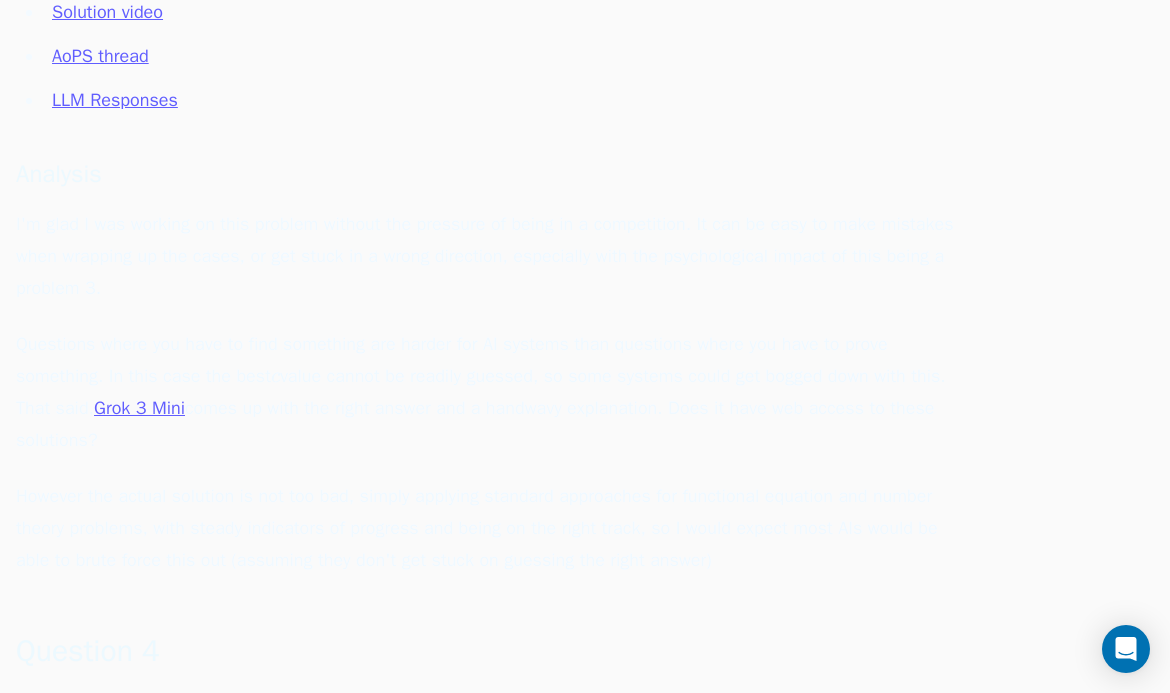 drag, startPoint x: 460, startPoint y: 420, endPoint x: 479, endPoint y: 424, distance: 19.416489 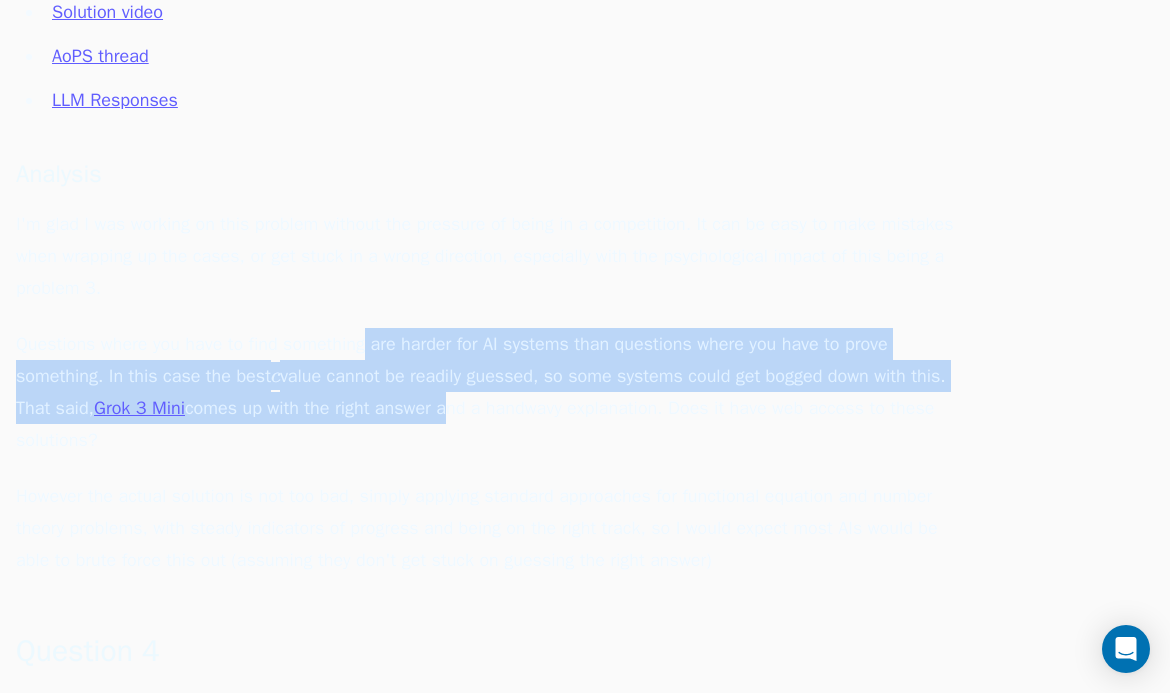 drag, startPoint x: 385, startPoint y: 340, endPoint x: 492, endPoint y: 411, distance: 128.41339 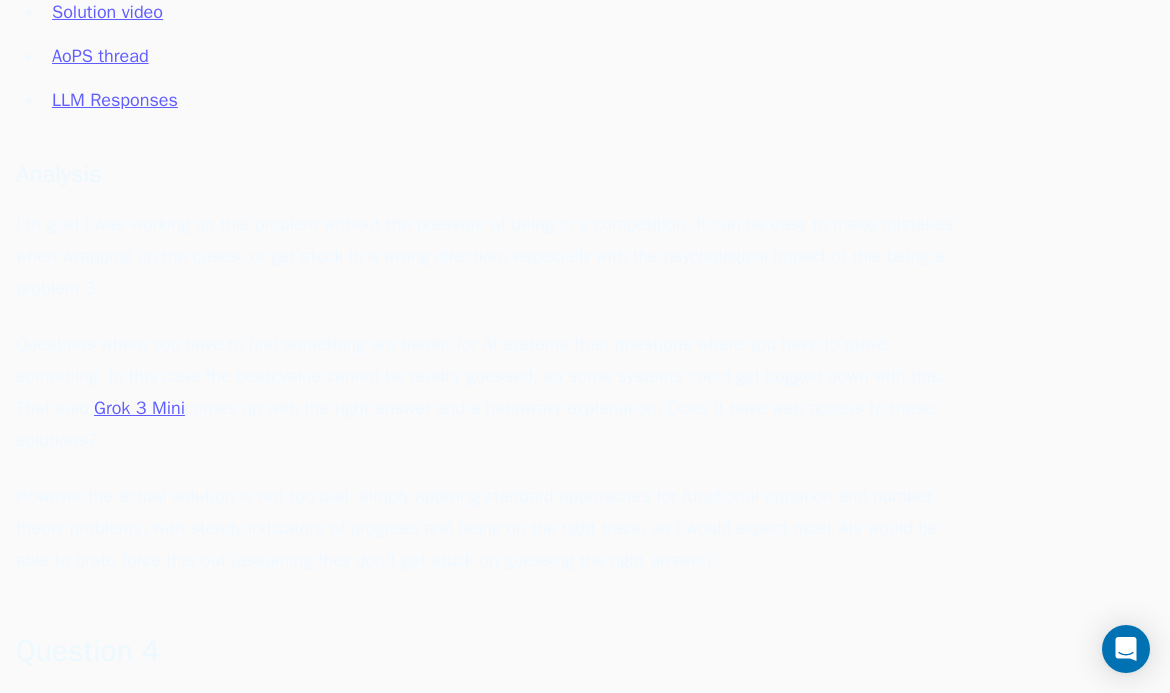 click on "Questions where you have to find something are harder for AI systems than questions where you have to prove something.  In this case the best  c c c  value cannot be readily guessed, so some systems could get bogged down with this.  That said,  Grok 3 Mini  comes up with the right answer and a handwavy explanation.  Does it have web access to these solutions?" at bounding box center [496, 392] 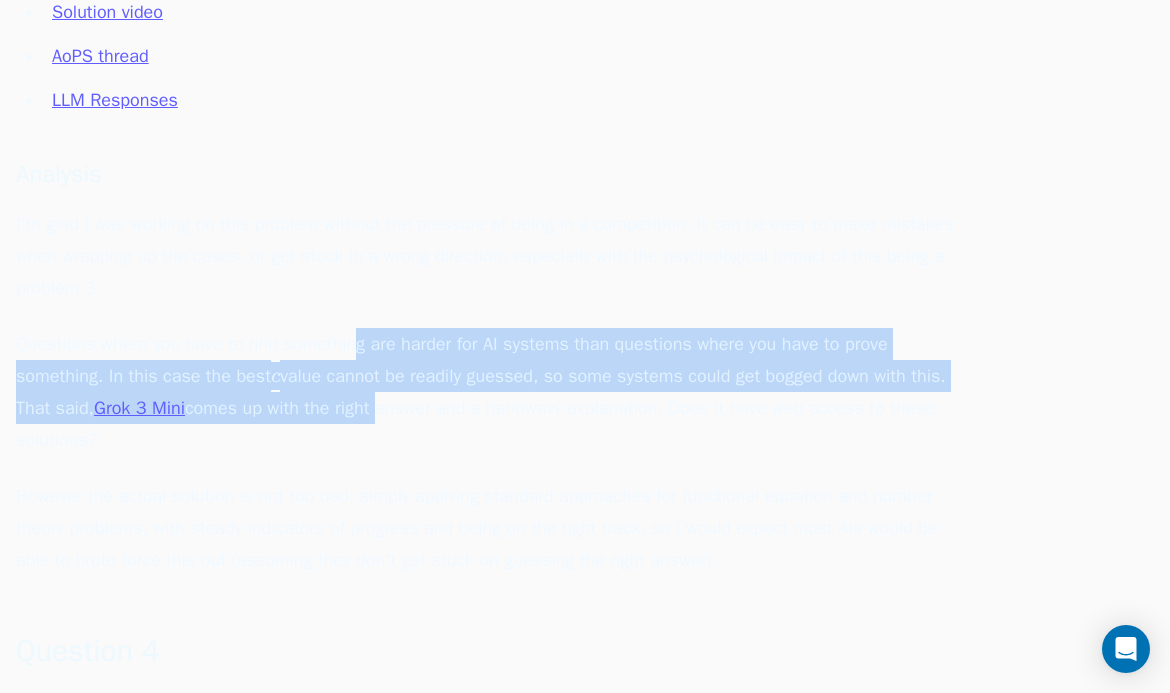 drag, startPoint x: 374, startPoint y: 340, endPoint x: 400, endPoint y: 407, distance: 71.867935 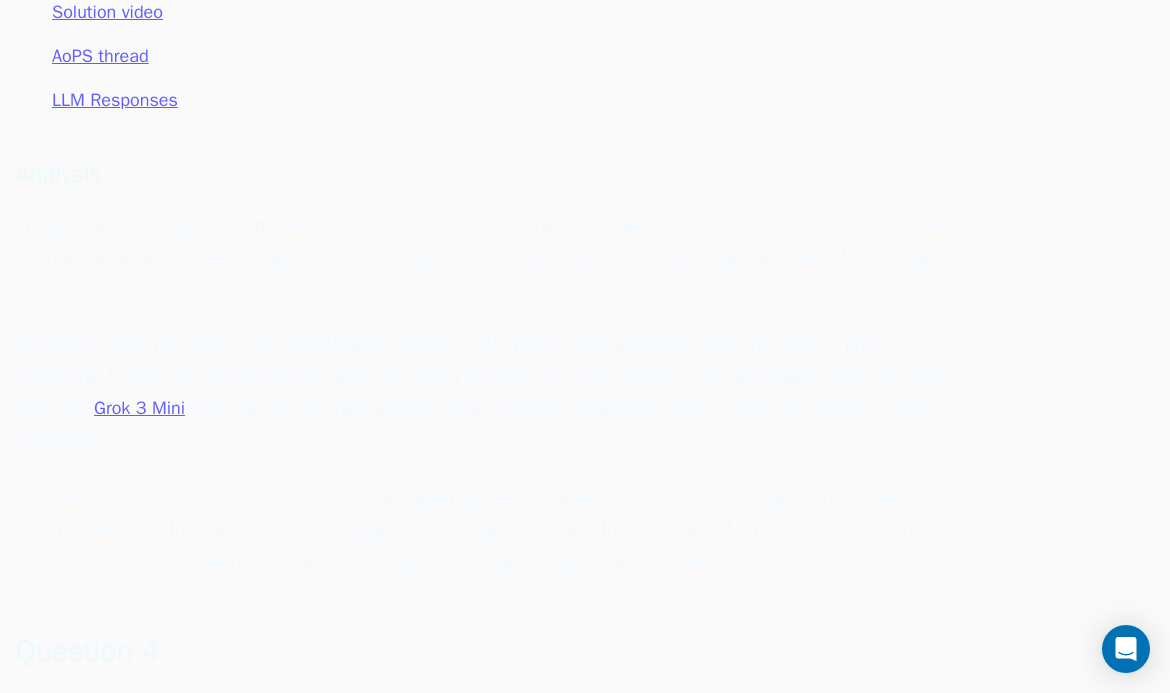 click on "Questions where you have to find something are harder for AI systems than questions where you have to prove something.  In this case the best  c c c  value cannot be readily guessed, so some systems could get bogged down with this.  That said,  Grok 3 Mini  comes up with the right answer and a handwavy explanation.  Does it have web access to these solutions?" at bounding box center (496, 392) 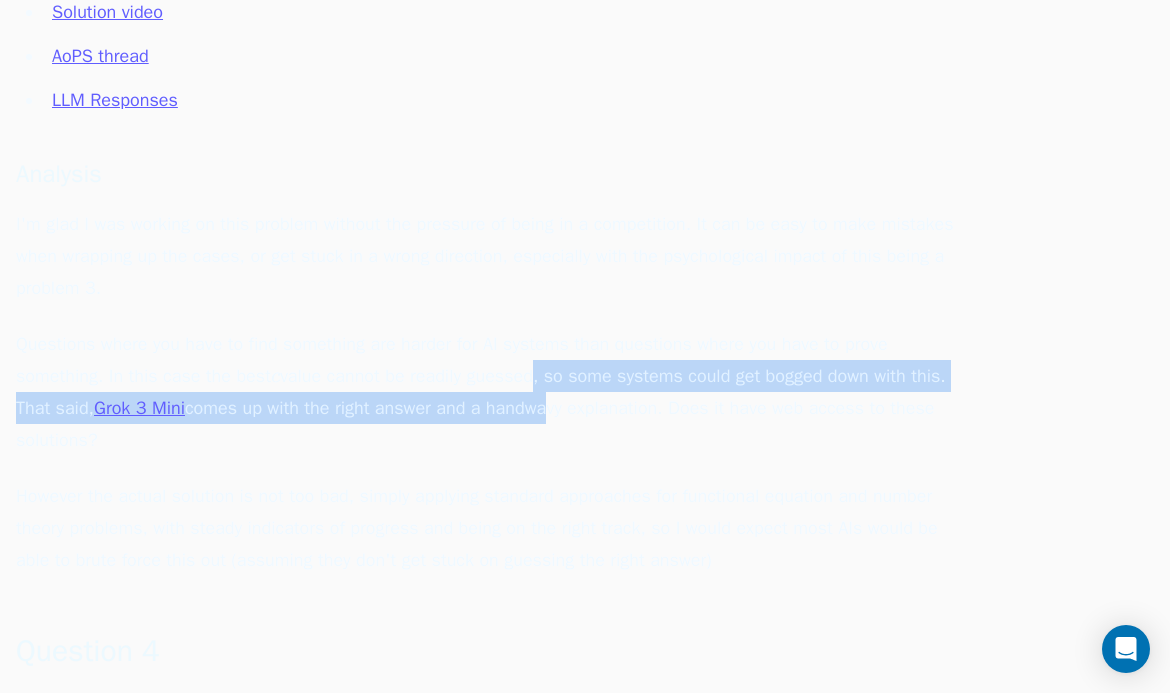 drag, startPoint x: 554, startPoint y: 420, endPoint x: 491, endPoint y: 340, distance: 101.828285 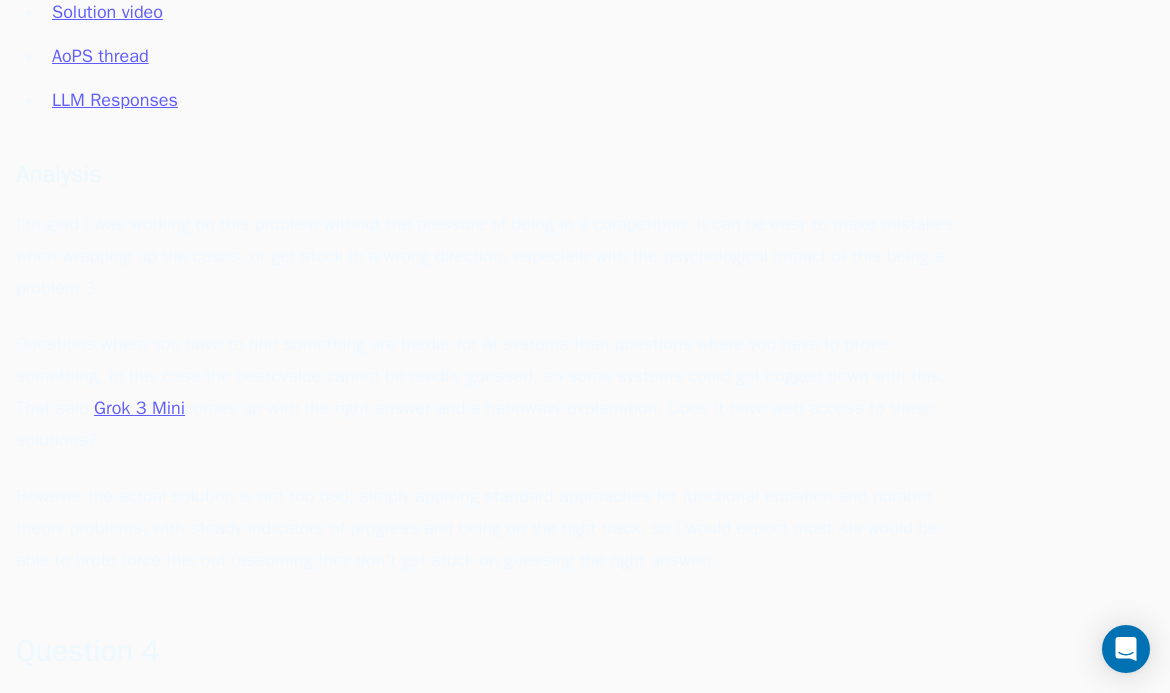 click on "Question 3
Problem Statement
Let  N \mathbb{N} N  denote the set of positive integers. A function  f  ⁣ : N → N f\colon\mathbb{N}\to\mathbb{N} f : N → N  is said to be bonza if
f ( a ) divides b a − f ( b ) f ( a ) f(a)\quad\text{divides}\quad b^a-f(b)^{f(a)} f ( a ) divides b a − f ( b ) f ( a )
for all positive integers  a a a  and  b b b .
Determine the smallest real constant  c c c  such that  f ( n ) ⩽ c n f(n)\leqslant cn f ( n ) ⩽ c n  for all bonza functions  f f f  and all positive integers  n n n .
Resources
Solution video
AoPS thread
LLM Responses
Analysis
I'm glad I was working on this problem without the pressure of being in a competition.  It can be easy to make mistakes when wrapping up the cases, or get stuck in a wrong direction, especially with the psychological impact of this being a problem 3.
Questions where you have to find something are harder for AI systems than questions where you have to prove something.  In this case the best  c c c" at bounding box center [496, 86] 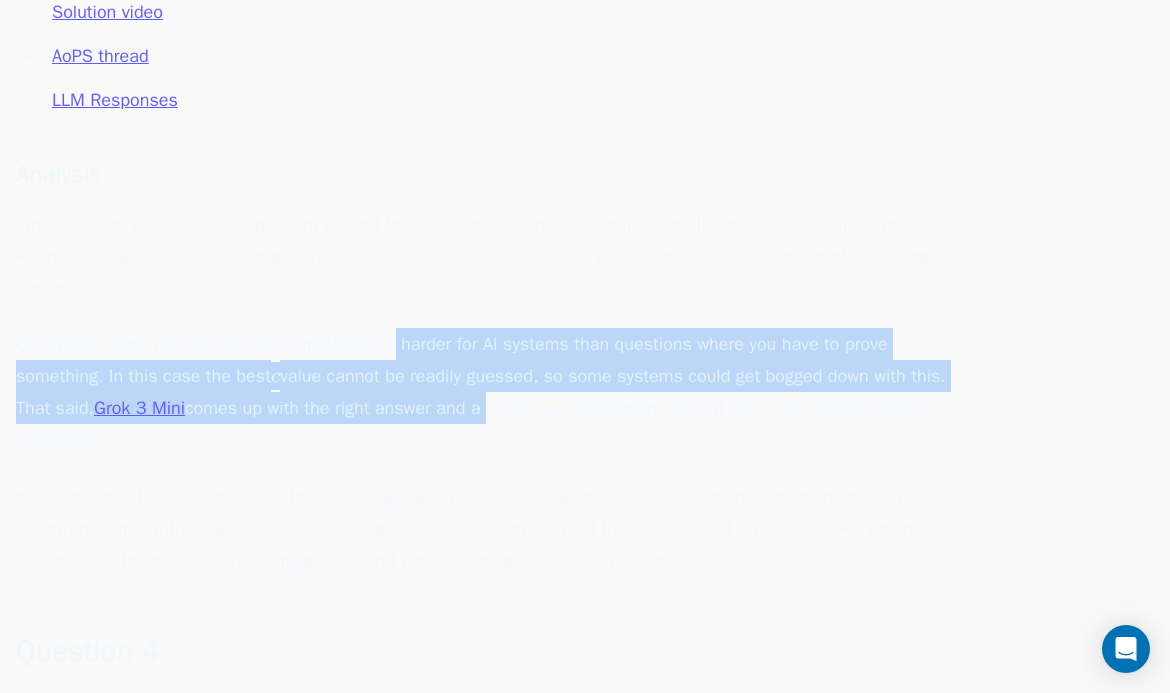 drag, startPoint x: 404, startPoint y: 304, endPoint x: 546, endPoint y: 418, distance: 182.09888 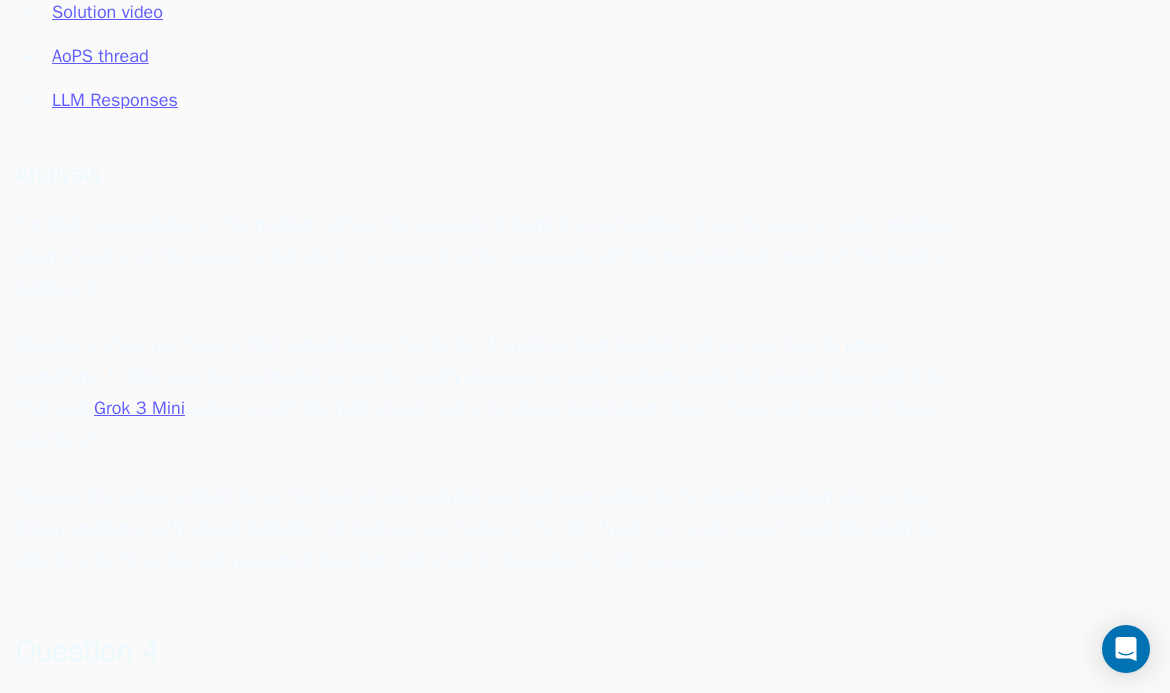 click on "Questions where you have to find something are harder for AI systems than questions where you have to prove something.  In this case the best  c c c  value cannot be readily guessed, so some systems could get bogged down with this.  That said,  Grok 3 Mini  comes up with the right answer and a handwavy explanation.  Does it have web access to these solutions?" at bounding box center (496, 392) 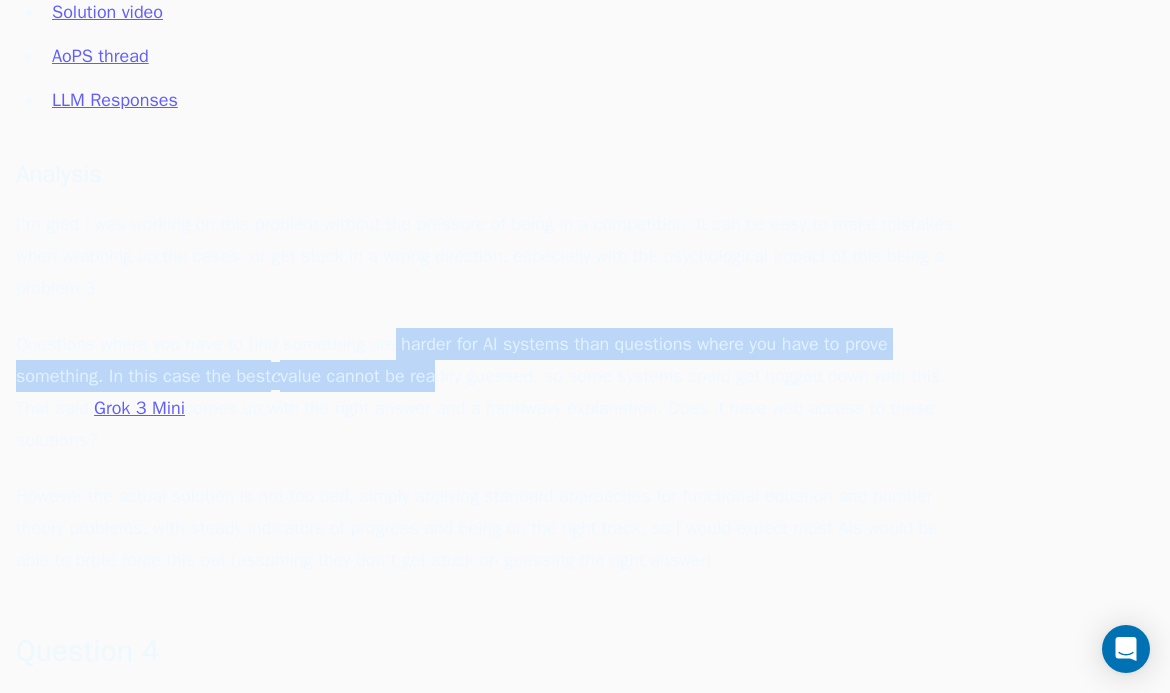 drag, startPoint x: 401, startPoint y: 303, endPoint x: 440, endPoint y: 398, distance: 102.69372 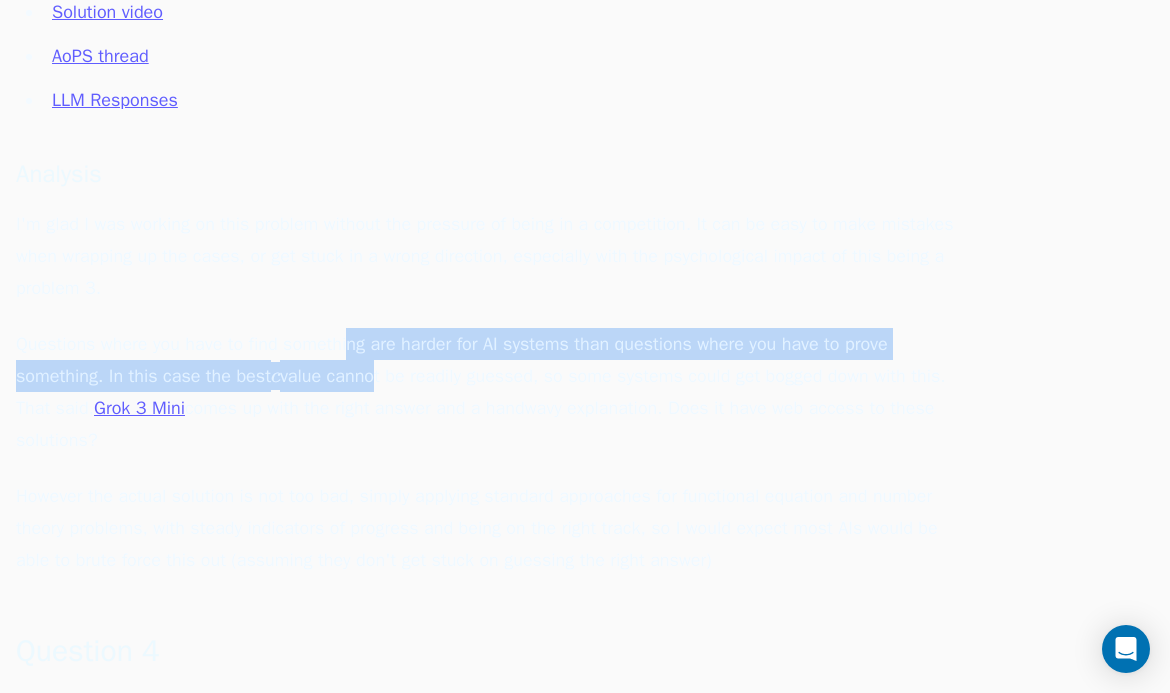 drag, startPoint x: 354, startPoint y: 305, endPoint x: 441, endPoint y: 420, distance: 144.20125 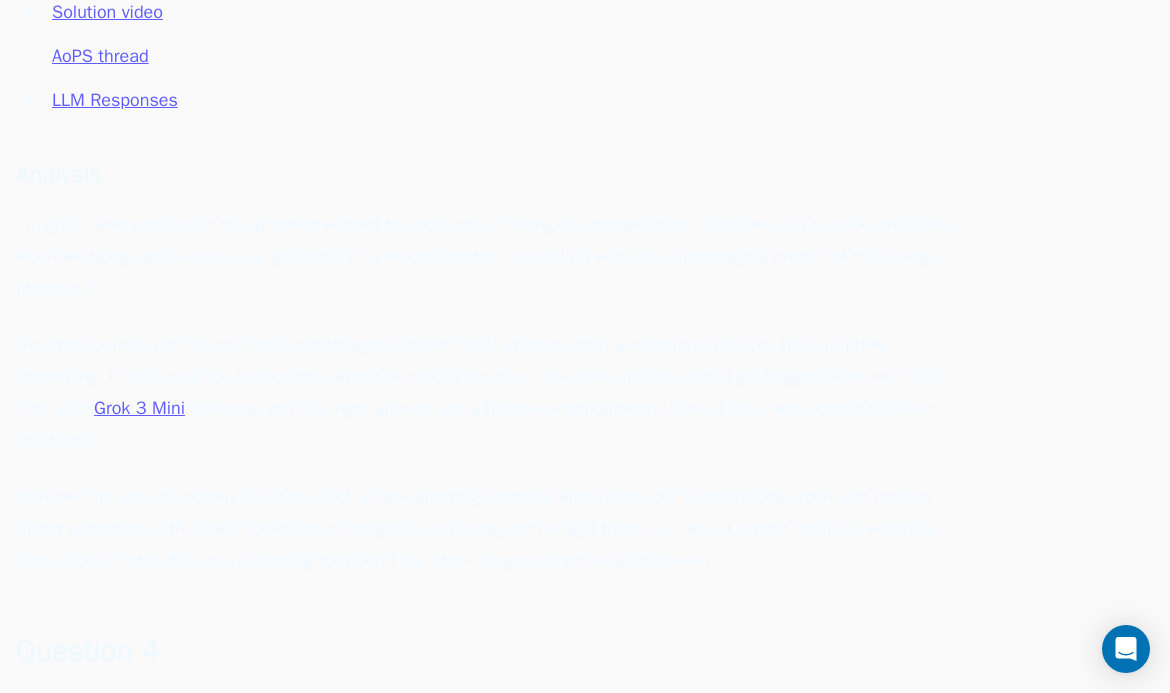 click on "Questions where you have to find something are harder for AI systems than questions where you have to prove something.  In this case the best  c c c  value cannot be readily guessed, so some systems could get bogged down with this.  That said,  Grok 3 Mini  comes up with the right answer and a handwavy explanation.  Does it have web access to these solutions?" at bounding box center [496, 392] 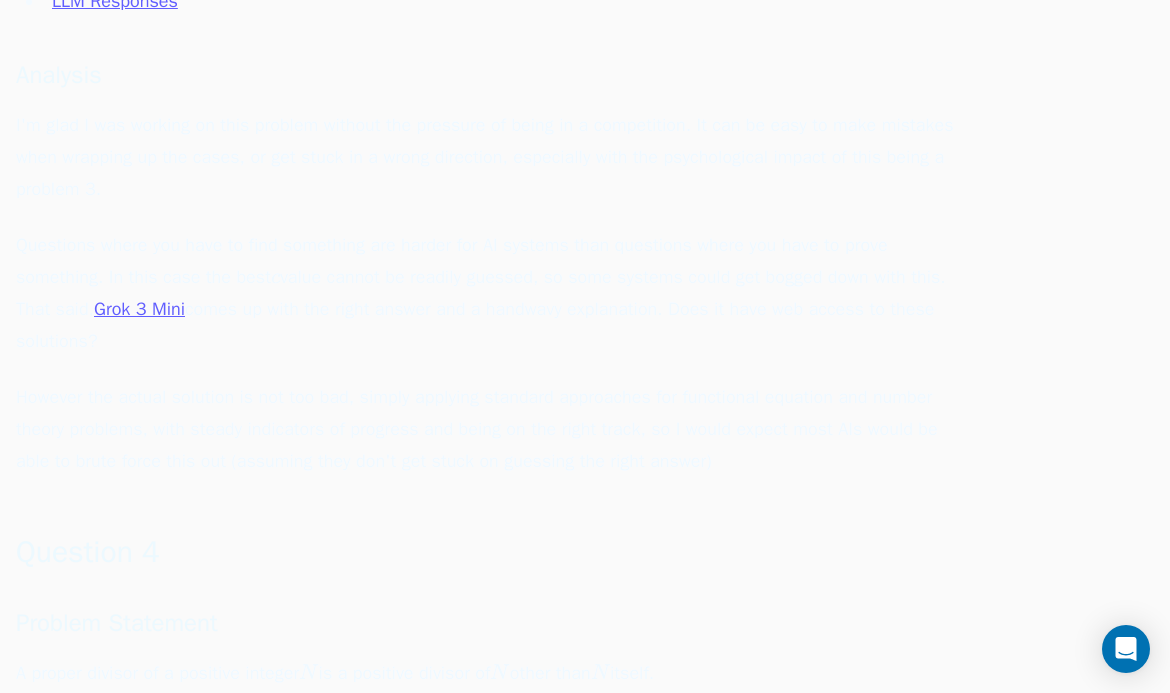 scroll, scrollTop: 4300, scrollLeft: 0, axis: vertical 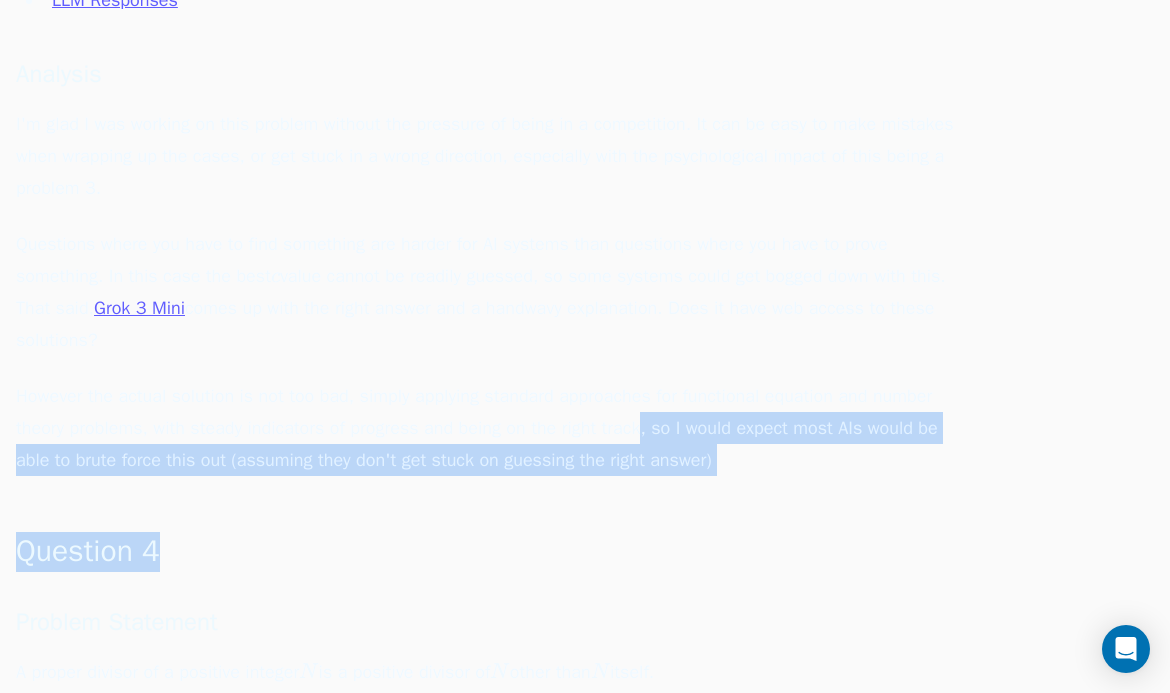 drag, startPoint x: 745, startPoint y: 482, endPoint x: 539, endPoint y: 432, distance: 211.98112 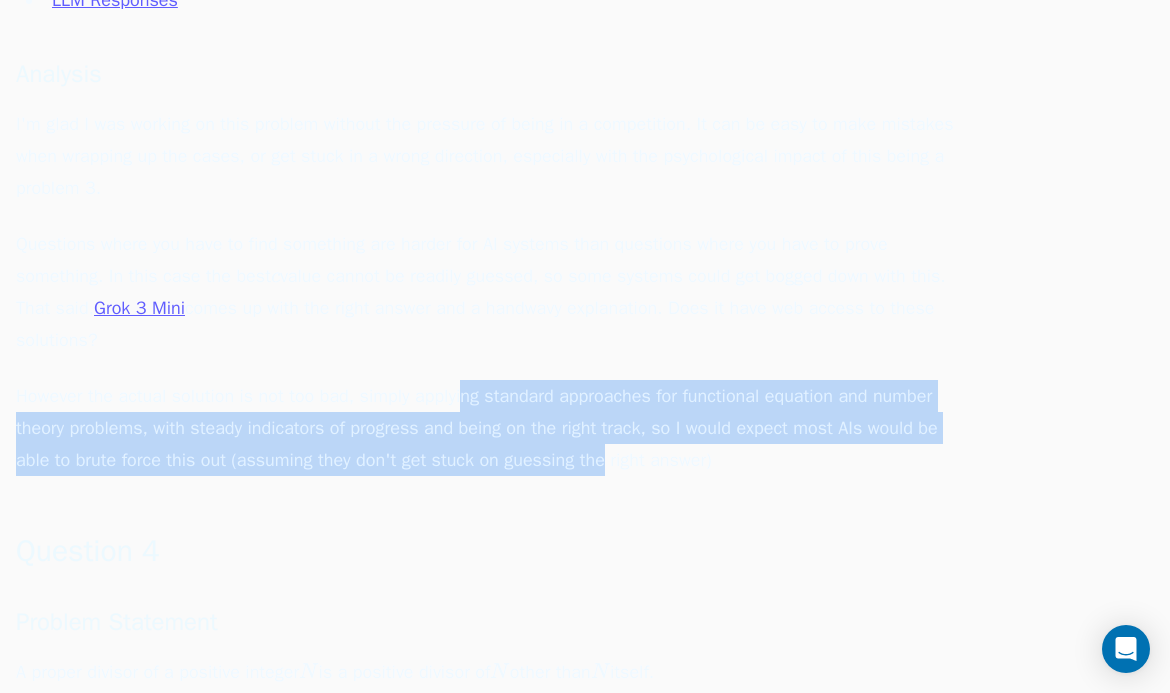 drag, startPoint x: 464, startPoint y: 387, endPoint x: 664, endPoint y: 452, distance: 210.29741 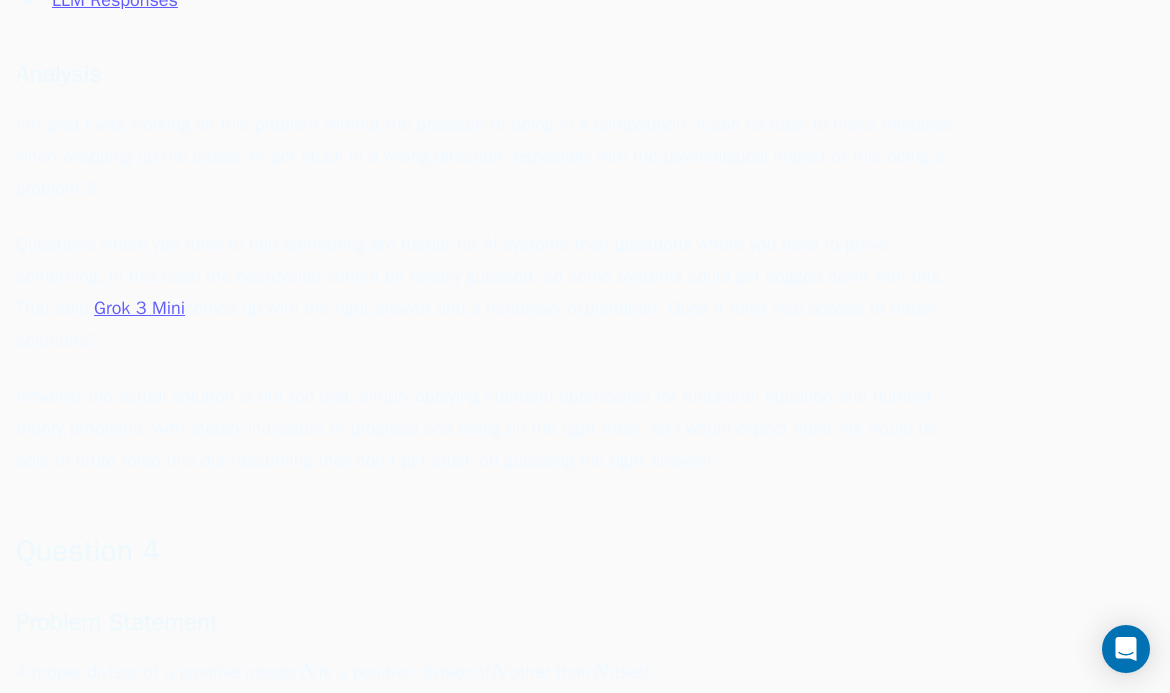 click on "However the actual solution is not too bad, simply applying standard approaches for functional equation and number theory problems, with steady indicators of progress and being on the right track, so I would expect most AIs would be able to brute force this out (assuming they don't get stuck on guessing the right answer)" at bounding box center (496, 428) 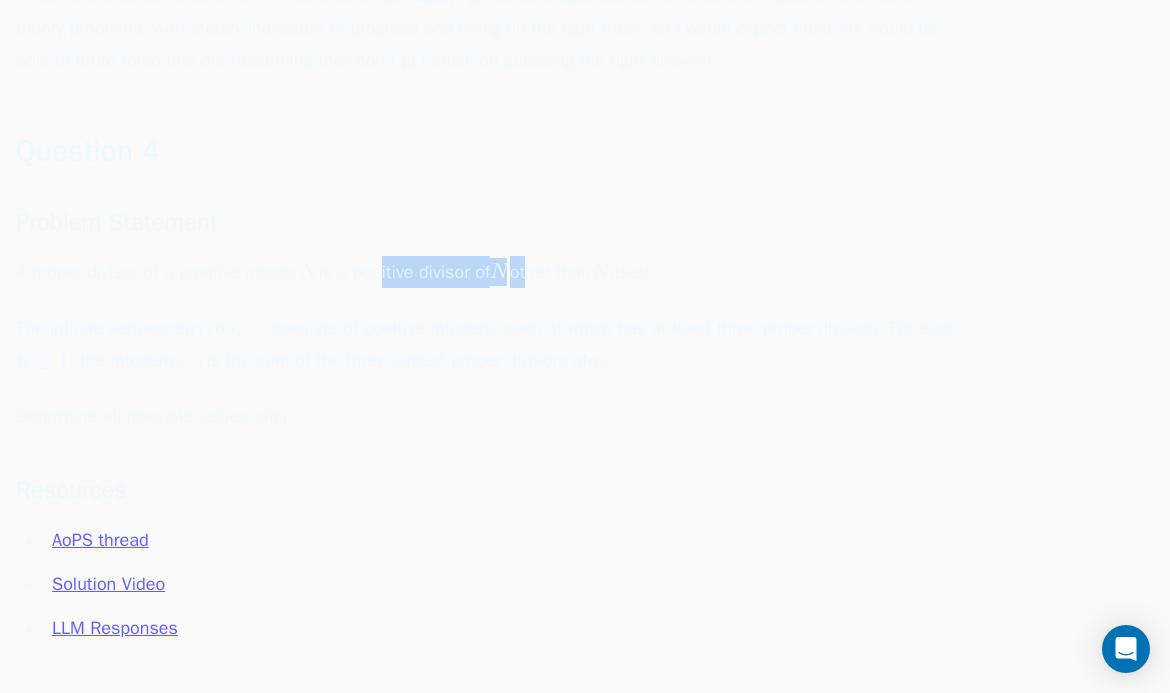 drag, startPoint x: 397, startPoint y: 277, endPoint x: 573, endPoint y: 281, distance: 176.04546 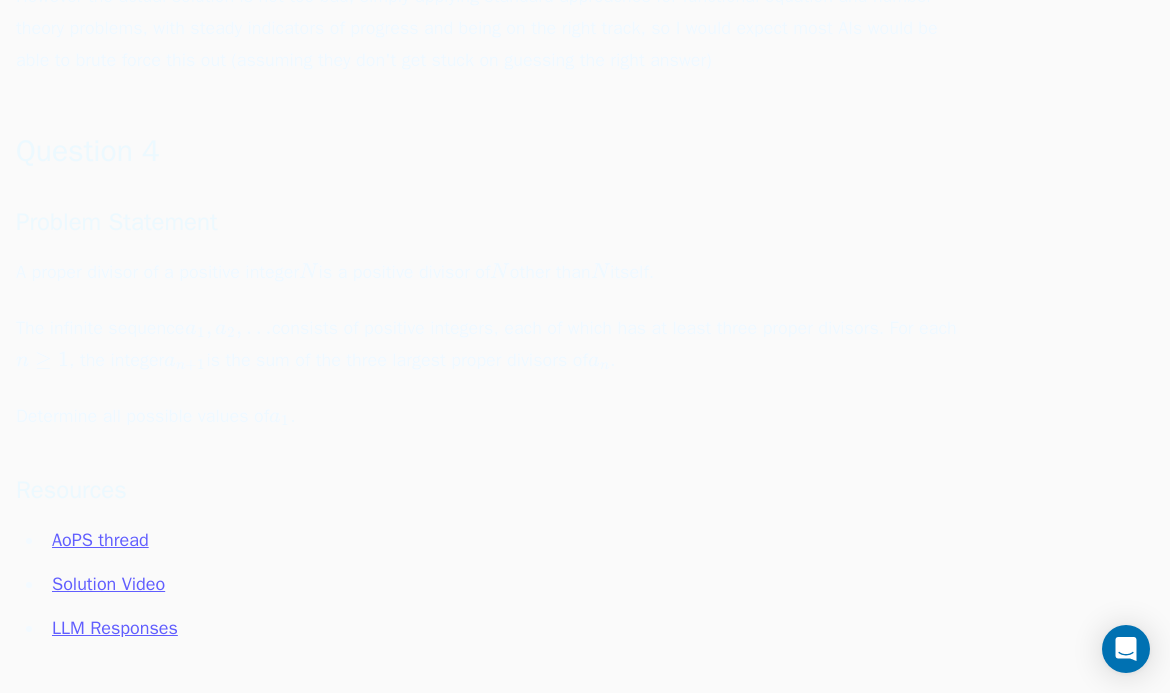 click on "A proper divisor of a positive integer  N N N  is a positive divisor of  N N N  other than  N N N  itself." at bounding box center [496, 272] 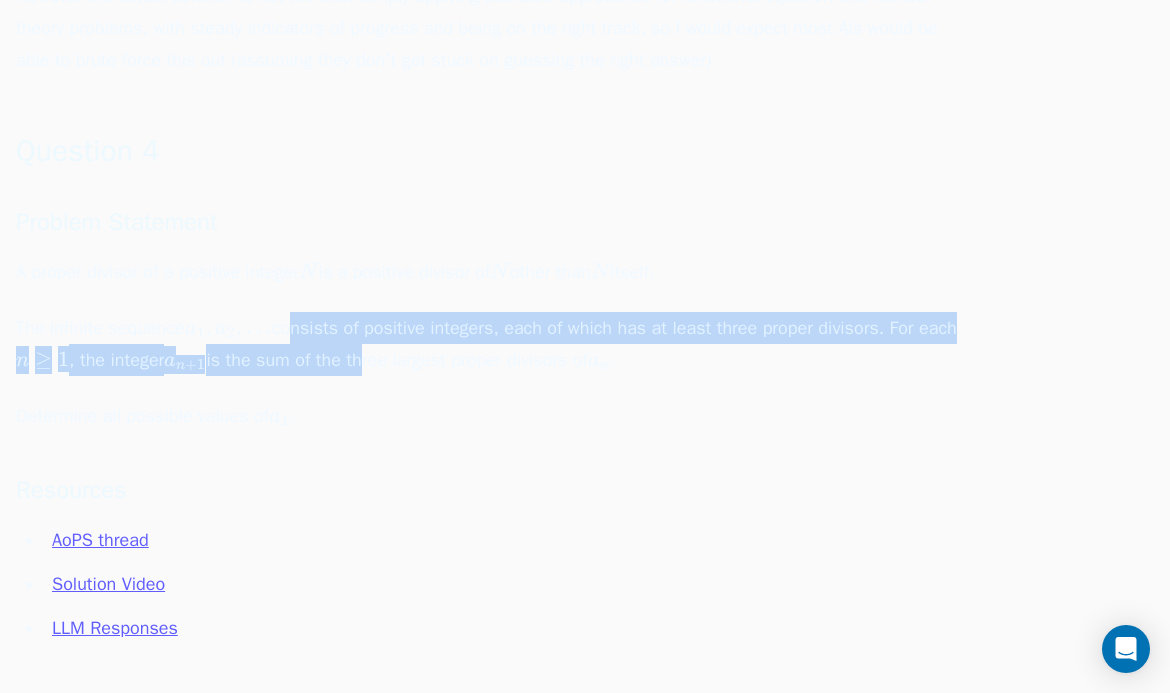 drag, startPoint x: 286, startPoint y: 338, endPoint x: 370, endPoint y: 348, distance: 84.59315 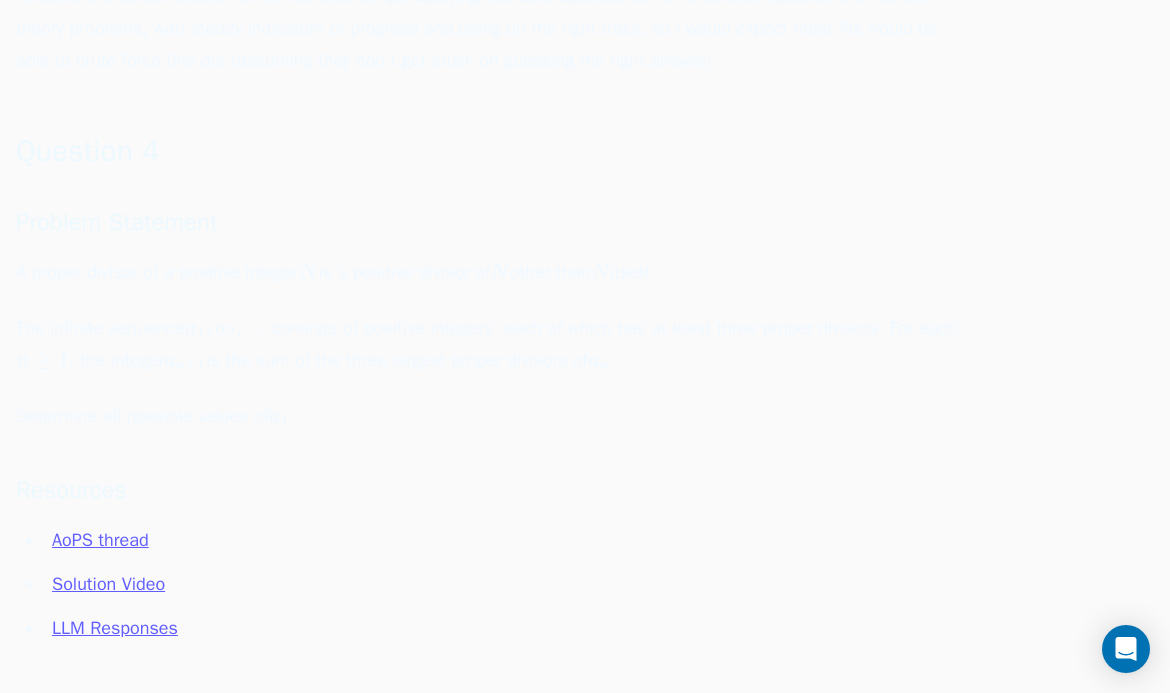 click on "The infinite sequence  a 1 , a 2 , … a_1,a_2,\dots a 1 ​ , a 2 ​ , …  consists of positive integers, each of which has at least three proper divisors. For each  n ≥ 1 n\ge1 n ≥ 1 , the integer  a n + 1 a_{n+1} a n + 1 ​  is the sum of the three largest proper divisors of  a n a_n a n ​ ." at bounding box center (496, 344) 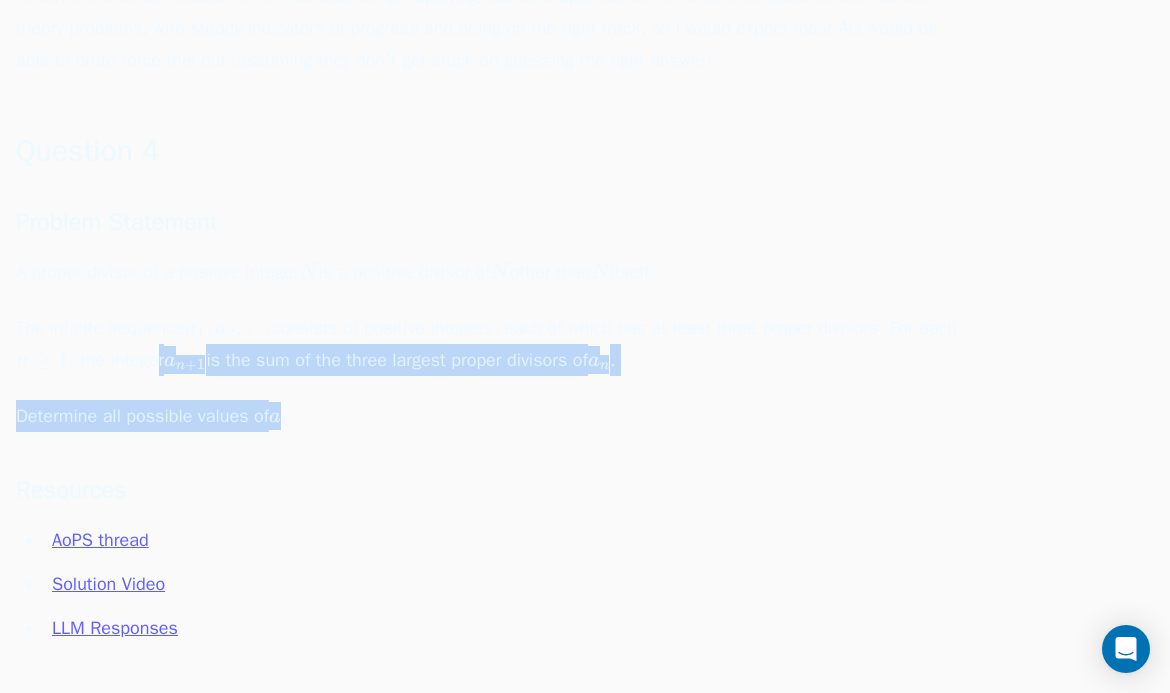 drag, startPoint x: 157, startPoint y: 365, endPoint x: 322, endPoint y: 366, distance: 165.00304 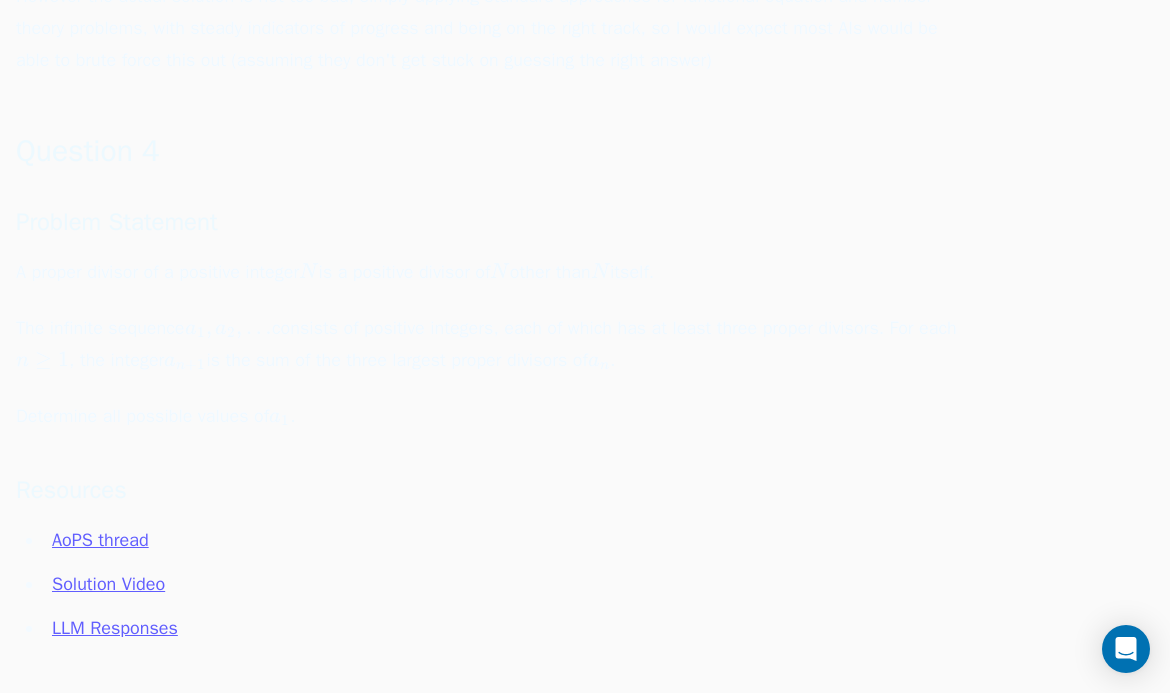 click on "The infinite sequence  a 1 , a 2 , … a_1,a_2,\dots a 1 ​ , a 2 ​ , …  consists of positive integers, each of which has at least three proper divisors. For each  n ≥ 1 n\ge1 n ≥ 1 , the integer  a n + 1 a_{n+1} a n + 1 ​  is the sum of the three largest proper divisors of  a n a_n a n ​ ." at bounding box center [496, 344] 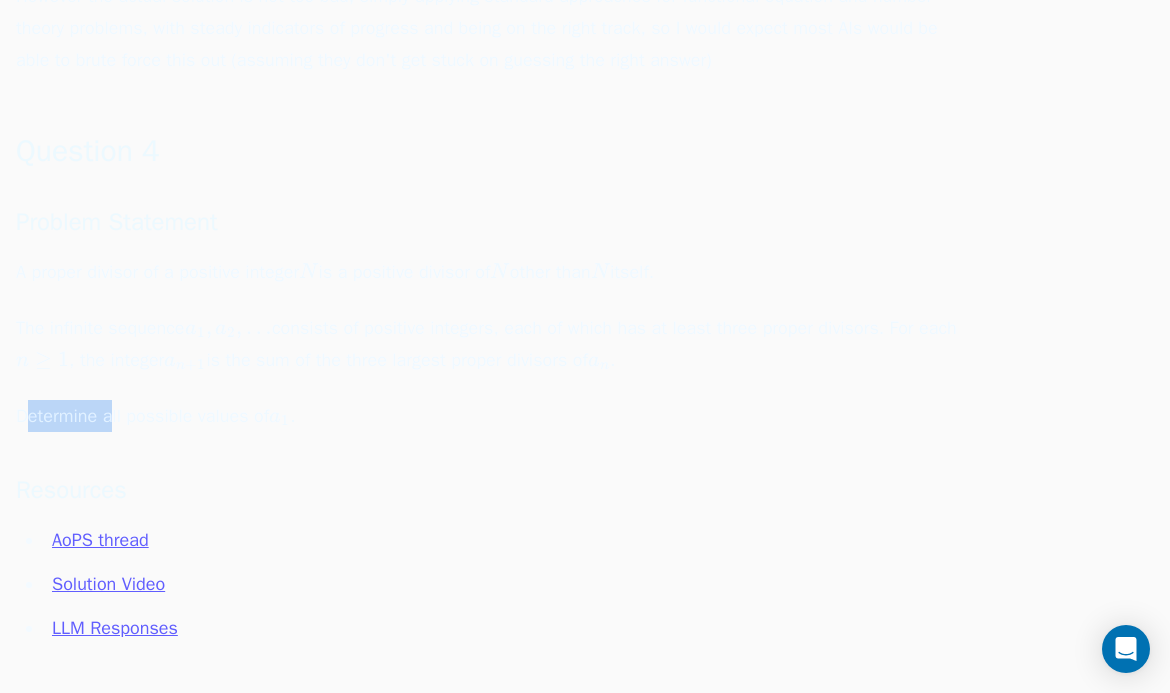 drag, startPoint x: 29, startPoint y: 414, endPoint x: 112, endPoint y: 410, distance: 83.09633 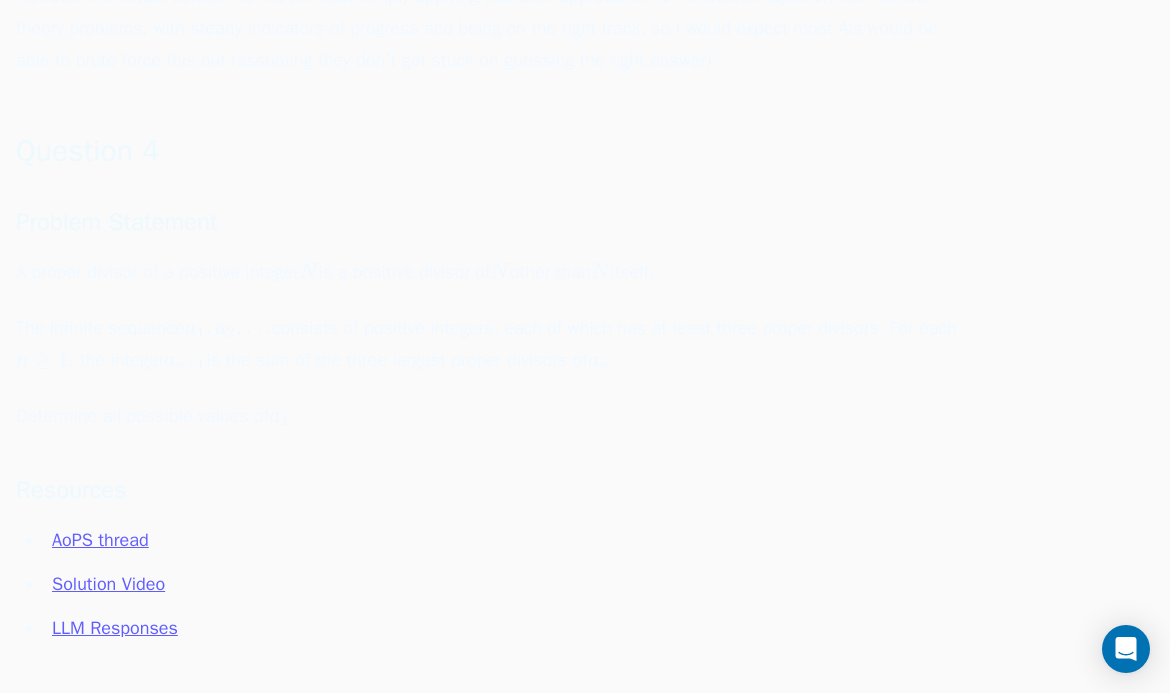 click on "Determine all possible values of  a 1 a_1 a 1 ​ ." at bounding box center [496, 416] 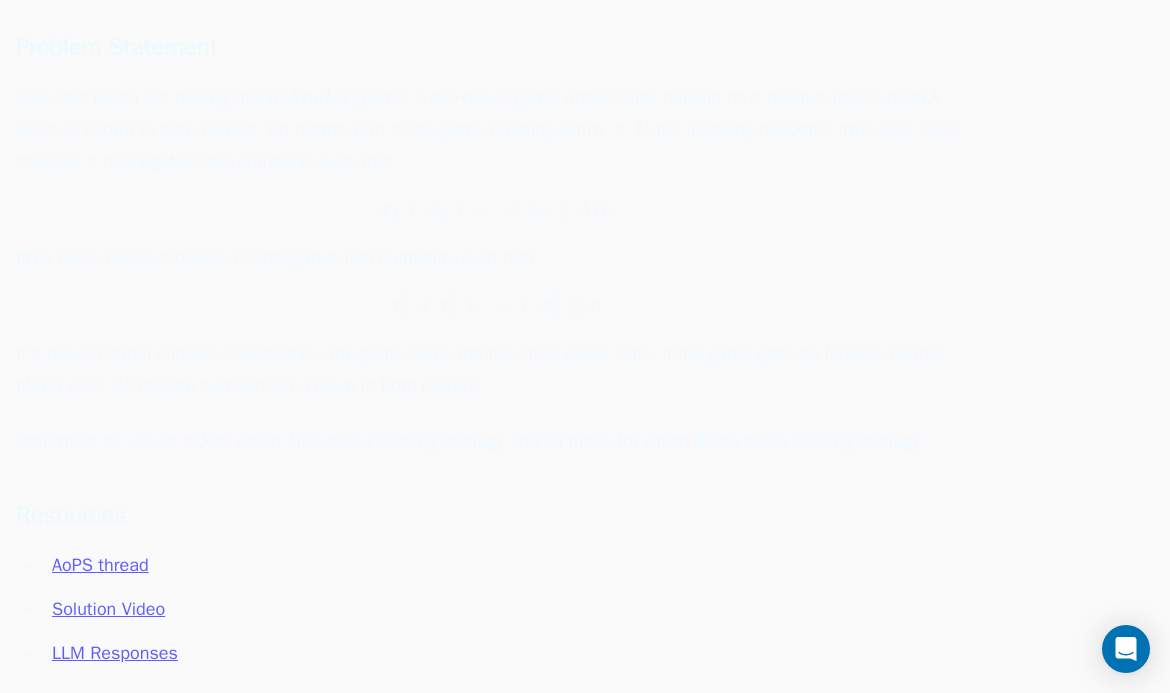 scroll, scrollTop: 5600, scrollLeft: 0, axis: vertical 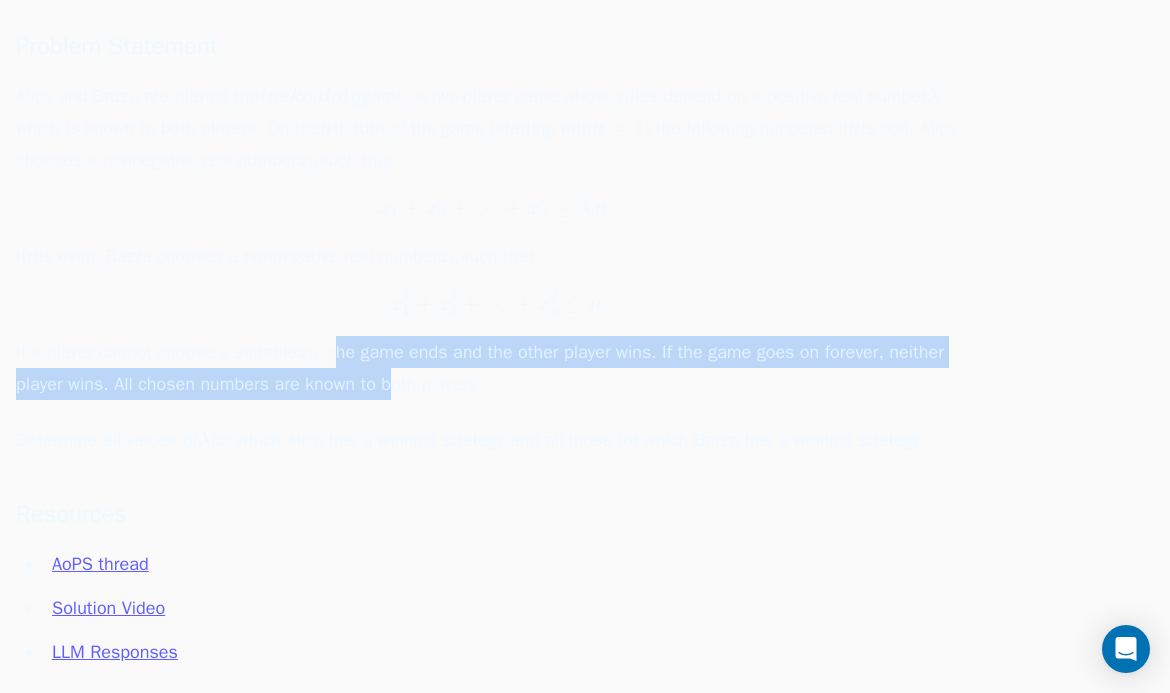 drag, startPoint x: 336, startPoint y: 346, endPoint x: 434, endPoint y: 398, distance: 110.94143 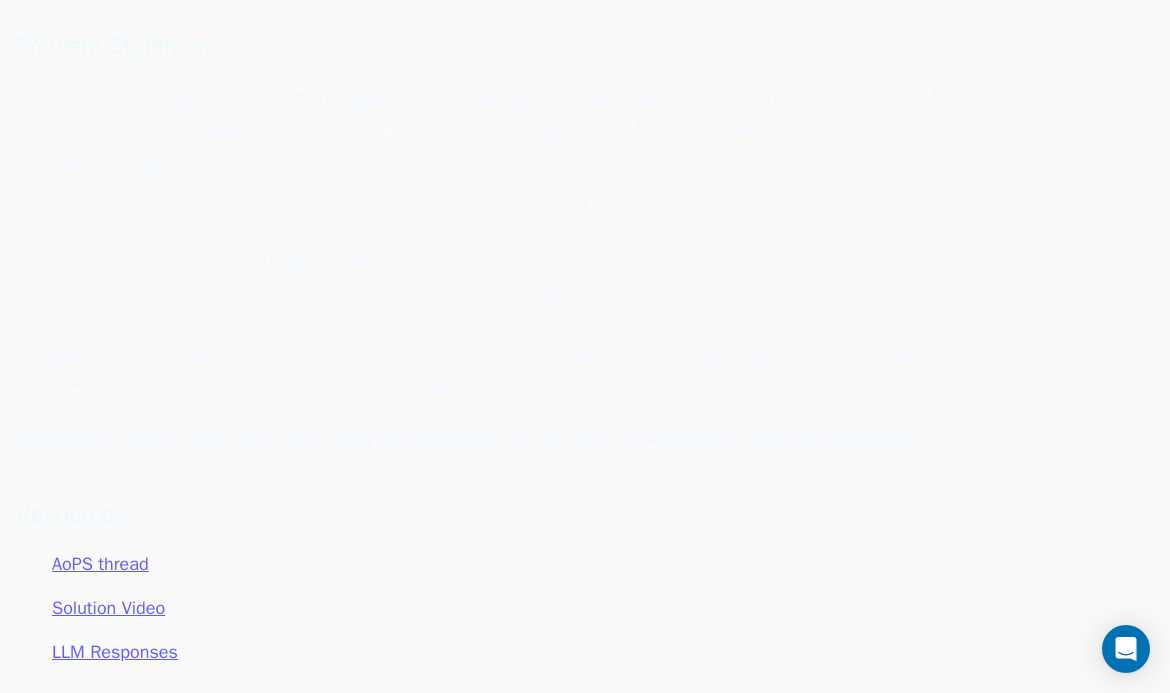 click on "Alice and Bazza are playing the  i n e k o a l o t y inekoaloty in e k o a l o t y  game, a two‑player game whose rules depend on a positive real number  λ \lambda λ  which is known to both players. On the  n n n th turn of the game (starting with  n = 1 n=1 n = 1 ) the following happens:
If  n n n  is odd, Alice chooses a nonnegative real number  x n x_n x n ​  such that
x 1 + x 2 + ⋯ + x n ≤ λ   n . x_1 + x_2 + \cdots + x_n \le \lambda\,n. x 1 ​ + x 2 ​ + ⋯ + x n ​ ≤ λ n .
If  n n n  is even, Bazza chooses a nonnegative real number  x n x_n x n ​  such that
x 1 2 + x 2 2 + ⋯ + x n 2 ≤ n x_1^2 + x_2^2 + \cdots + x_n^2 \le n x 1 2 ​ + x 2 2 ​ + ⋯ + x n 2 ​ ≤ n
If a player cannot choose a suitable  x n x_n x n ​ , the game ends and the other player wins. If the game goes on forever, neither player wins. All chosen numbers are known to both players." at bounding box center (496, 240) 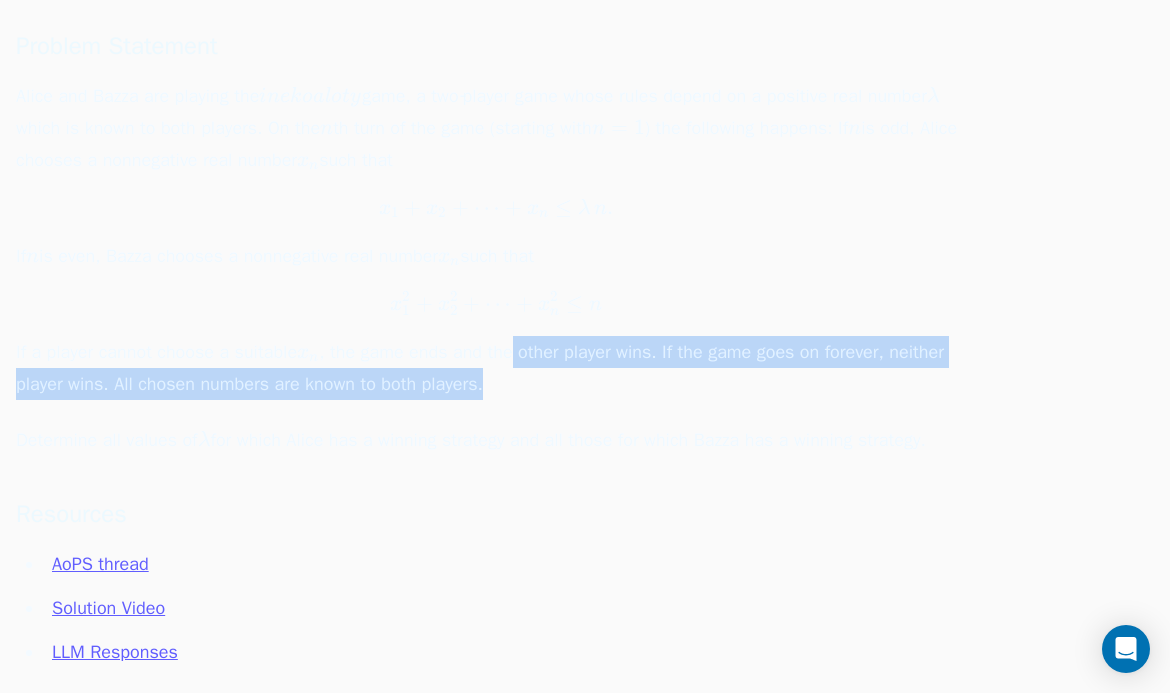 drag, startPoint x: 566, startPoint y: 388, endPoint x: 351, endPoint y: 345, distance: 219.25784 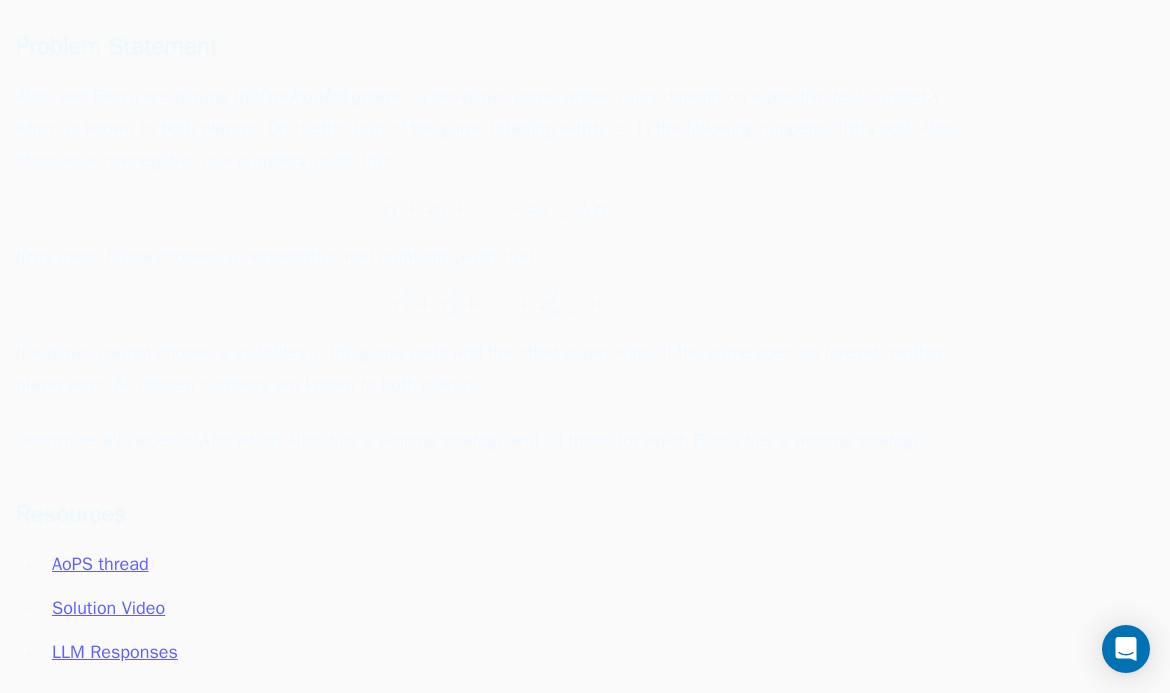click on "Alice and Bazza are playing the  i n e k o a l o t y inekoaloty in e k o a l o t y  game, a two‑player game whose rules depend on a positive real number  λ \lambda λ  which is known to both players. On the  n n n th turn of the game (starting with  n = 1 n=1 n = 1 ) the following happens:
If  n n n  is odd, Alice chooses a nonnegative real number  x n x_n x n ​  such that
x 1 + x 2 + ⋯ + x n ≤ λ   n . x_1 + x_2 + \cdots + x_n \le \lambda\,n. x 1 ​ + x 2 ​ + ⋯ + x n ​ ≤ λ n .
If  n n n  is even, Bazza chooses a nonnegative real number  x n x_n x n ​  such that
x 1 2 + x 2 2 + ⋯ + x n 2 ≤ n x_1^2 + x_2^2 + \cdots + x_n^2 \le n x 1 2 ​ + x 2 2 ​ + ⋯ + x n 2 ​ ≤ n
If a player cannot choose a suitable  x n x_n x n ​ , the game ends and the other player wins. If the game goes on forever, neither player wins. All chosen numbers are known to both players." at bounding box center (496, 240) 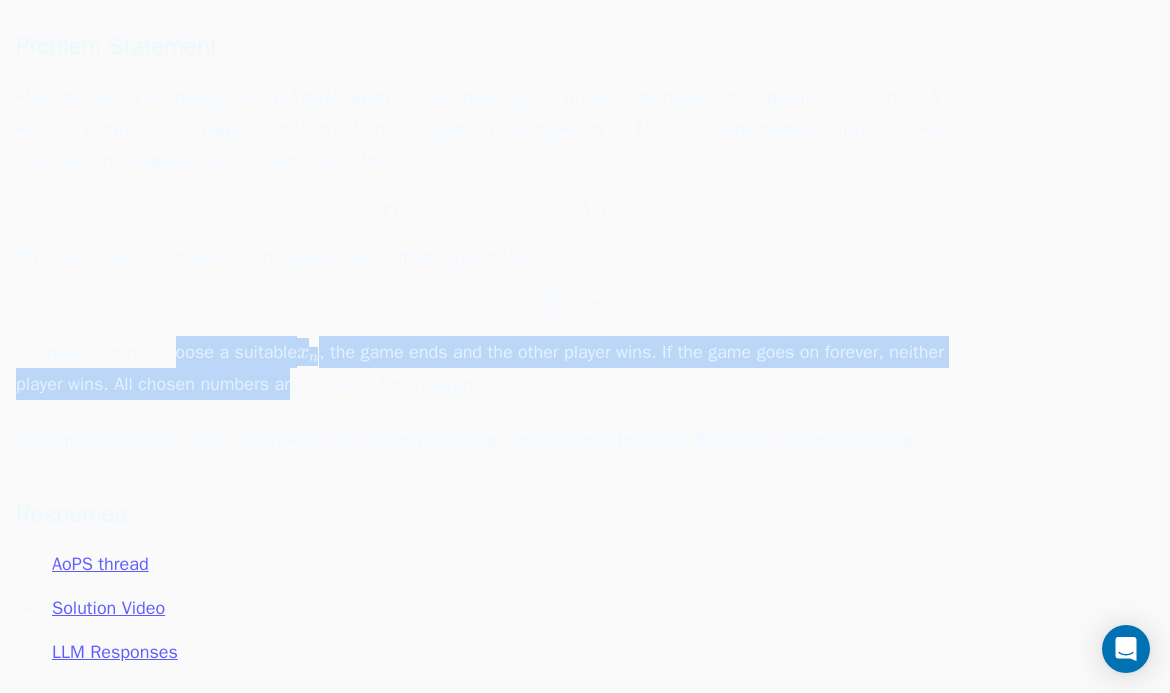 drag, startPoint x: 169, startPoint y: 331, endPoint x: 465, endPoint y: 380, distance: 300.02832 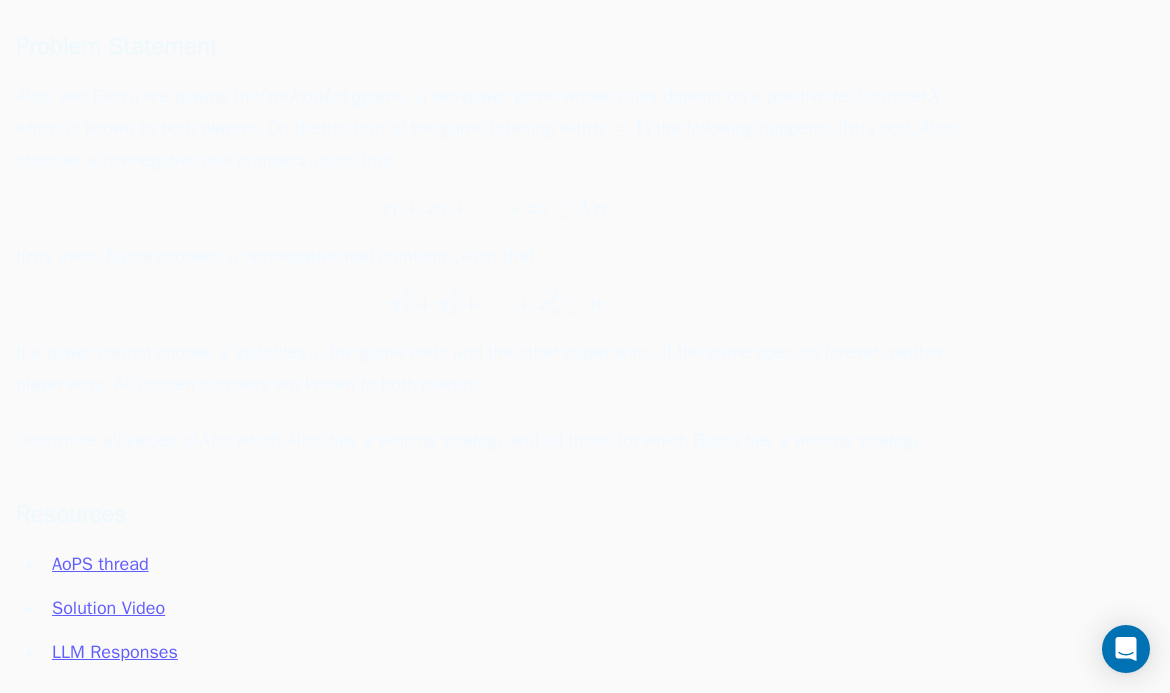 click on "Alice and Bazza are playing the  i n e k o a l o t y inekoaloty in e k o a l o t y  game, a two‑player game whose rules depend on a positive real number  λ \lambda λ  which is known to both players. On the  n n n th turn of the game (starting with  n = 1 n=1 n = 1 ) the following happens:
If  n n n  is odd, Alice chooses a nonnegative real number  x n x_n x n ​  such that
x 1 + x 2 + ⋯ + x n ≤ λ   n . x_1 + x_2 + \cdots + x_n \le \lambda\,n. x 1 ​ + x 2 ​ + ⋯ + x n ​ ≤ λ n .
If  n n n  is even, Bazza chooses a nonnegative real number  x n x_n x n ​  such that
x 1 2 + x 2 2 + ⋯ + x n 2 ≤ n x_1^2 + x_2^2 + \cdots + x_n^2 \le n x 1 2 ​ + x 2 2 ​ + ⋯ + x n 2 ​ ≤ n
If a player cannot choose a suitable  x n x_n x n ​ , the game ends and the other player wins. If the game goes on forever, neither player wins. All chosen numbers are known to both players." at bounding box center [496, 240] 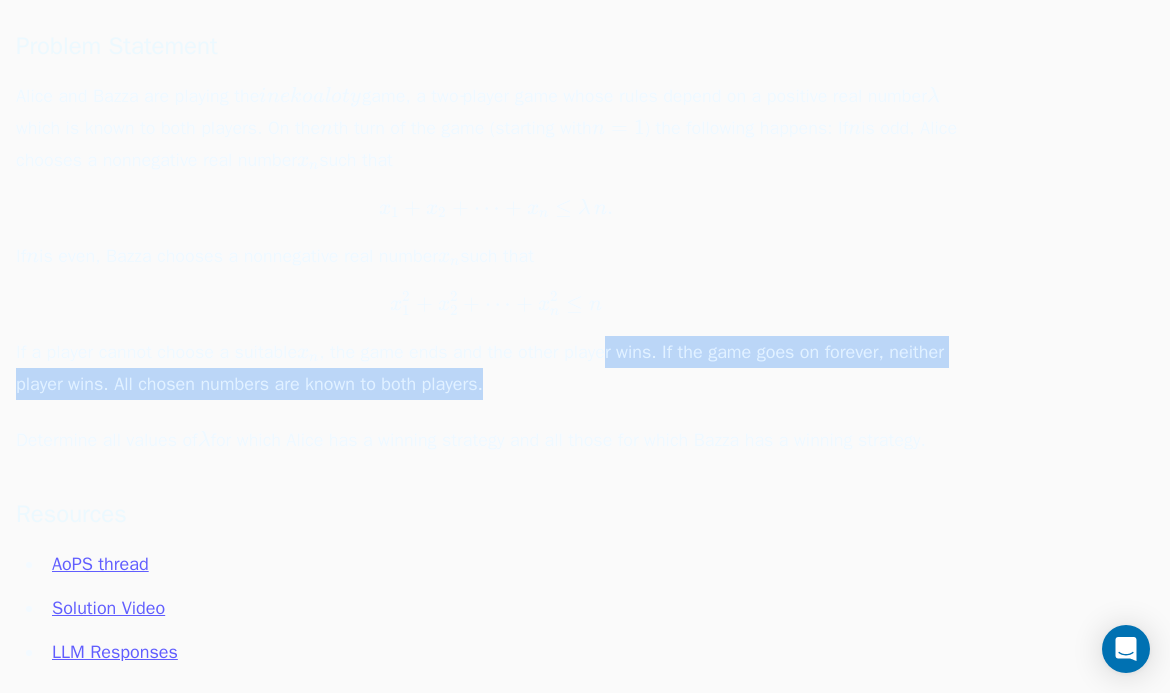 drag, startPoint x: 634, startPoint y: 386, endPoint x: 546, endPoint y: 352, distance: 94.33981 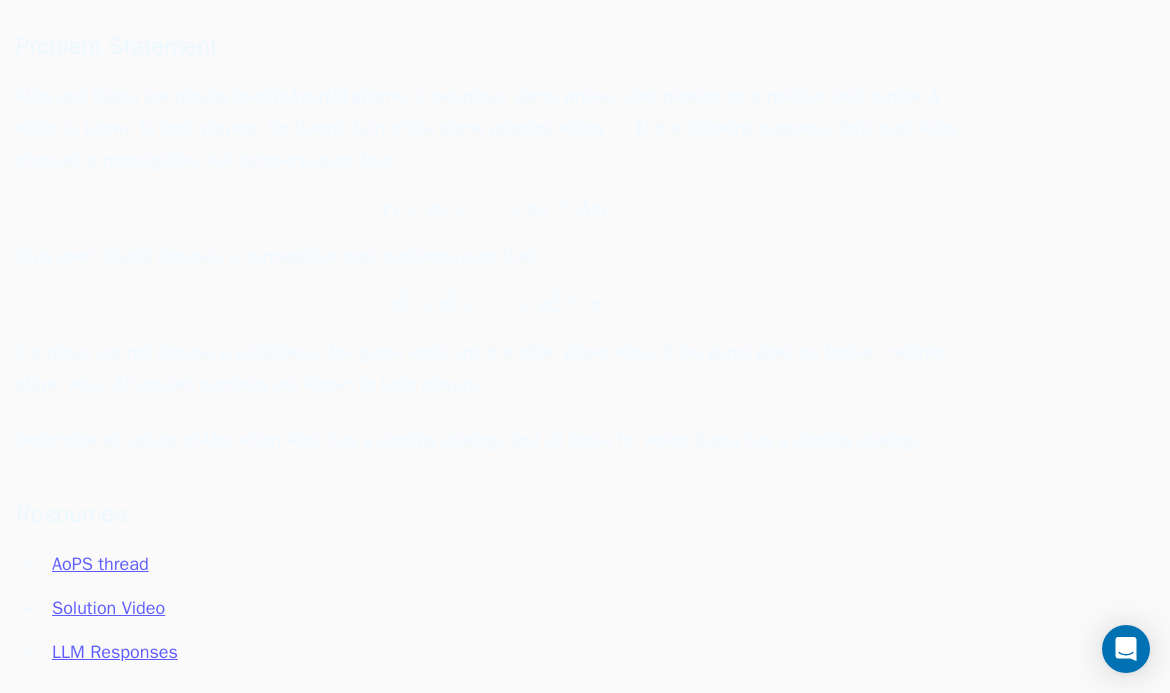 click on "Alice and Bazza are playing the  i n e k o a l o t y inekoaloty in e k o a l o t y  game, a two‑player game whose rules depend on a positive real number  λ \lambda λ  which is known to both players. On the  n n n th turn of the game (starting with  n = 1 n=1 n = 1 ) the following happens:
If  n n n  is odd, Alice chooses a nonnegative real number  x n x_n x n ​  such that
x 1 + x 2 + ⋯ + x n ≤ λ   n . x_1 + x_2 + \cdots + x_n \le \lambda\,n. x 1 ​ + x 2 ​ + ⋯ + x n ​ ≤ λ n .
If  n n n  is even, Bazza chooses a nonnegative real number  x n x_n x n ​  such that
x 1 2 + x 2 2 + ⋯ + x n 2 ≤ n x_1^2 + x_2^2 + \cdots + x_n^2 \le n x 1 2 ​ + x 2 2 ​ + ⋯ + x n 2 ​ ≤ n
If a player cannot choose a suitable  x n x_n x n ​ , the game ends and the other player wins. If the game goes on forever, neither player wins. All chosen numbers are known to both players." at bounding box center [496, 240] 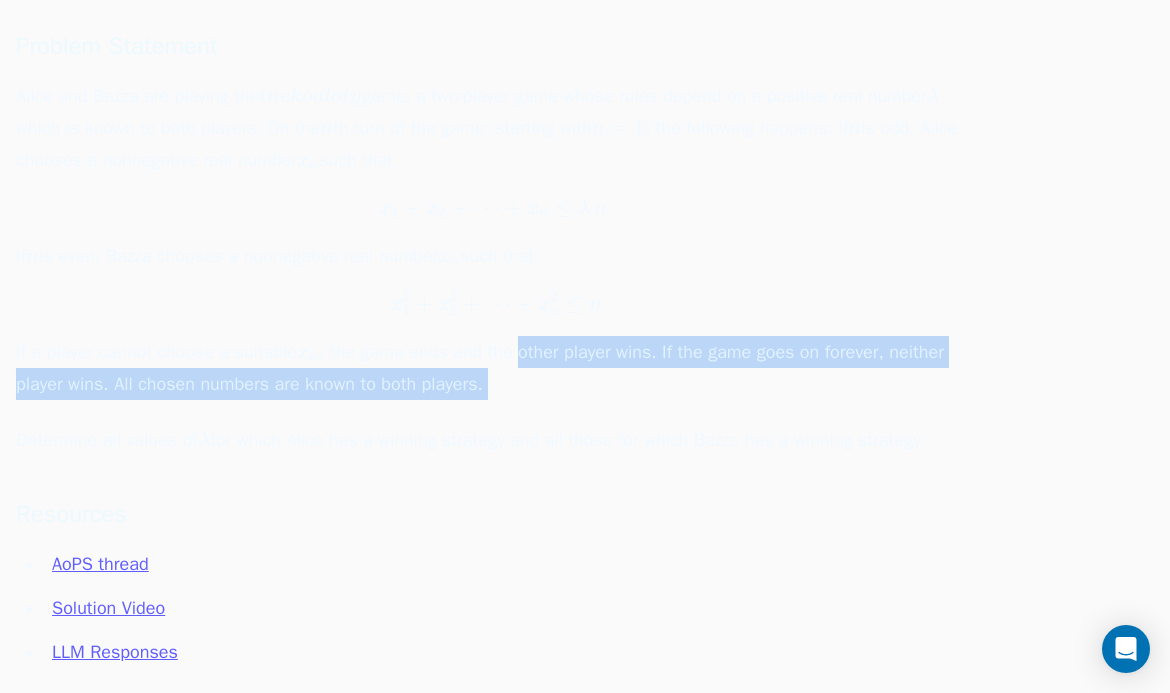 drag, startPoint x: 520, startPoint y: 357, endPoint x: 563, endPoint y: 378, distance: 47.853943 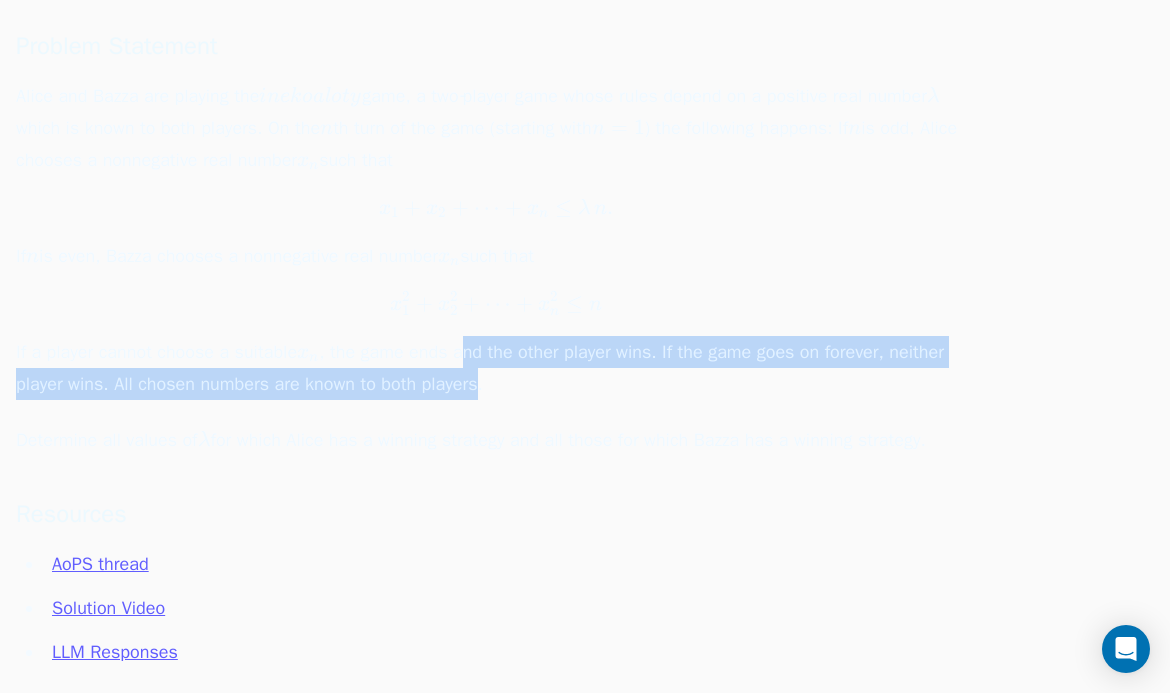 drag, startPoint x: 468, startPoint y: 356, endPoint x: 486, endPoint y: 372, distance: 24.083189 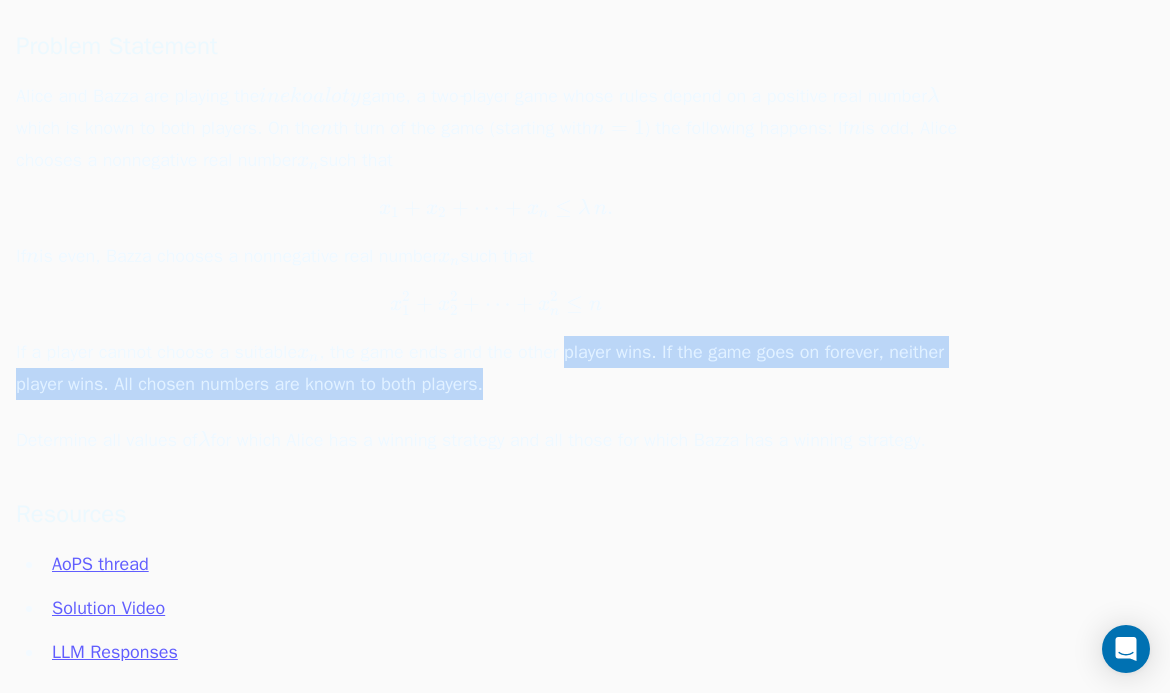 drag, startPoint x: 572, startPoint y: 374, endPoint x: 554, endPoint y: 345, distance: 34.132095 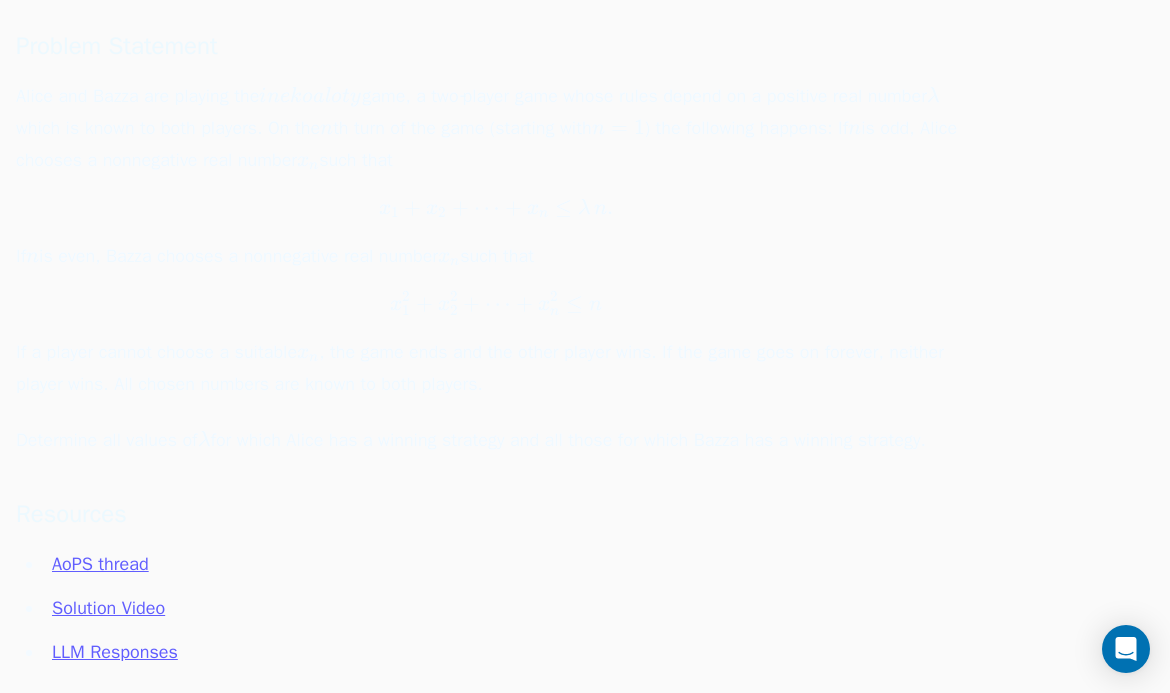 click on "Alice and Bazza are playing the  i n e k o a l o t y inekoaloty in e k o a l o t y  game, a two‑player game whose rules depend on a positive real number  λ \lambda λ  which is known to both players. On the  n n n th turn of the game (starting with  n = 1 n=1 n = 1 ) the following happens:
If  n n n  is odd, Alice chooses a nonnegative real number  x n x_n x n ​  such that
x 1 + x 2 + ⋯ + x n ≤ λ   n . x_1 + x_2 + \cdots + x_n \le \lambda\,n. x 1 ​ + x 2 ​ + ⋯ + x n ​ ≤ λ n .
If  n n n  is even, Bazza chooses a nonnegative real number  x n x_n x n ​  such that
x 1 2 + x 2 2 + ⋯ + x n 2 ≤ n x_1^2 + x_2^2 + \cdots + x_n^2 \le n x 1 2 ​ + x 2 2 ​ + ⋯ + x n 2 ​ ≤ n
If a player cannot choose a suitable  x n x_n x n ​ , the game ends and the other player wins. If the game goes on forever, neither player wins. All chosen numbers are known to both players." at bounding box center [496, 240] 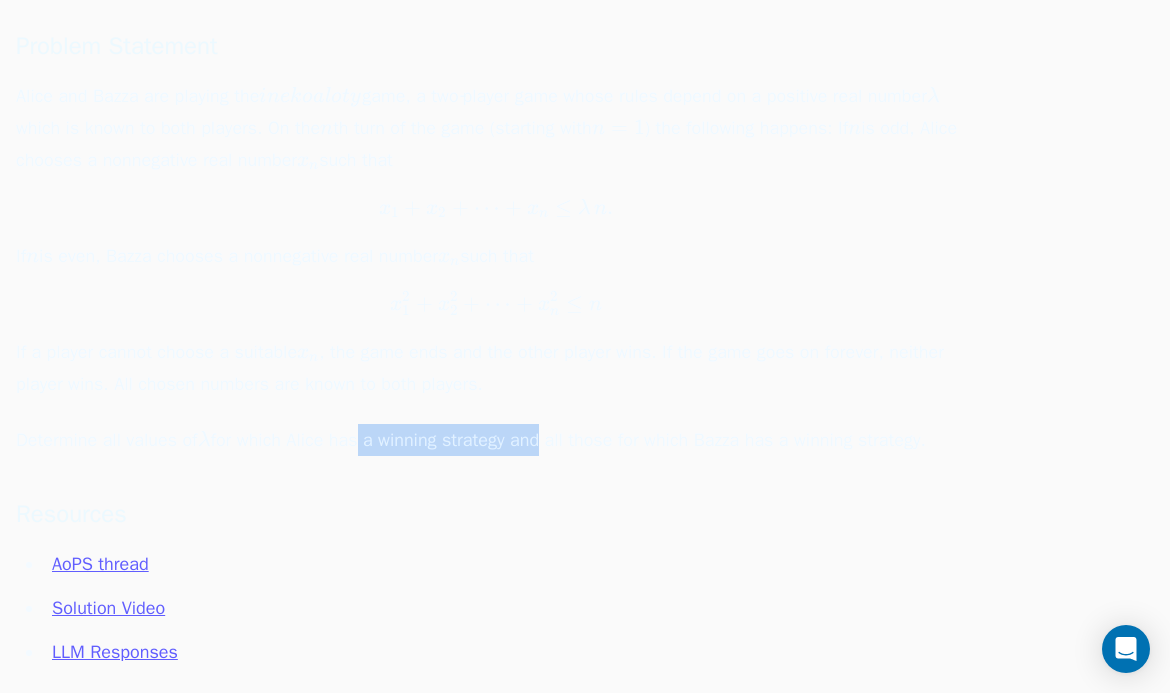 drag, startPoint x: 362, startPoint y: 444, endPoint x: 572, endPoint y: 430, distance: 210.46616 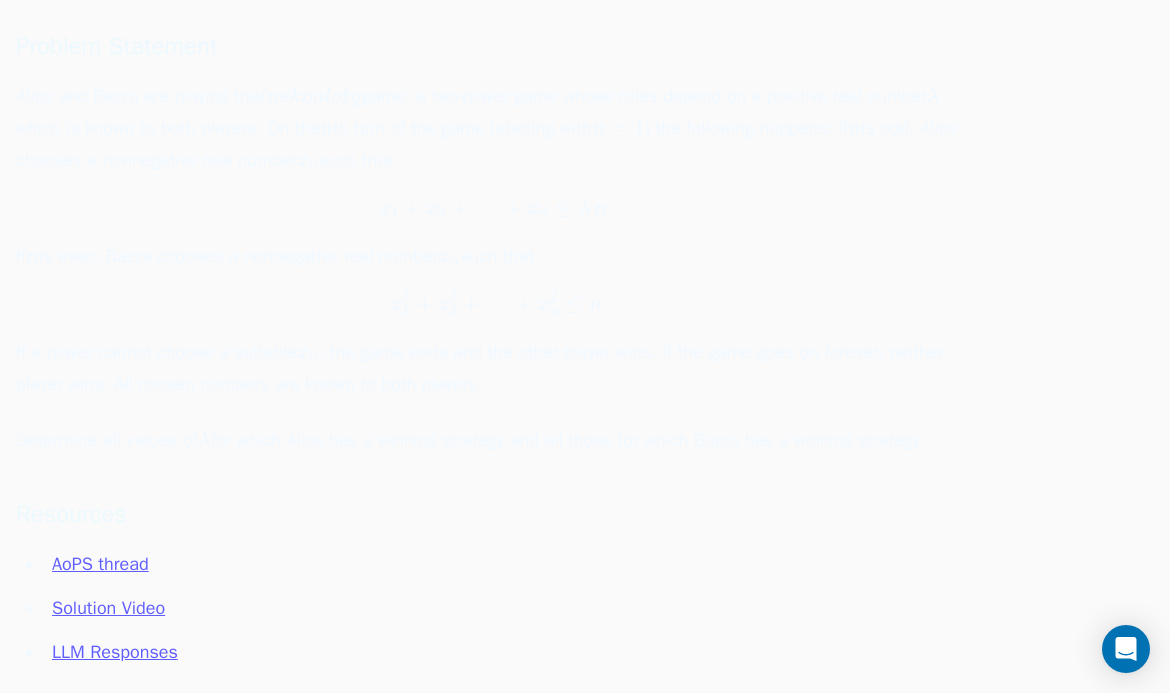 click on "Determine all values of  λ \lambda λ  for which Alice has a winning strategy and all those for which Bazza has a winning strategy." at bounding box center (496, 440) 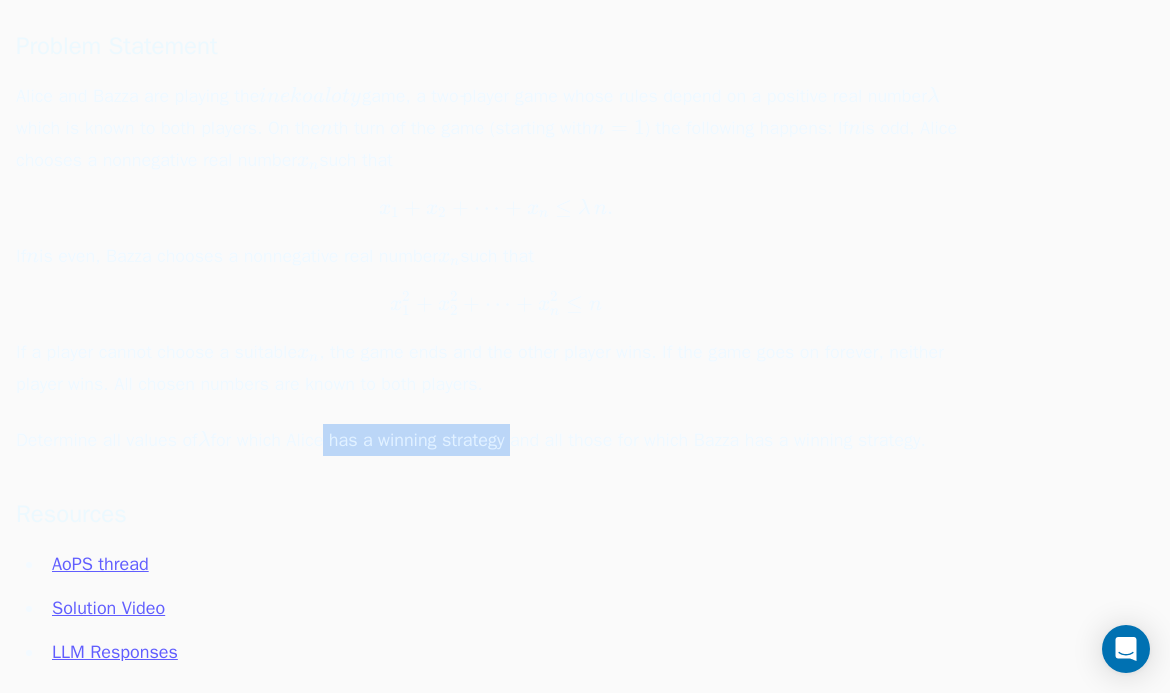 drag, startPoint x: 334, startPoint y: 435, endPoint x: 526, endPoint y: 437, distance: 192.01042 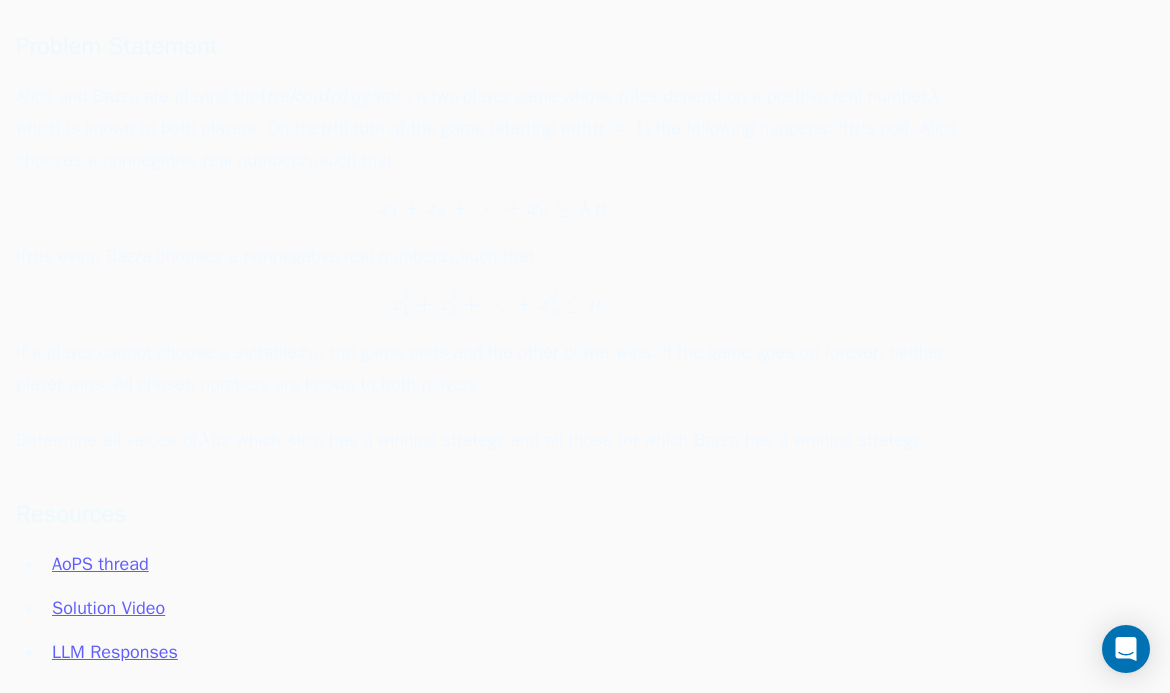 click on "Determine all values of  λ \lambda λ  for which Alice has a winning strategy and all those for which Bazza has a winning strategy." at bounding box center (496, 440) 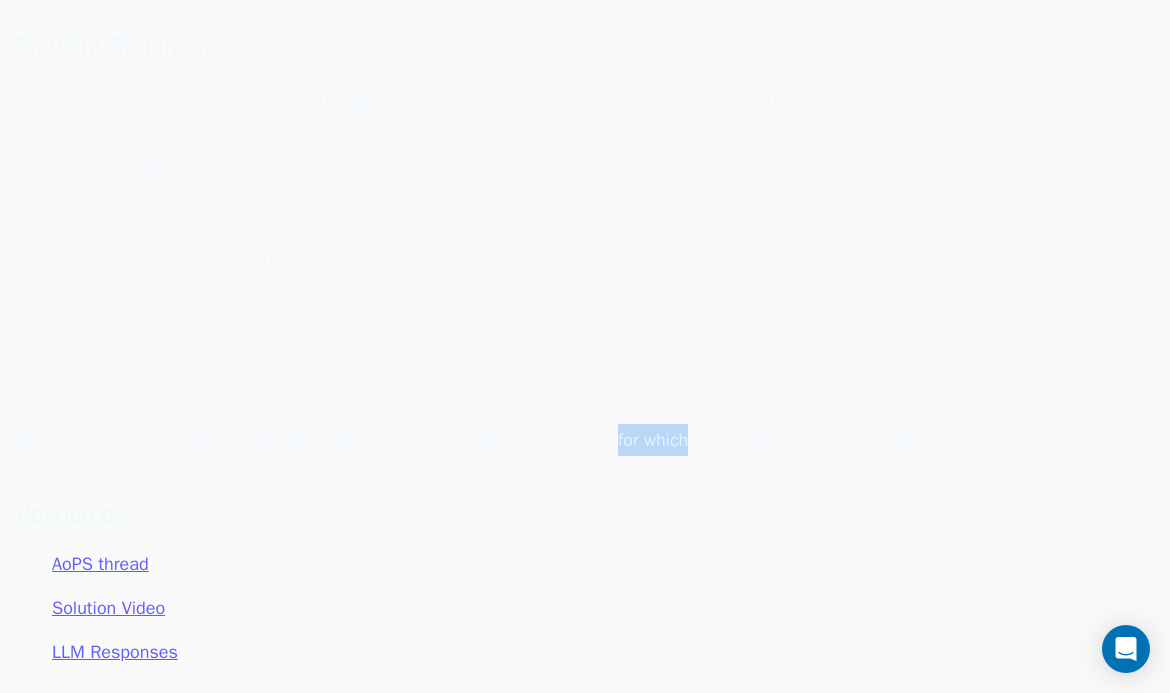 drag, startPoint x: 628, startPoint y: 441, endPoint x: 732, endPoint y: 441, distance: 104 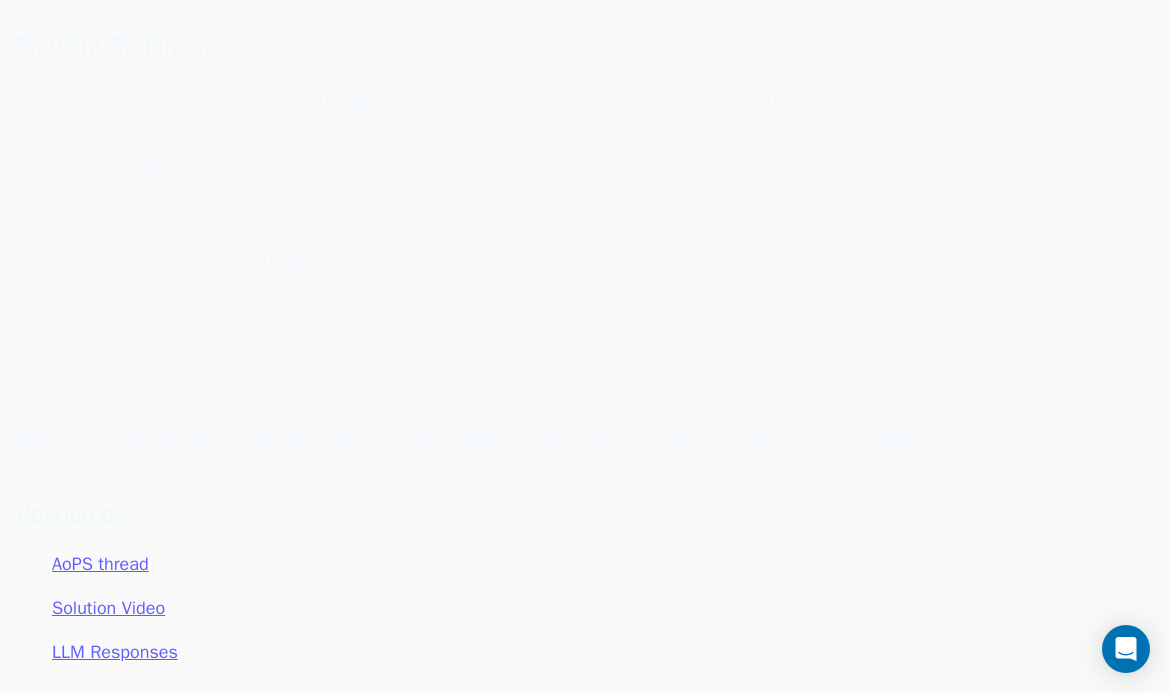 drag, startPoint x: 759, startPoint y: 441, endPoint x: 800, endPoint y: 441, distance: 41 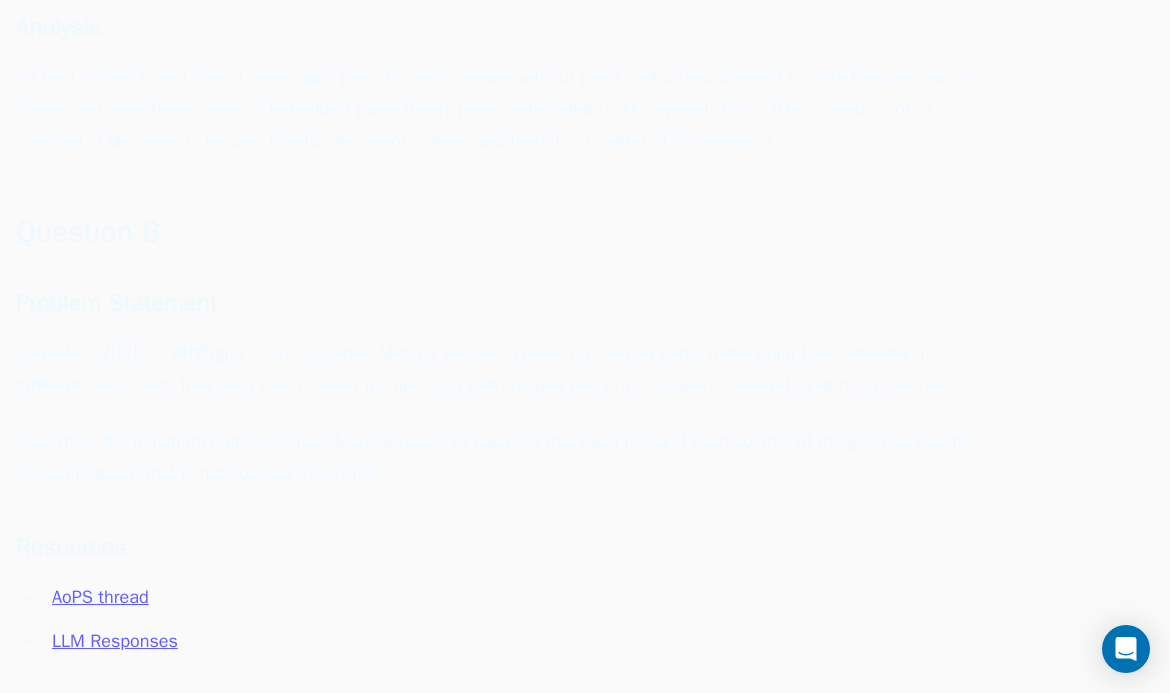 scroll, scrollTop: 6300, scrollLeft: 0, axis: vertical 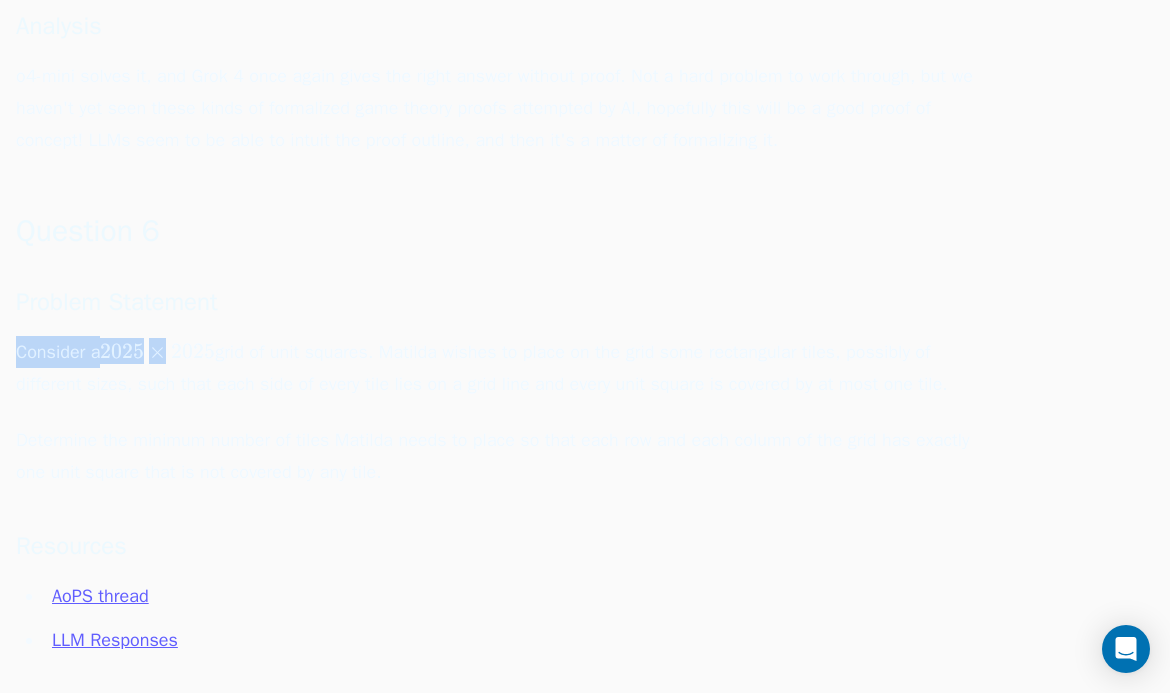 drag, startPoint x: 19, startPoint y: 341, endPoint x: 255, endPoint y: 347, distance: 236.07626 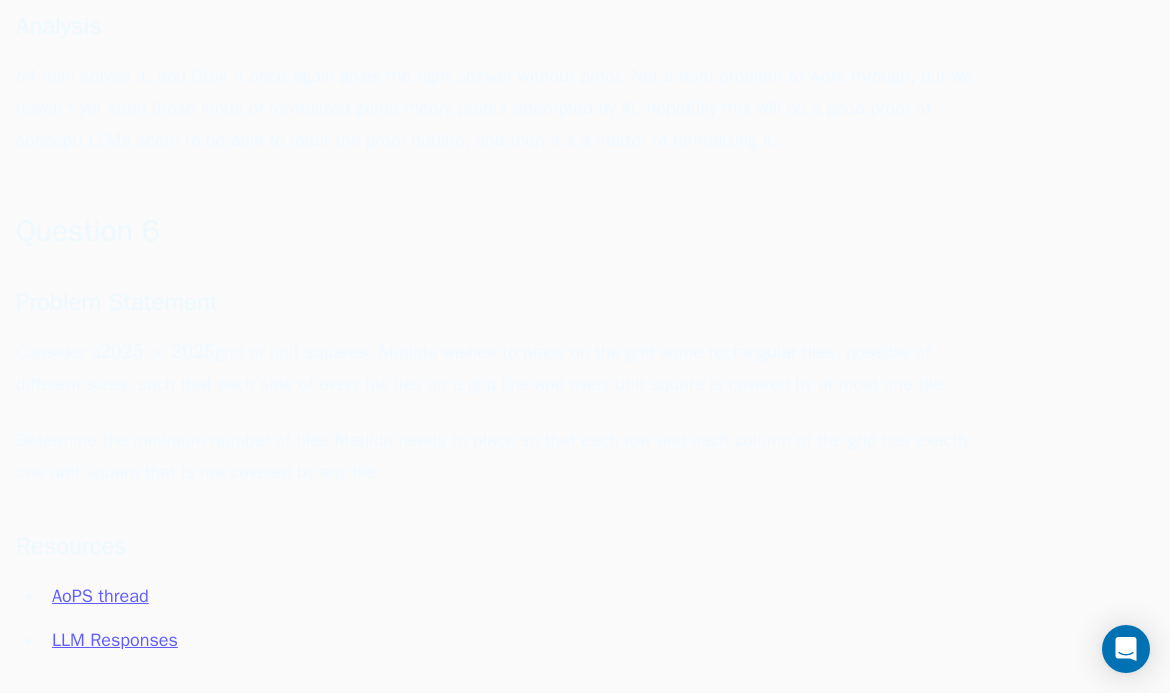 click on "Consider a  2025 × 2025 2025\times2025 2025 × 2025  grid of unit squares. Matilda wishes to place on the grid some rectangular tiles, possibly of different sizes, such that each side of every tile lies on a grid line and every unit square is covered by at most one tile." at bounding box center (496, 368) 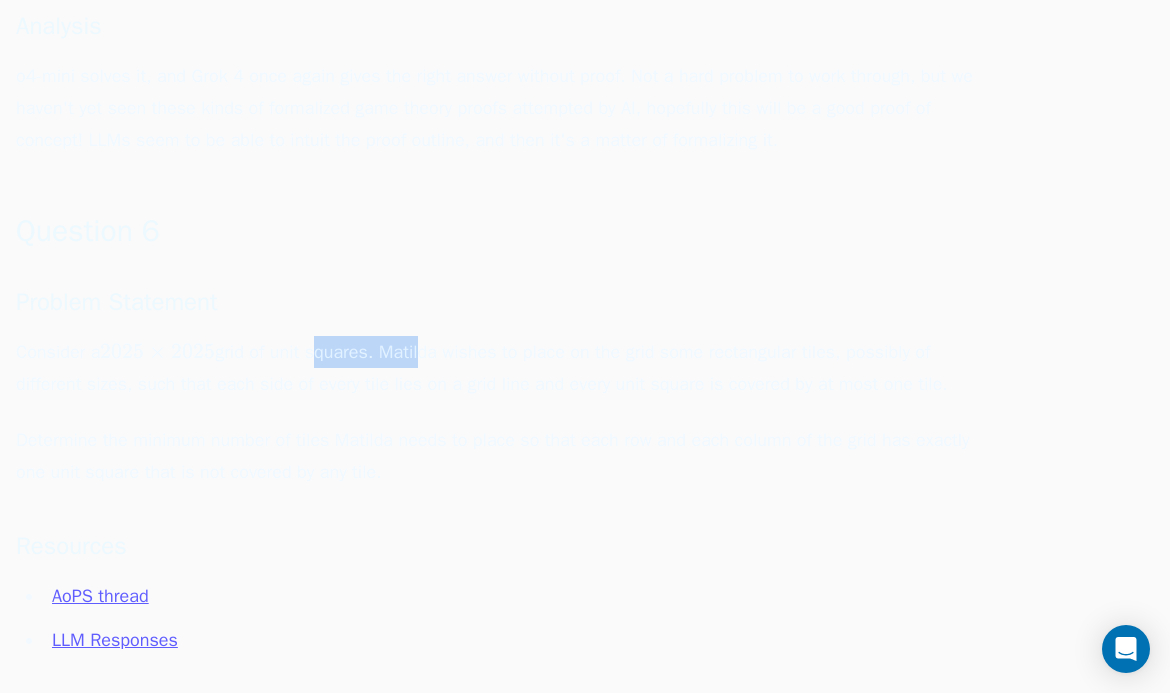 drag, startPoint x: 336, startPoint y: 357, endPoint x: 431, endPoint y: 362, distance: 95.131485 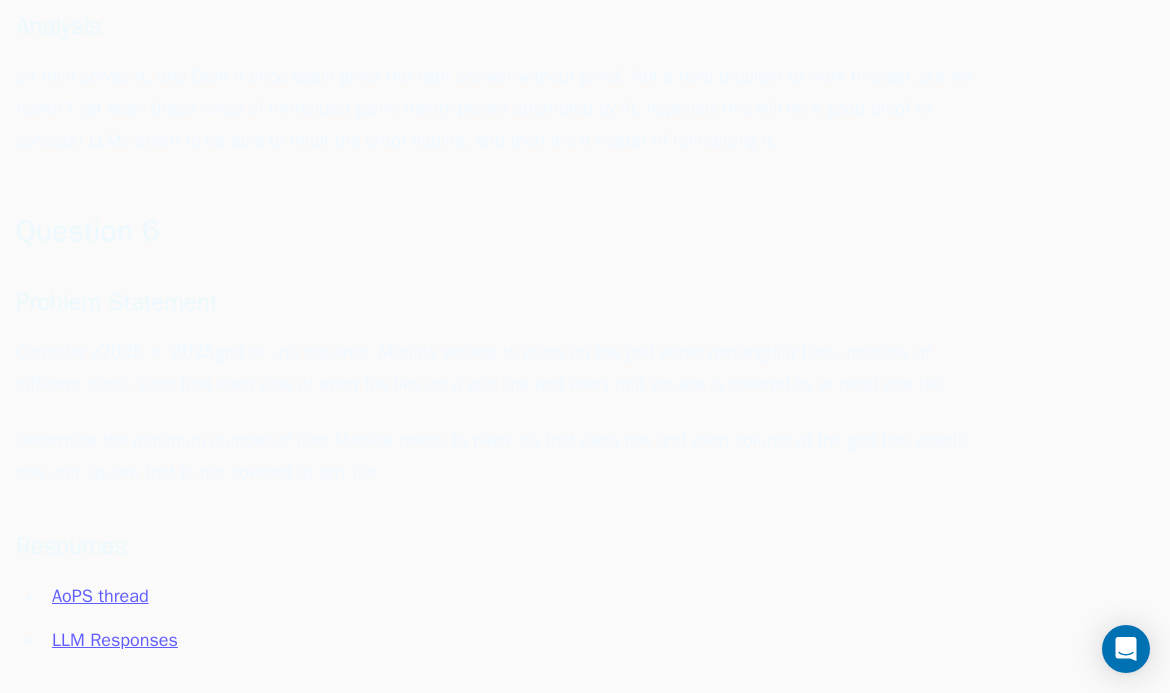 click on "Consider a  2025 × 2025 2025\times2025 2025 × 2025  grid of unit squares. Matilda wishes to place on the grid some rectangular tiles, possibly of different sizes, such that each side of every tile lies on a grid line and every unit square is covered by at most one tile." at bounding box center (496, 368) 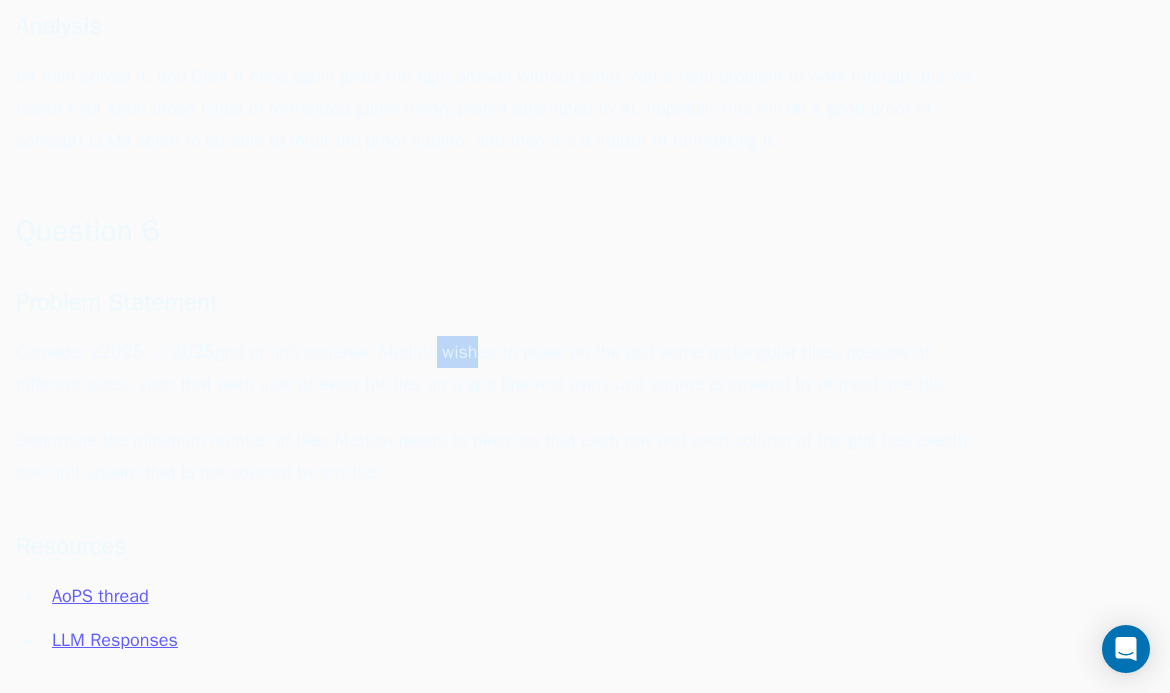 drag, startPoint x: 438, startPoint y: 349, endPoint x: 515, endPoint y: 344, distance: 77.16217 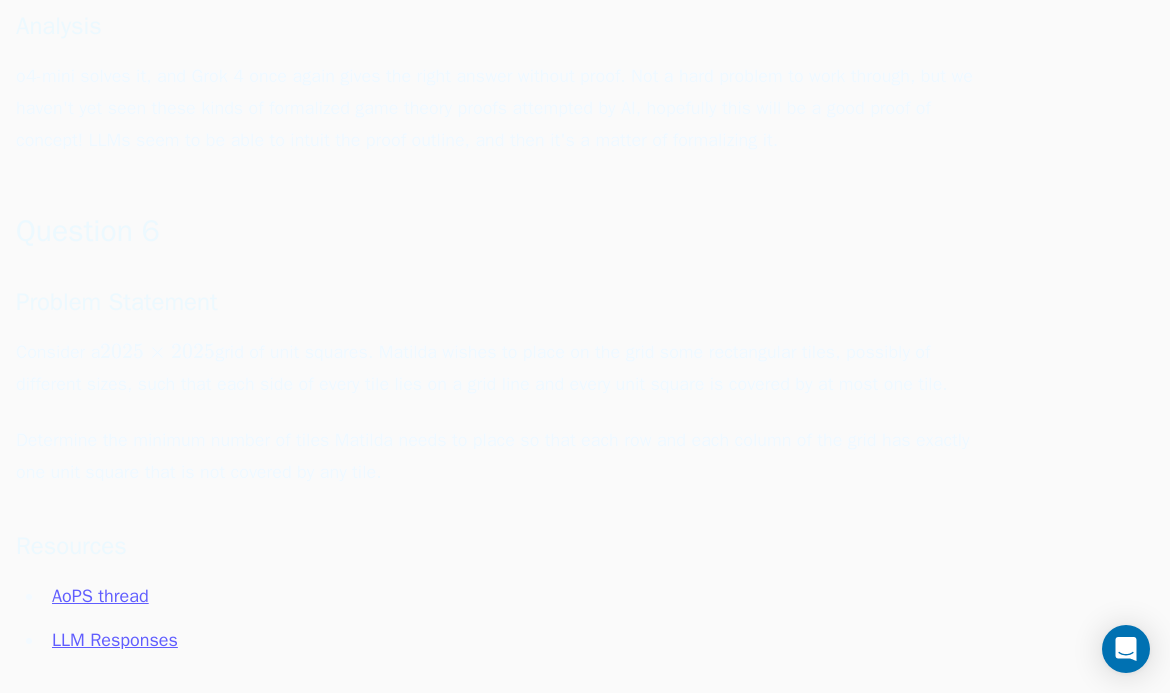 click on "Consider a  2025 × 2025 2025\times2025 2025 × 2025  grid of unit squares. Matilda wishes to place on the grid some rectangular tiles, possibly of different sizes, such that each side of every tile lies on a grid line and every unit square is covered by at most one tile." at bounding box center (496, 368) 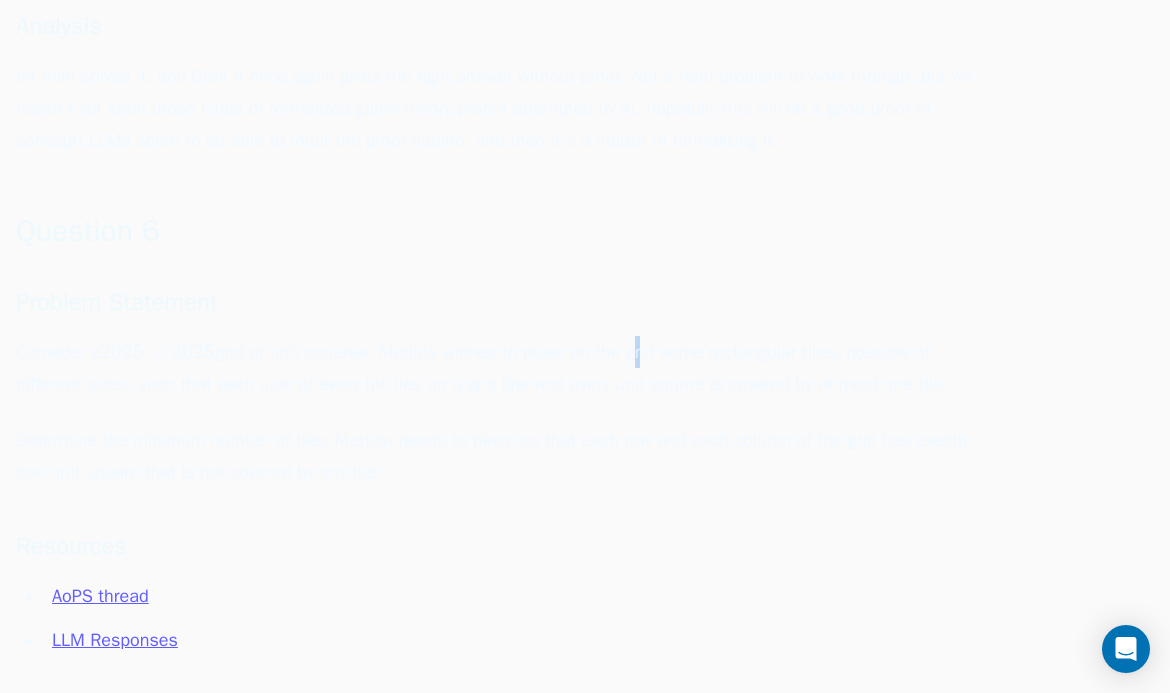click on "Consider a  2025 × 2025 2025\times2025 2025 × 2025  grid of unit squares. Matilda wishes to place on the grid some rectangular tiles, possibly of different sizes, such that each side of every tile lies on a grid line and every unit square is covered by at most one tile." at bounding box center [496, 368] 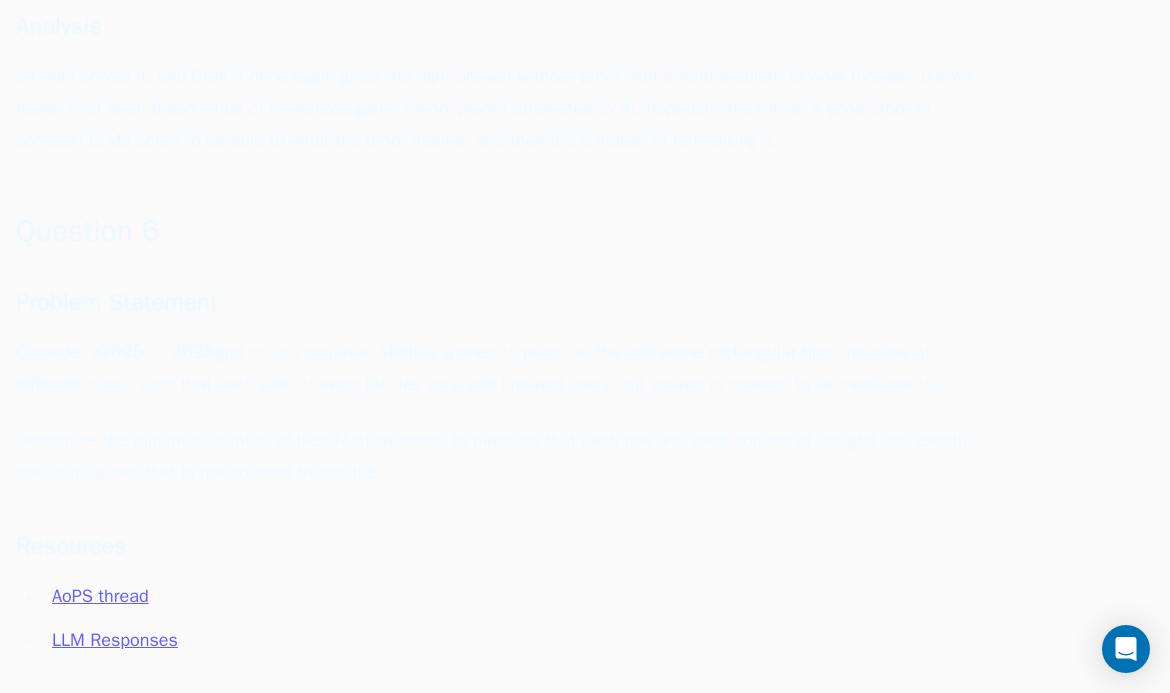 click on "Consider a  2025 × 2025 2025\times2025 2025 × 2025  grid of unit squares. Matilda wishes to place on the grid some rectangular tiles, possibly of different sizes, such that each side of every tile lies on a grid line and every unit square is covered by at most one tile." at bounding box center [496, 368] 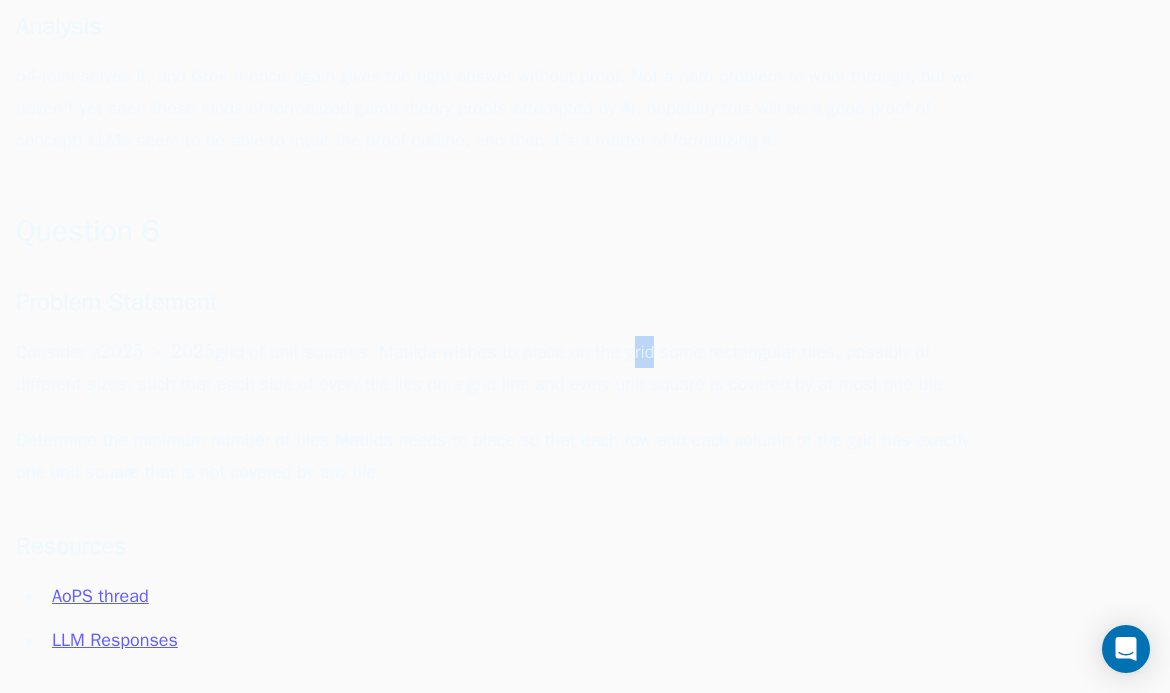 drag, startPoint x: 635, startPoint y: 354, endPoint x: 692, endPoint y: 361, distance: 57.428215 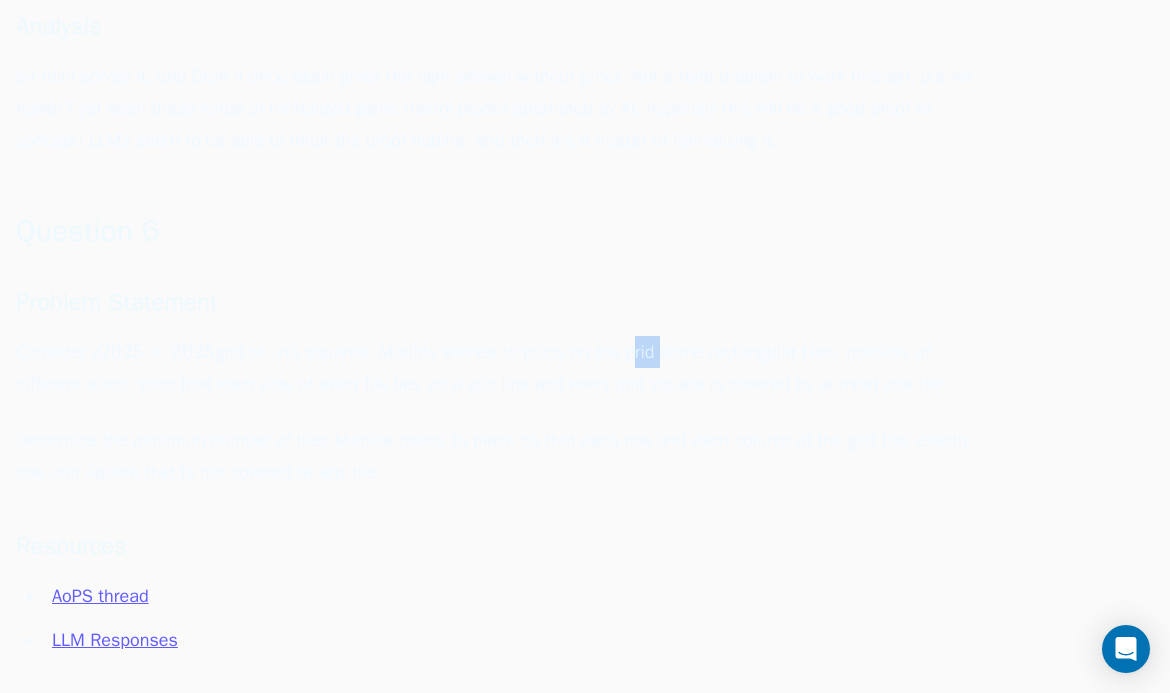 click on "Consider a  2025 × 2025 2025\times2025 2025 × 2025  grid of unit squares. Matilda wishes to place on the grid some rectangular tiles, possibly of different sizes, such that each side of every tile lies on a grid line and every unit square is covered by at most one tile." at bounding box center (496, 368) 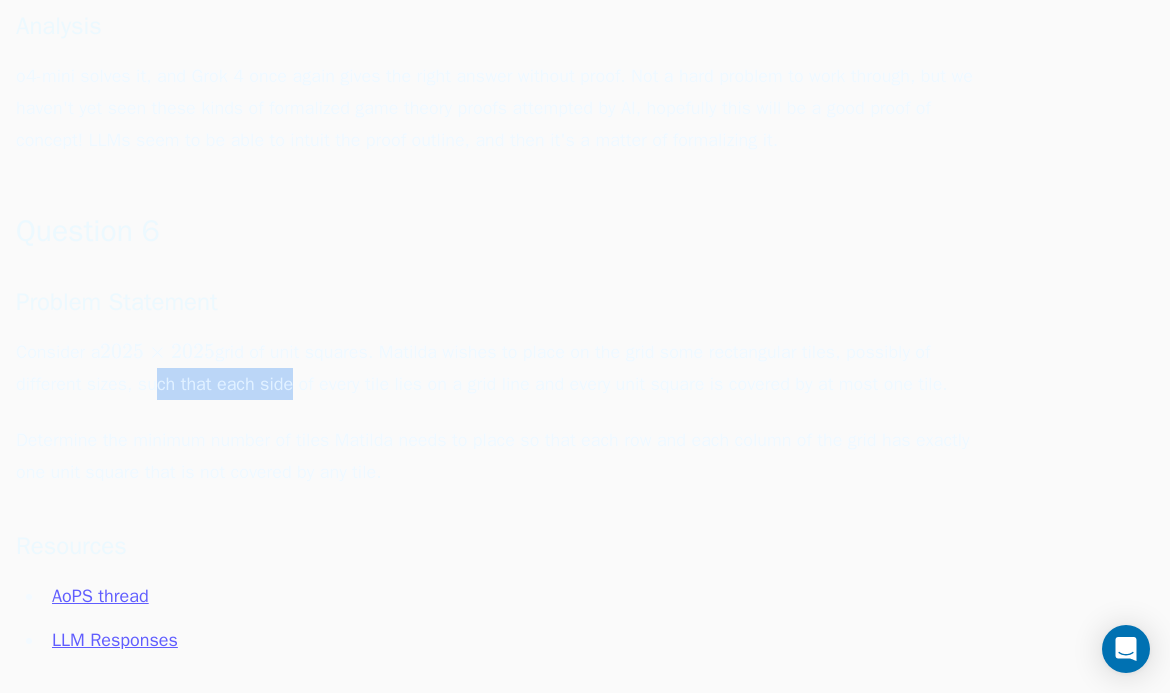 drag, startPoint x: 141, startPoint y: 387, endPoint x: 309, endPoint y: 374, distance: 168.50223 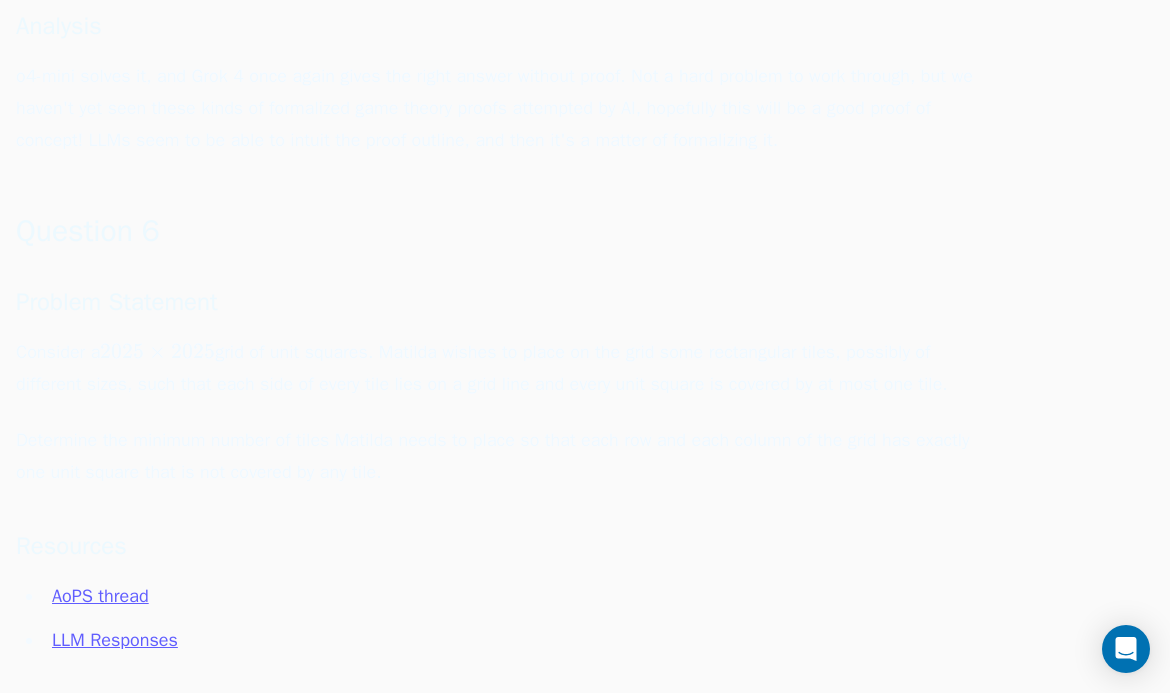 click on "Consider a  2025 × 2025 2025\times2025 2025 × 2025  grid of unit squares. Matilda wishes to place on the grid some rectangular tiles, possibly of different sizes, such that each side of every tile lies on a grid line and every unit square is covered by at most one tile." at bounding box center (496, 368) 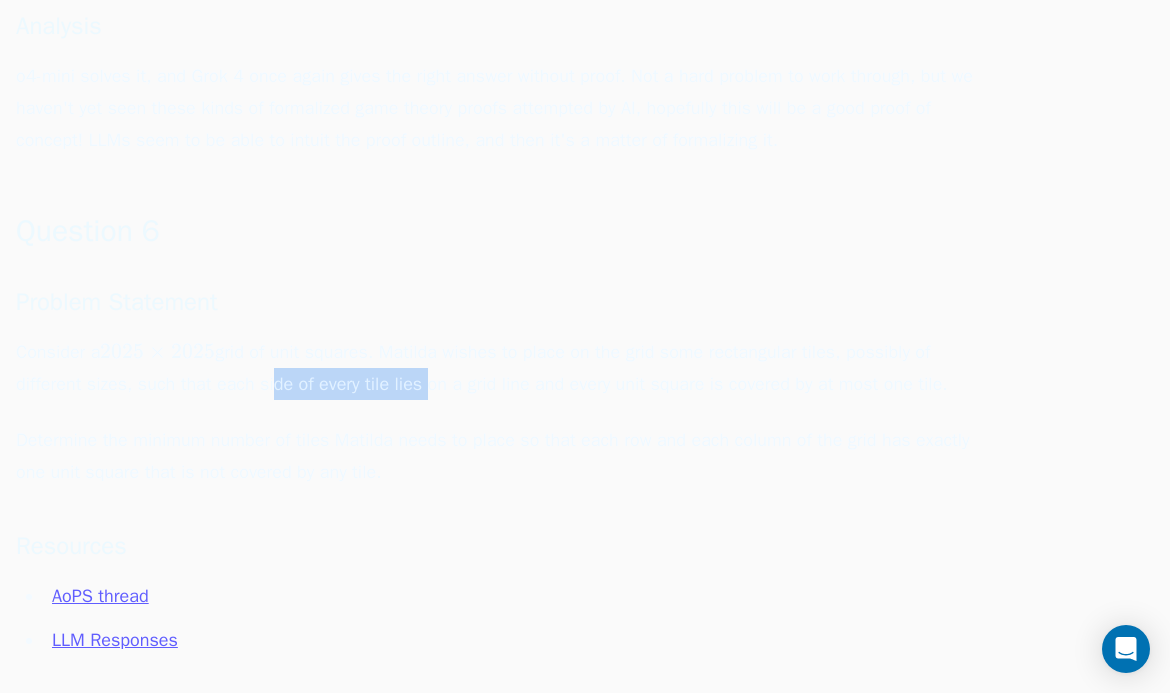 drag, startPoint x: 268, startPoint y: 383, endPoint x: 418, endPoint y: 382, distance: 150.00333 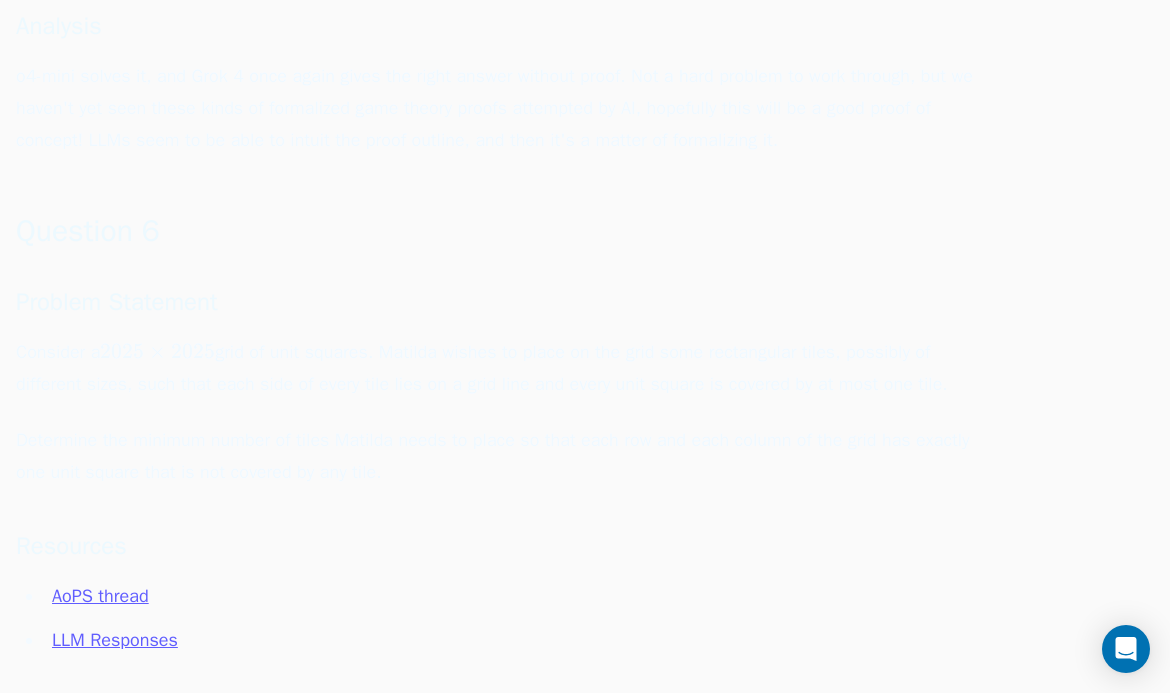click on "Consider a  2025 × 2025 2025\times2025 2025 × 2025  grid of unit squares. Matilda wishes to place on the grid some rectangular tiles, possibly of different sizes, such that each side of every tile lies on a grid line and every unit square is covered by at most one tile." at bounding box center [496, 368] 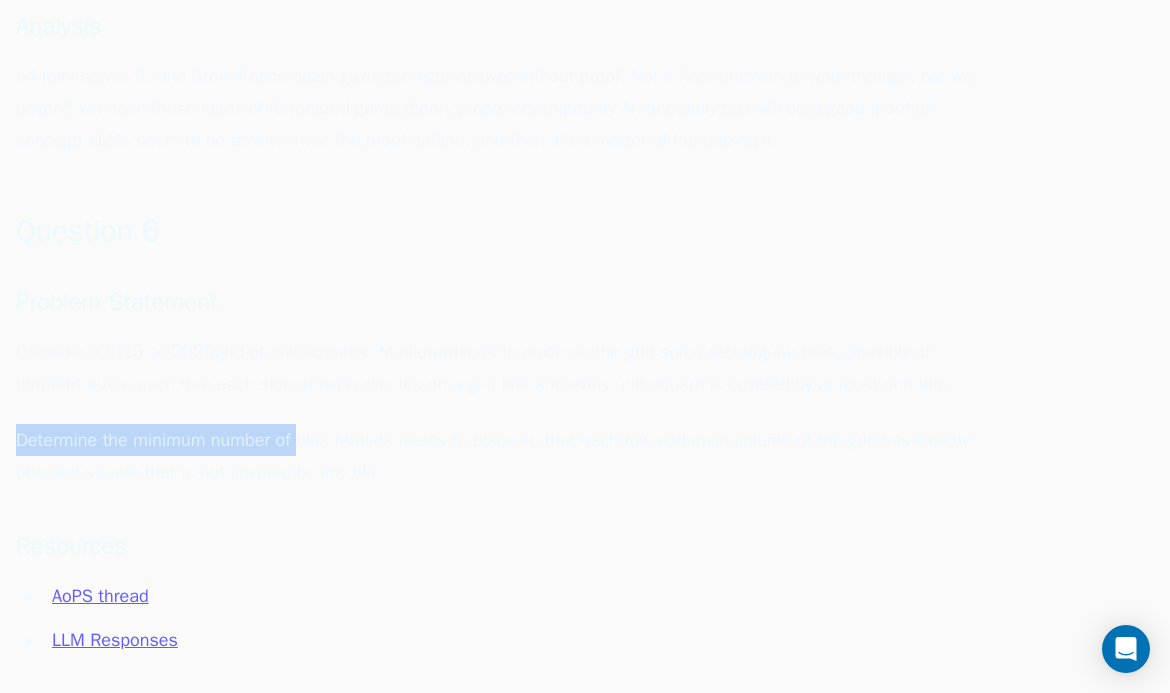 drag, startPoint x: 23, startPoint y: 431, endPoint x: 311, endPoint y: 441, distance: 288.17355 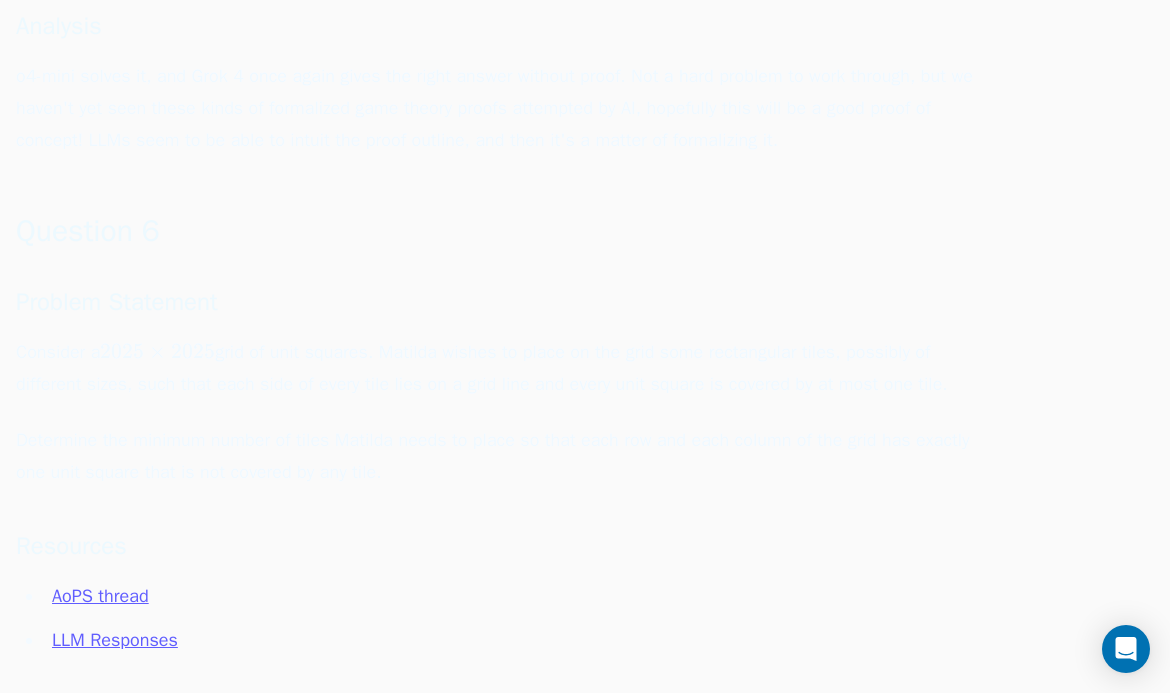 drag, startPoint x: 442, startPoint y: 434, endPoint x: 491, endPoint y: 437, distance: 49.09175 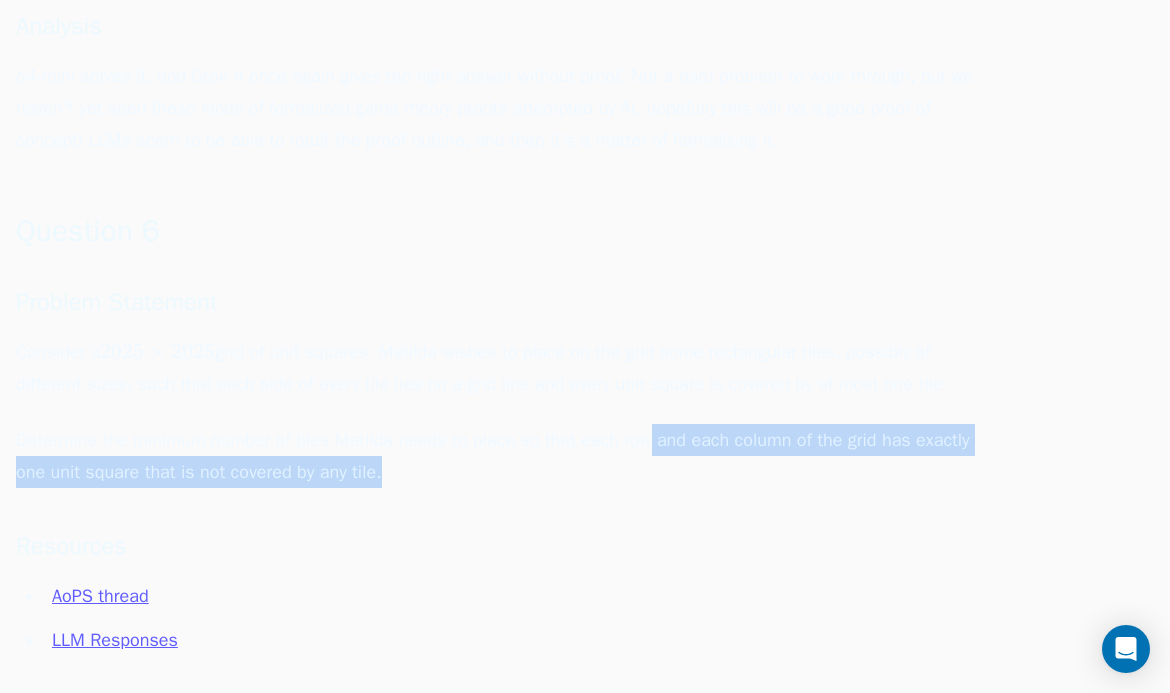 drag, startPoint x: 735, startPoint y: 459, endPoint x: 595, endPoint y: 444, distance: 140.80128 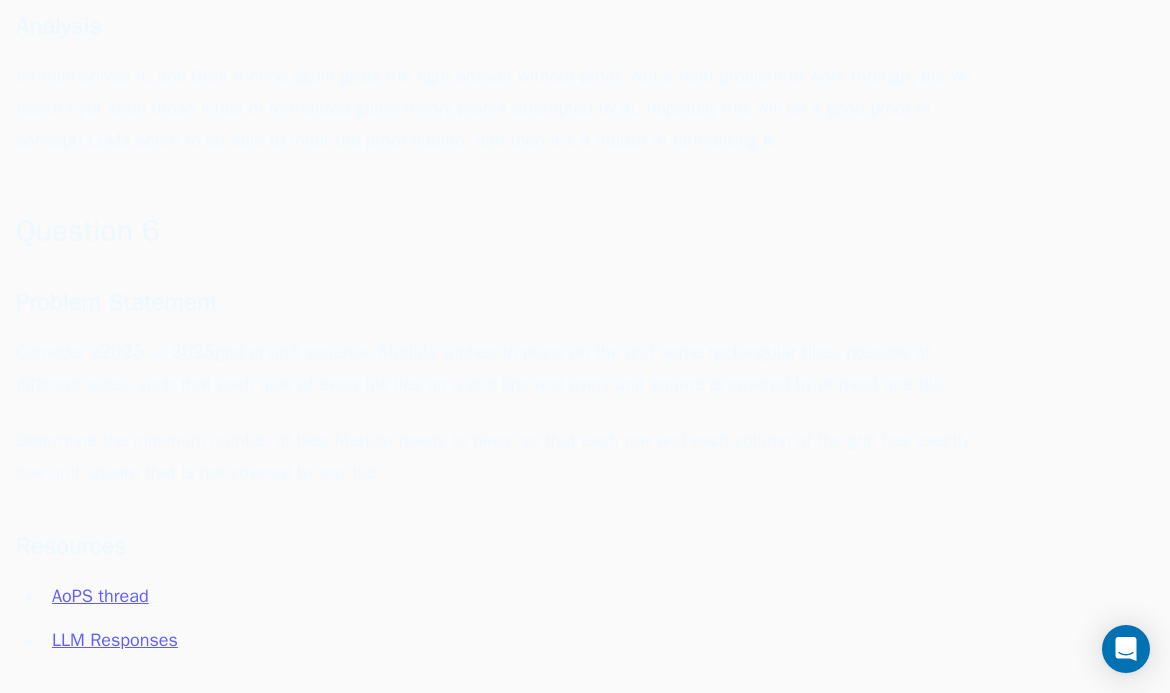 click on "Determine the minimum number of tiles Matilda needs to place so that each row and each column of the grid has exactly one unit square that is not covered by any tile." at bounding box center (496, 456) 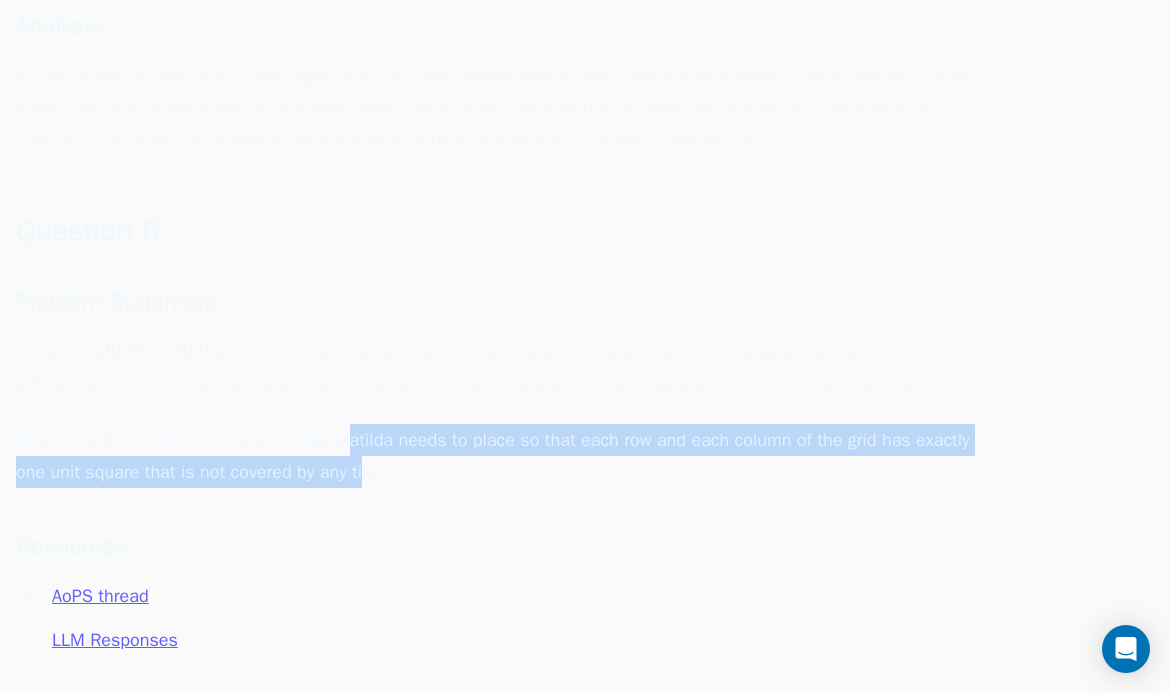 drag, startPoint x: 354, startPoint y: 441, endPoint x: 443, endPoint y: 465, distance: 92.17918 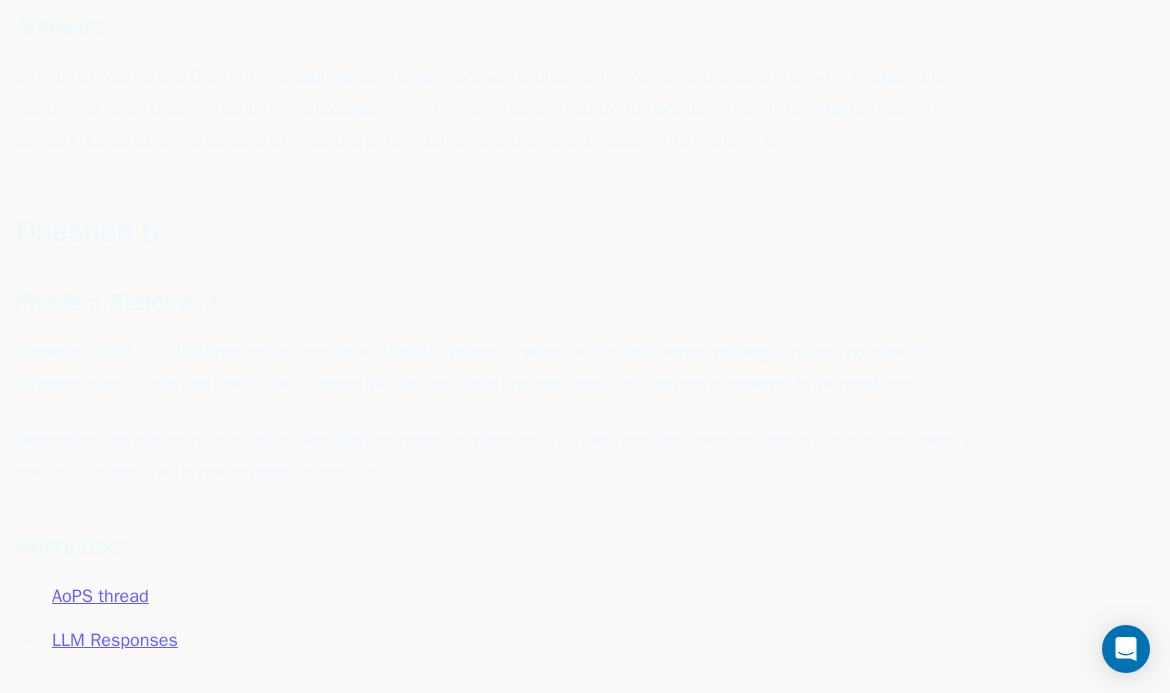 click on "Determine the minimum number of tiles Matilda needs to place so that each row and each column of the grid has exactly one unit square that is not covered by any tile." at bounding box center [496, 456] 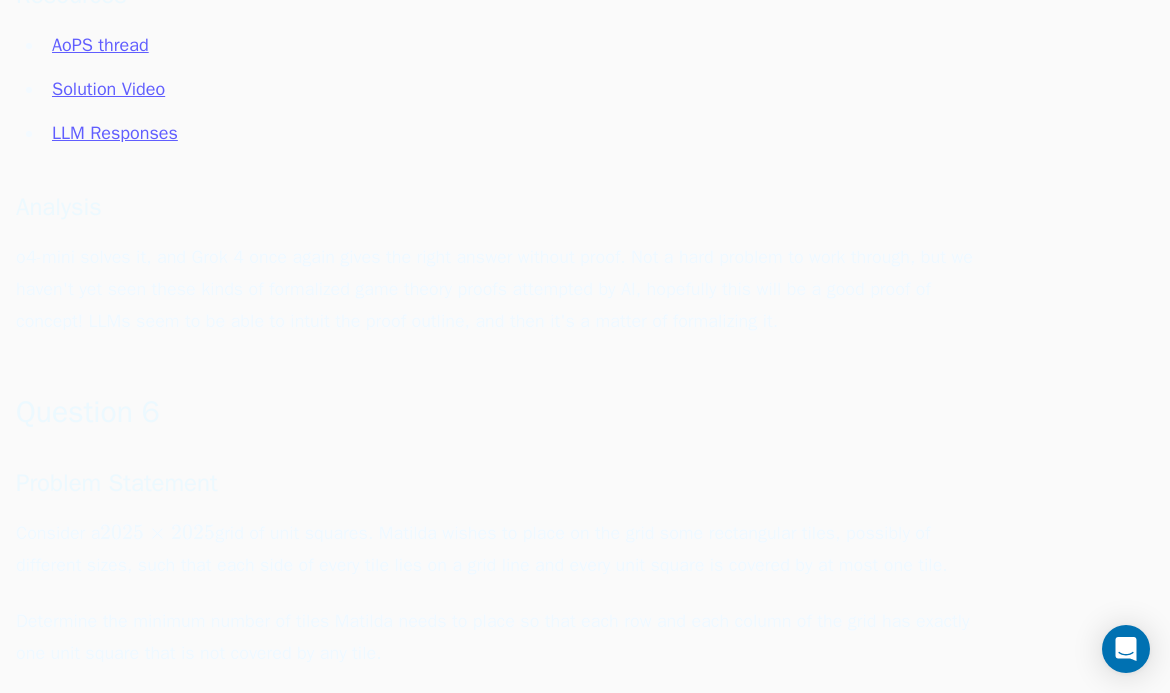 scroll, scrollTop: 6217, scrollLeft: 0, axis: vertical 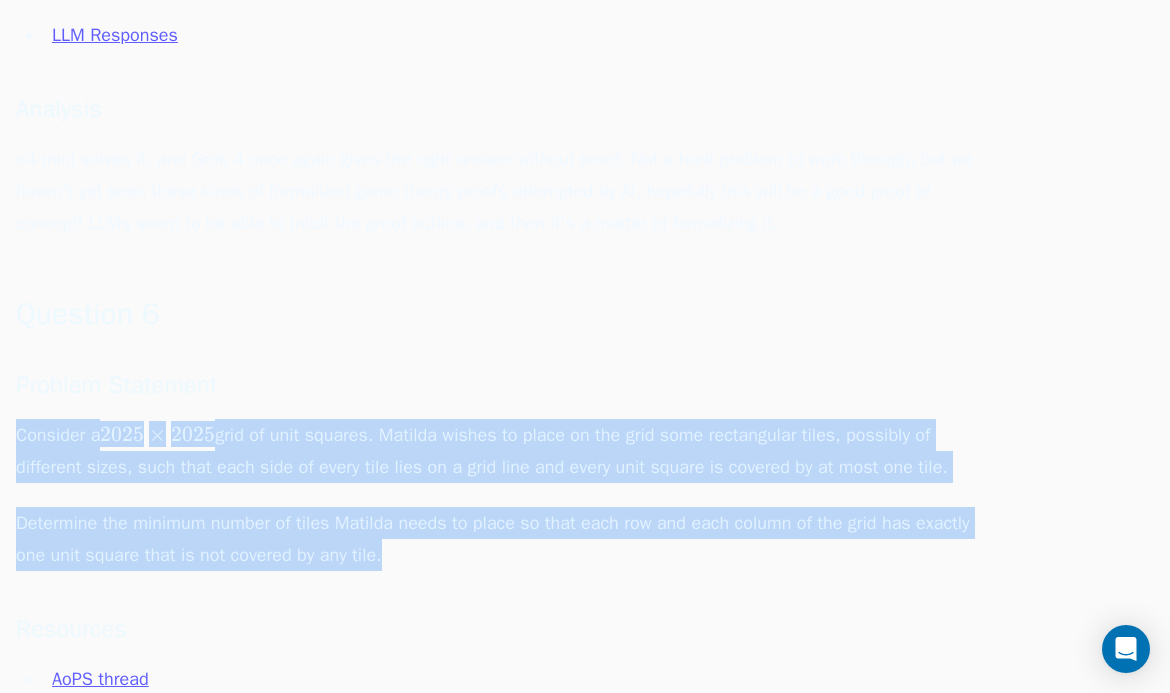 drag, startPoint x: 485, startPoint y: 550, endPoint x: 13, endPoint y: 410, distance: 492.3251 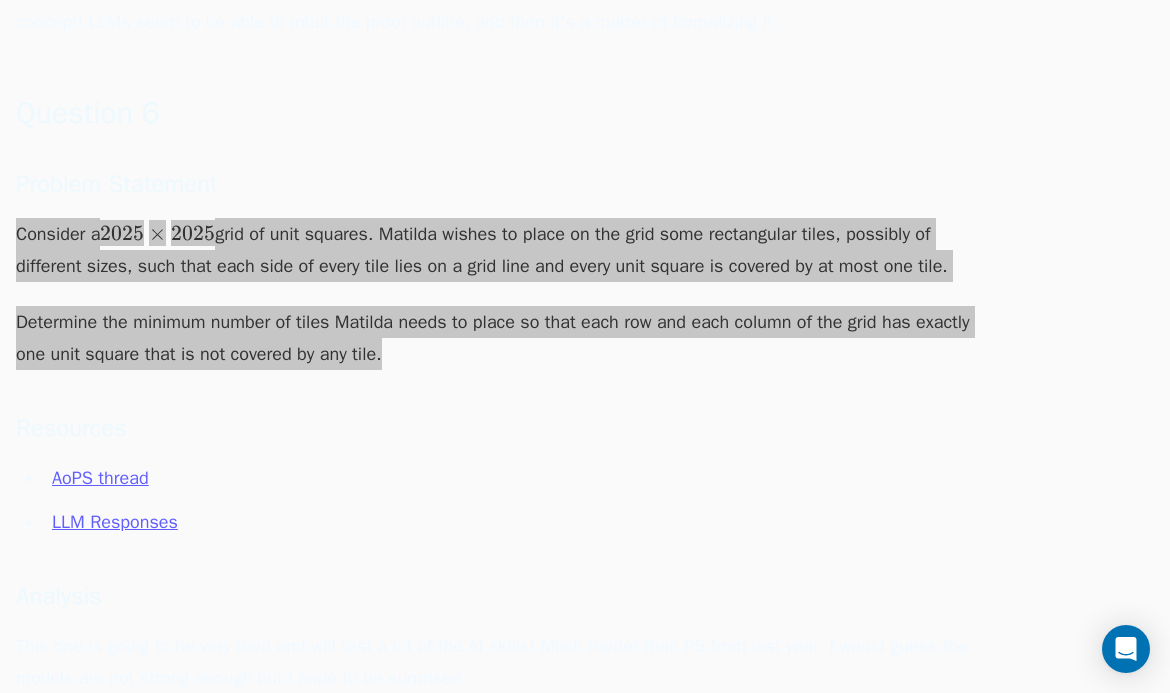 scroll, scrollTop: 6517, scrollLeft: 0, axis: vertical 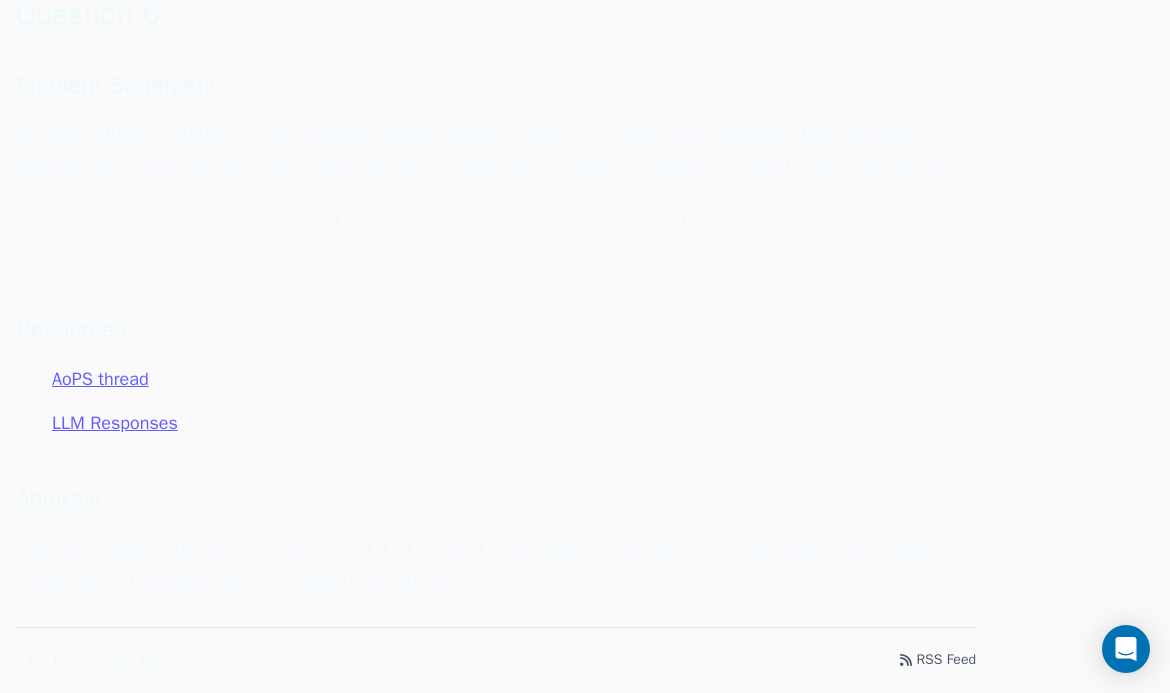click on "AoPS thread" at bounding box center (510, 379) 